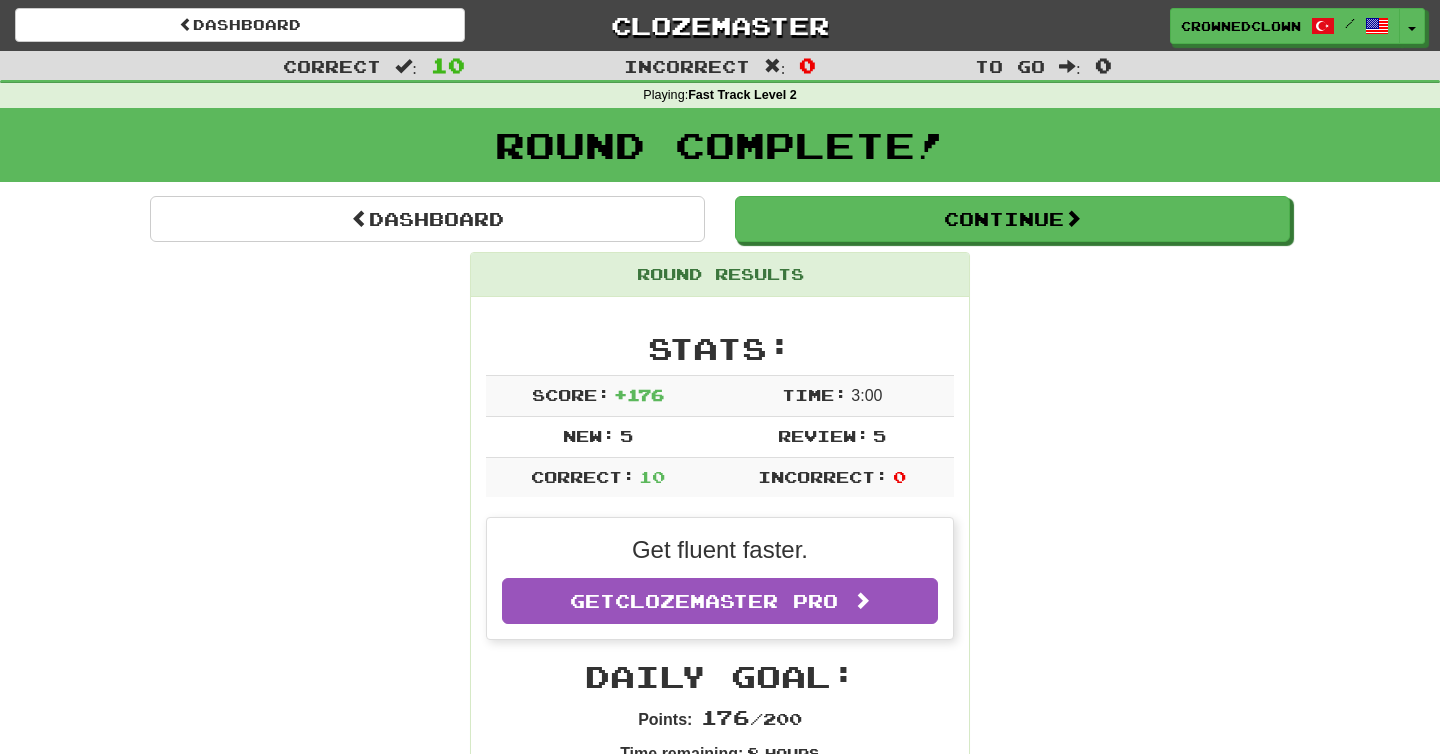 scroll, scrollTop: 0, scrollLeft: 0, axis: both 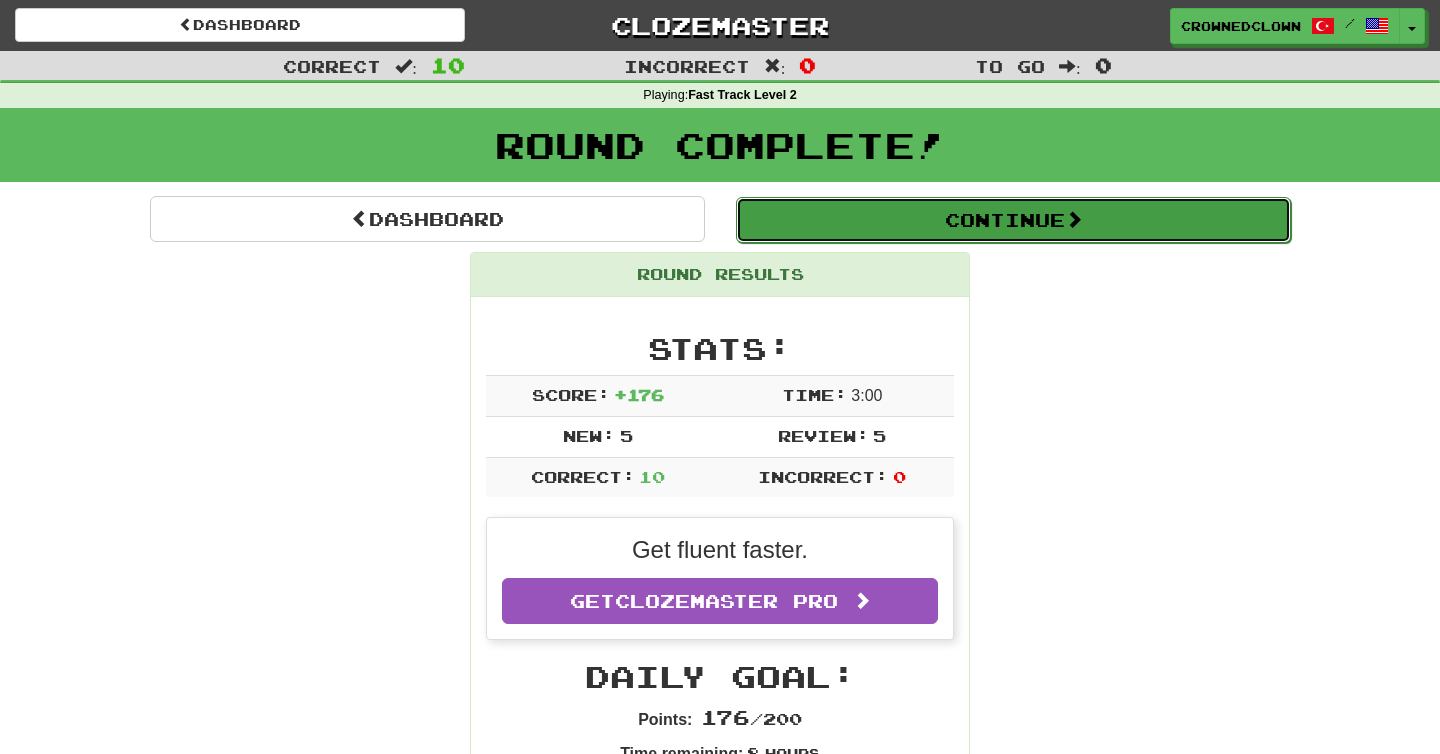 click on "Continue" at bounding box center (1013, 220) 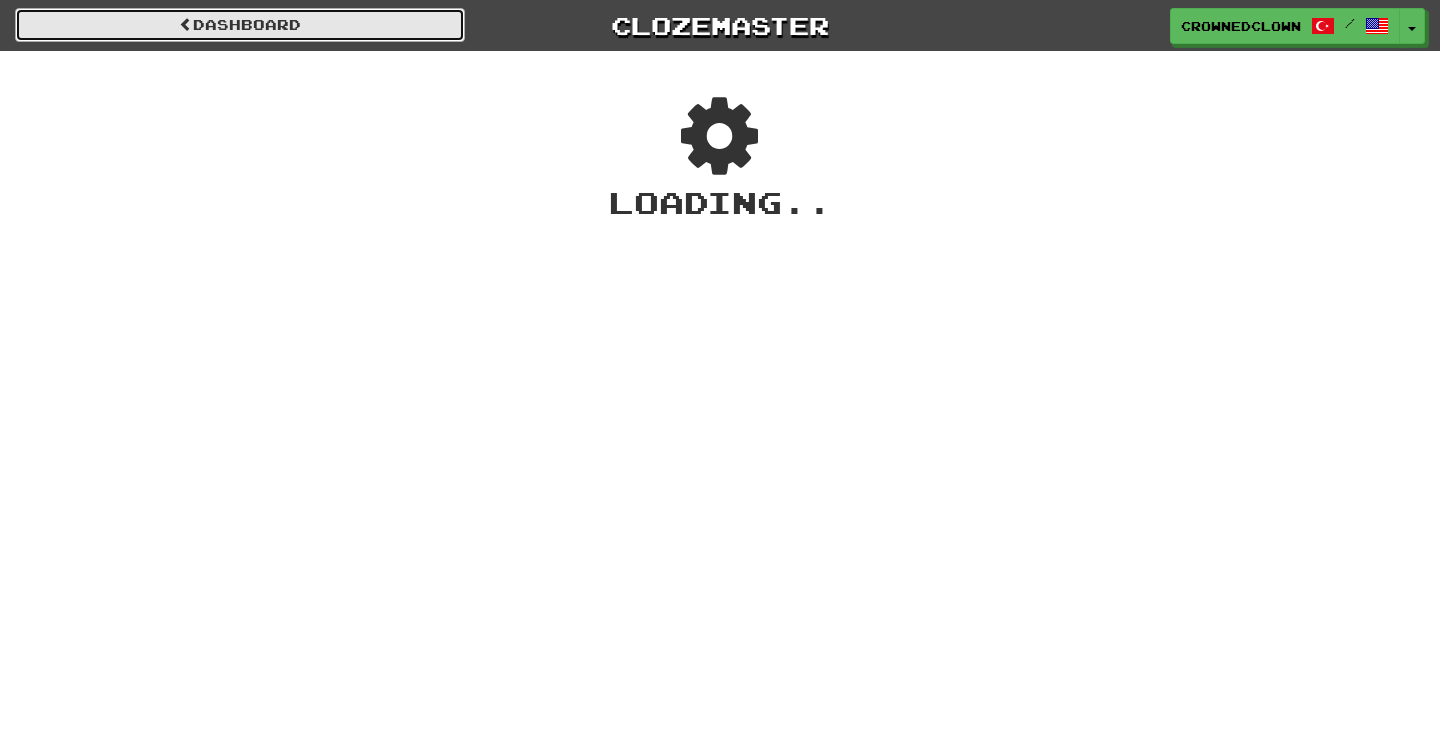 click on "Dashboard" at bounding box center (240, 25) 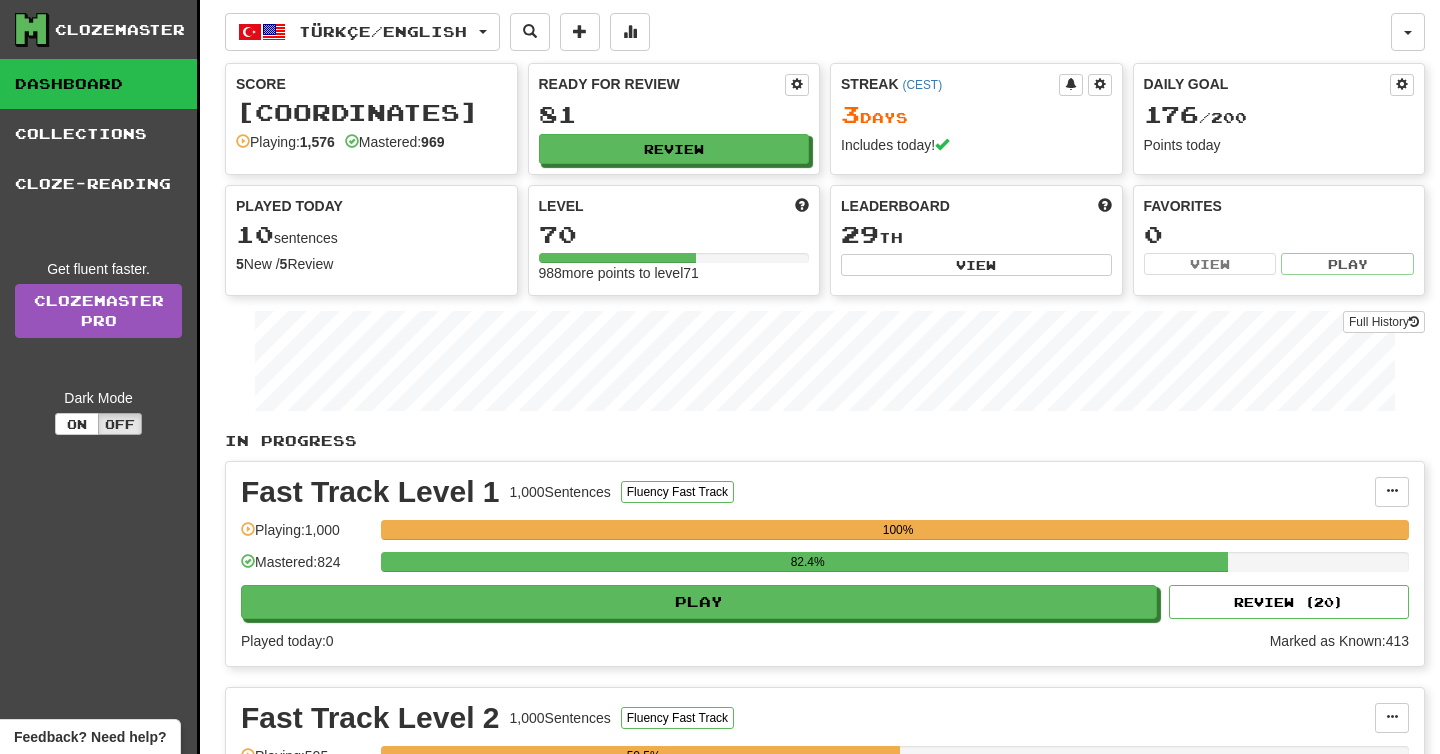 scroll, scrollTop: 0, scrollLeft: 0, axis: both 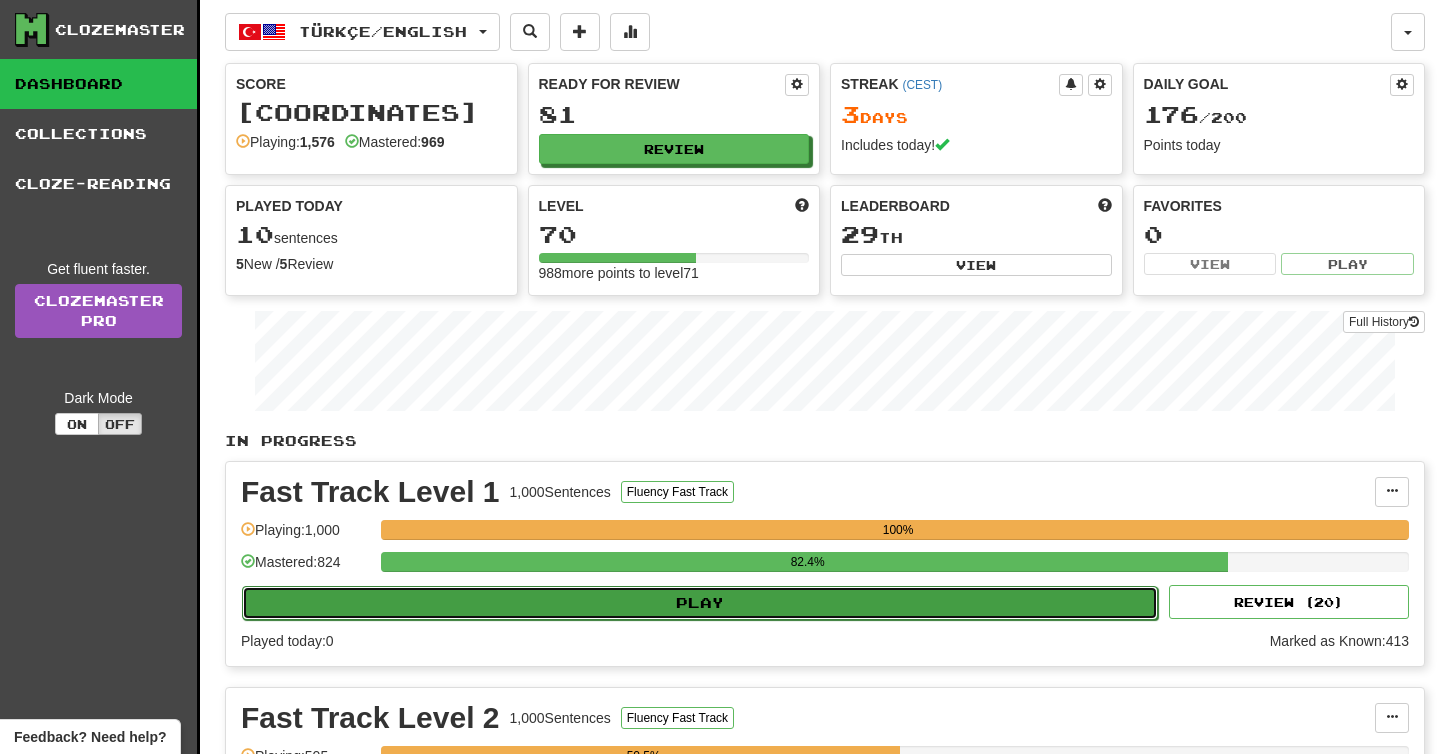 click on "Play" at bounding box center [700, 603] 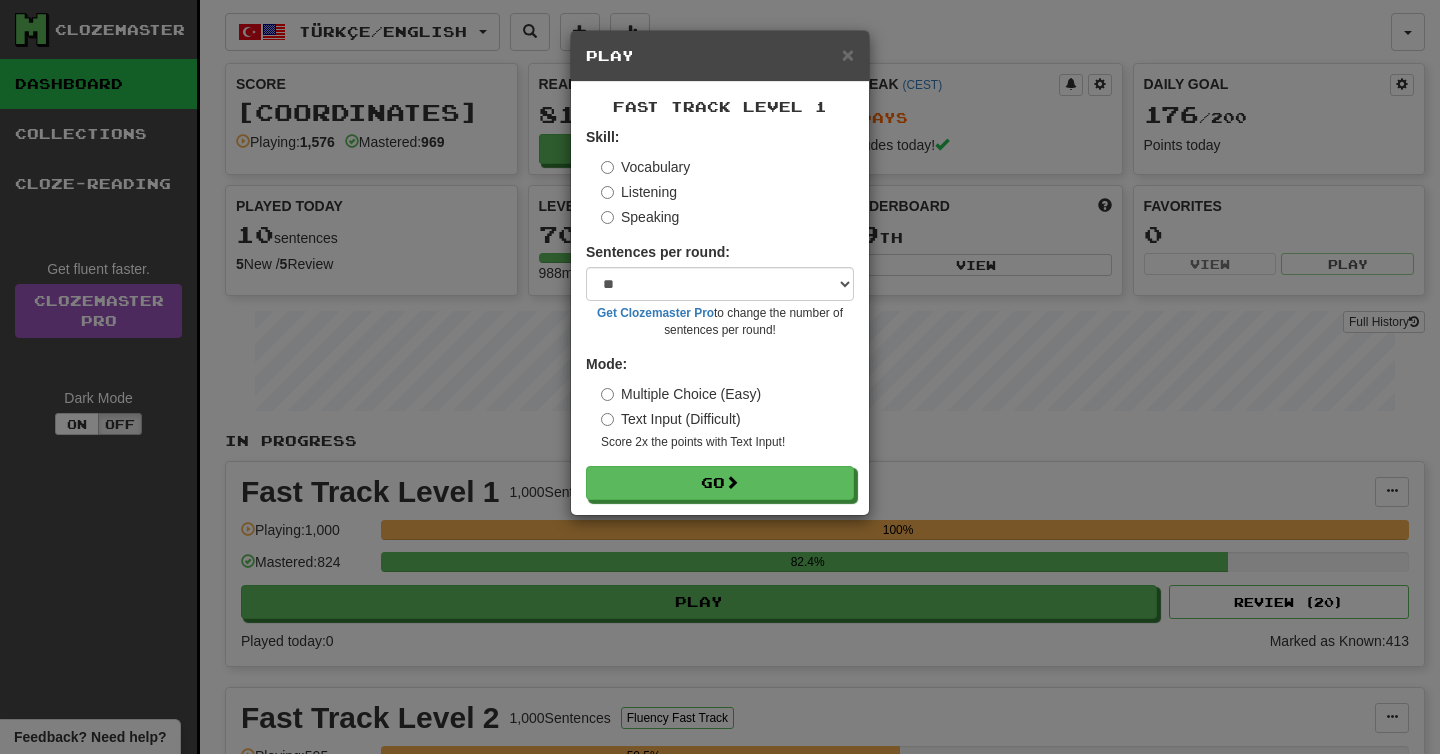 click on "Text Input (Difficult)" at bounding box center [671, 419] 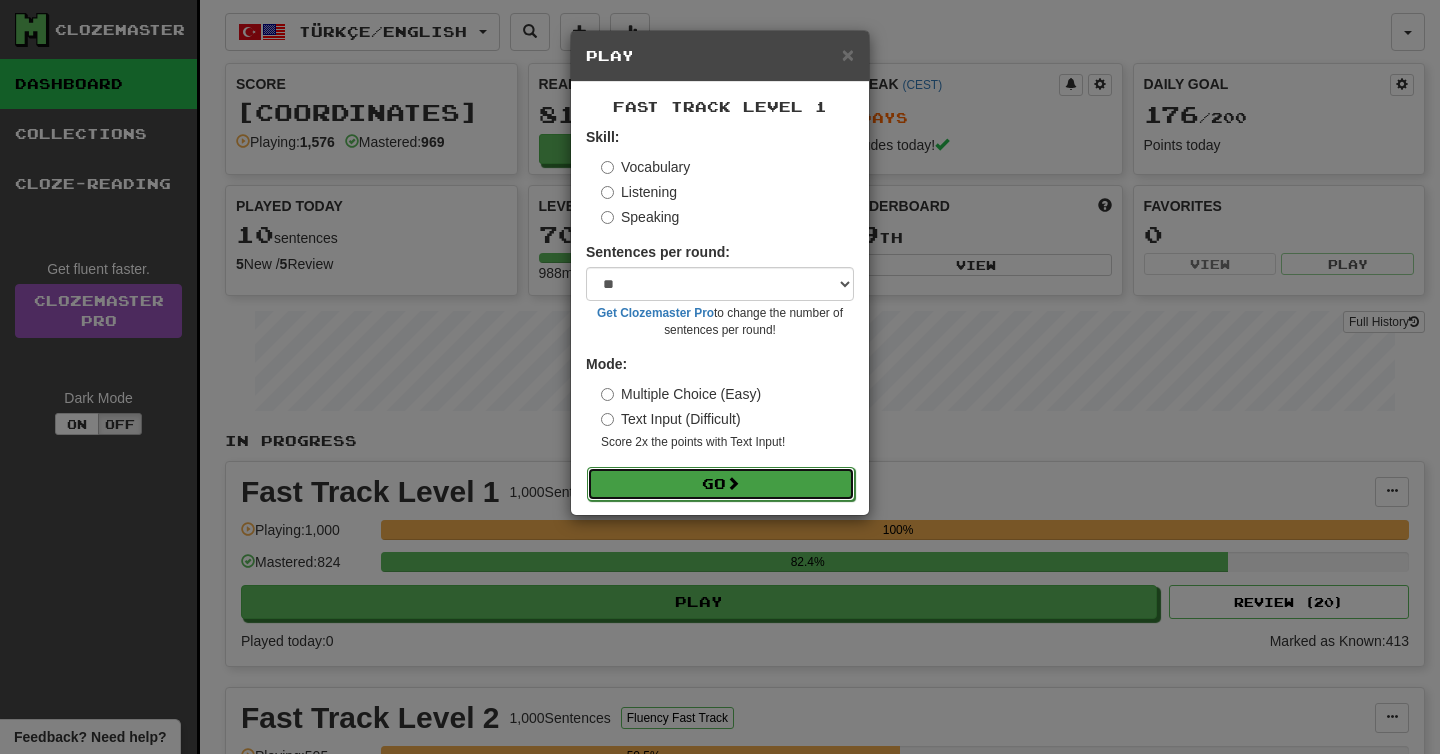 click on "Go" at bounding box center [721, 484] 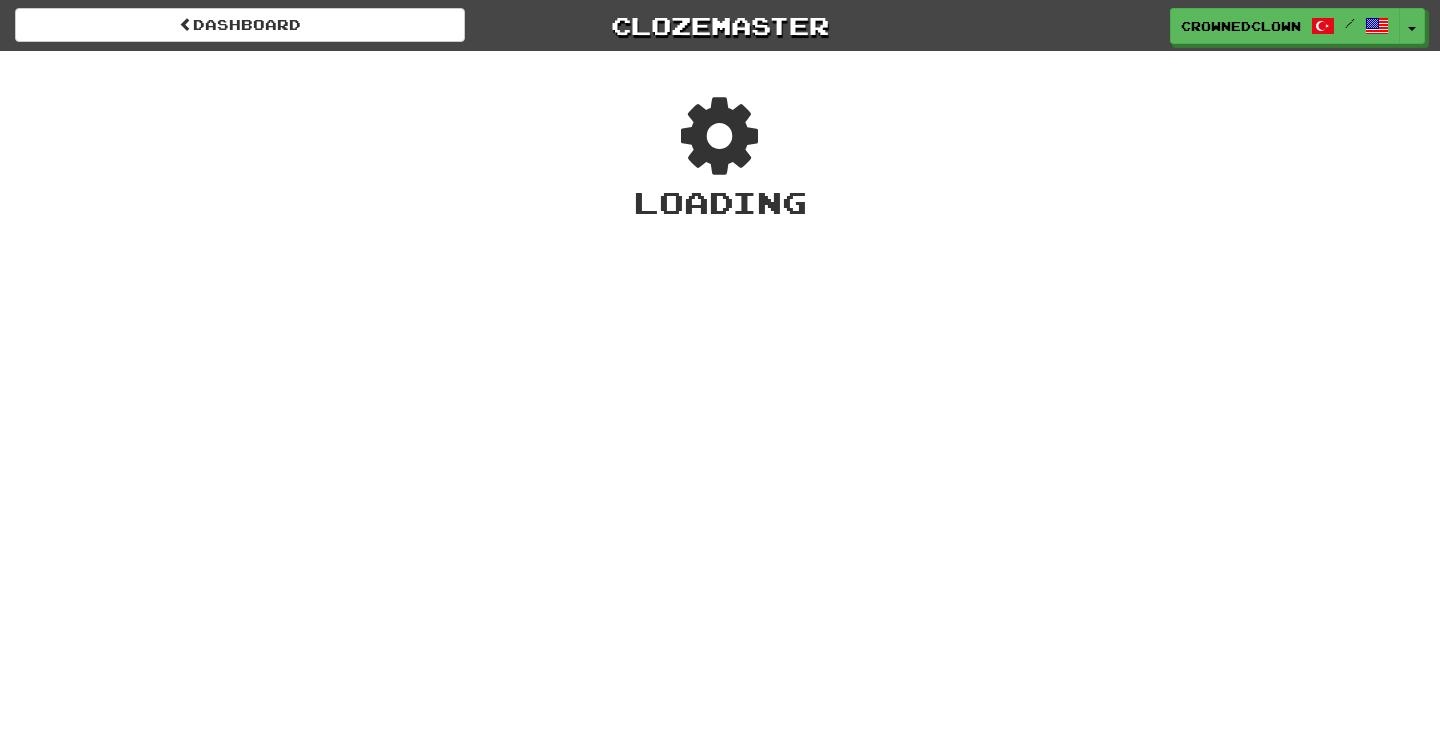 scroll, scrollTop: 0, scrollLeft: 0, axis: both 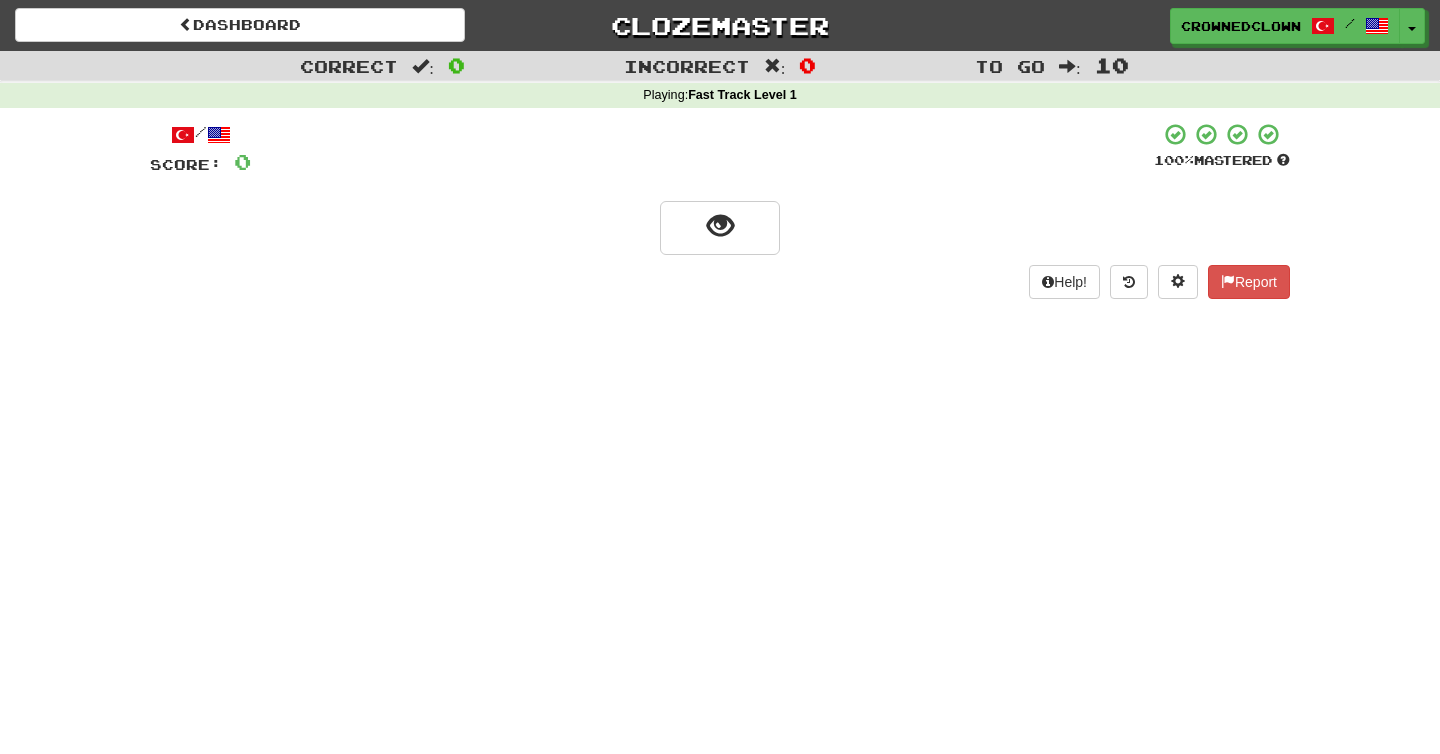 click at bounding box center (720, 226) 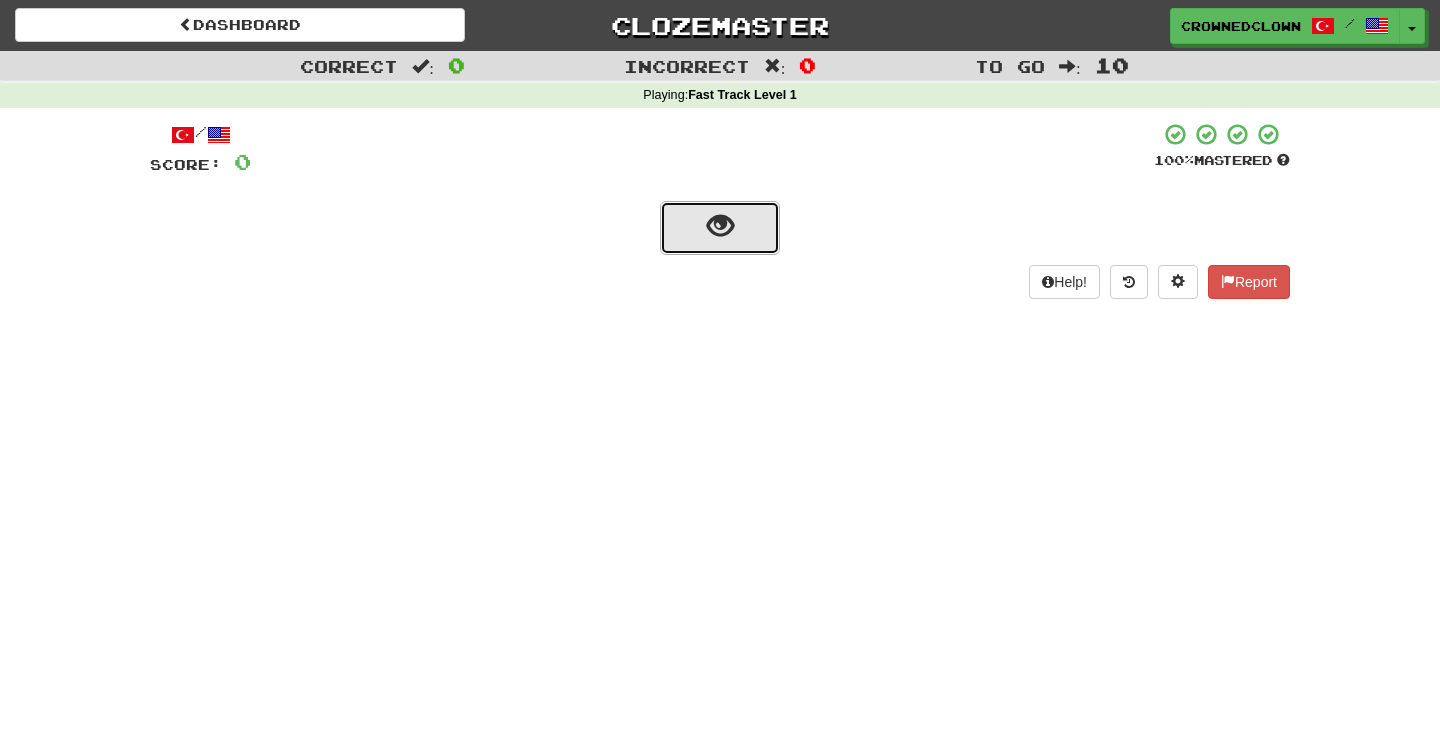 click at bounding box center [720, 226] 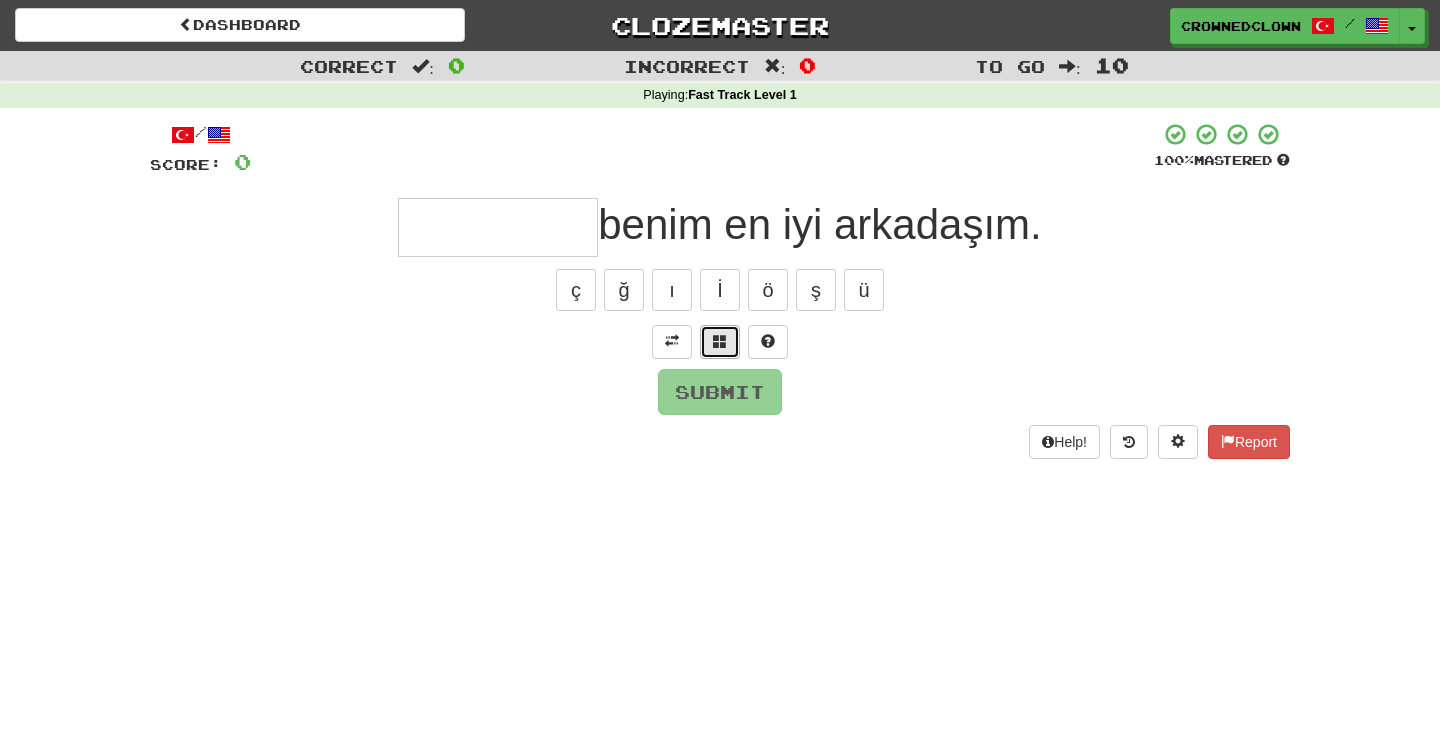 click at bounding box center (720, 342) 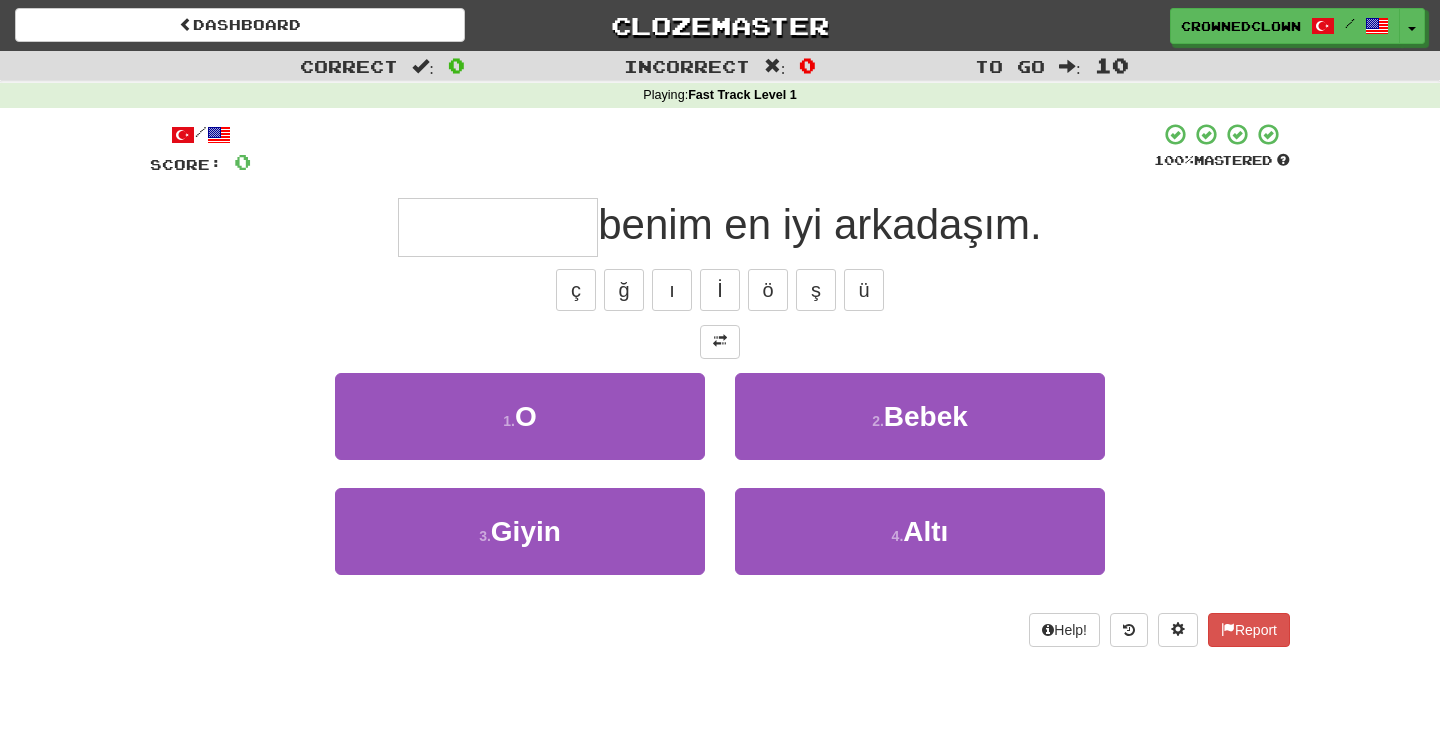click at bounding box center [498, 227] 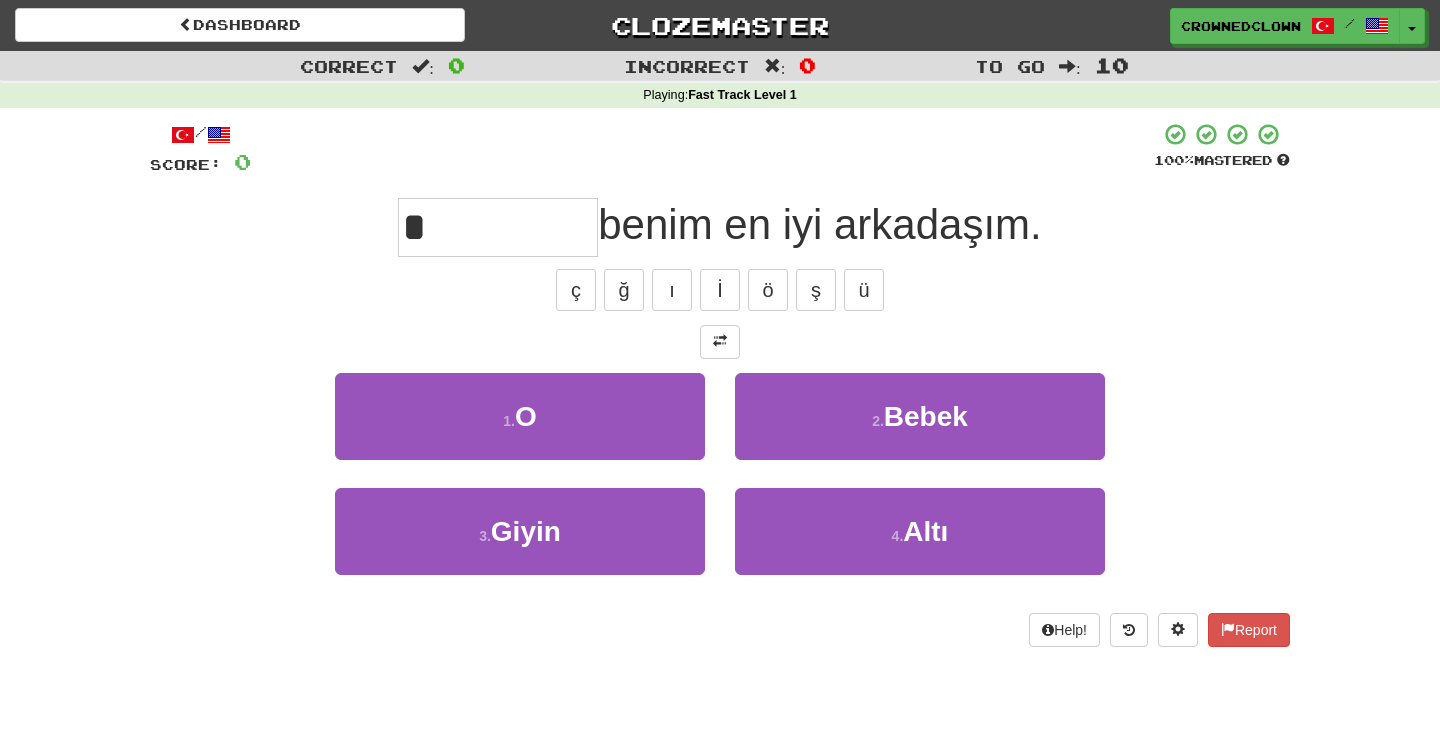 type on "*" 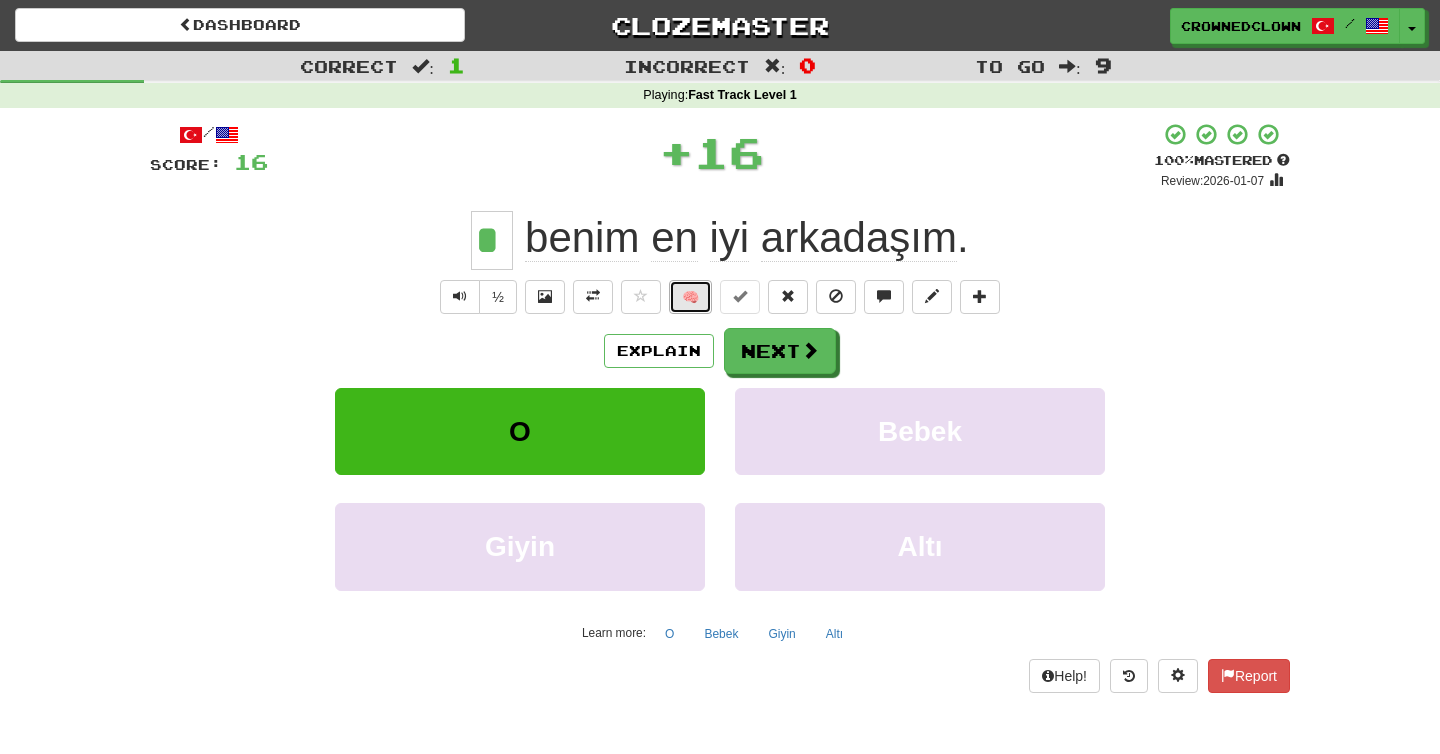 click on "🧠" at bounding box center [690, 297] 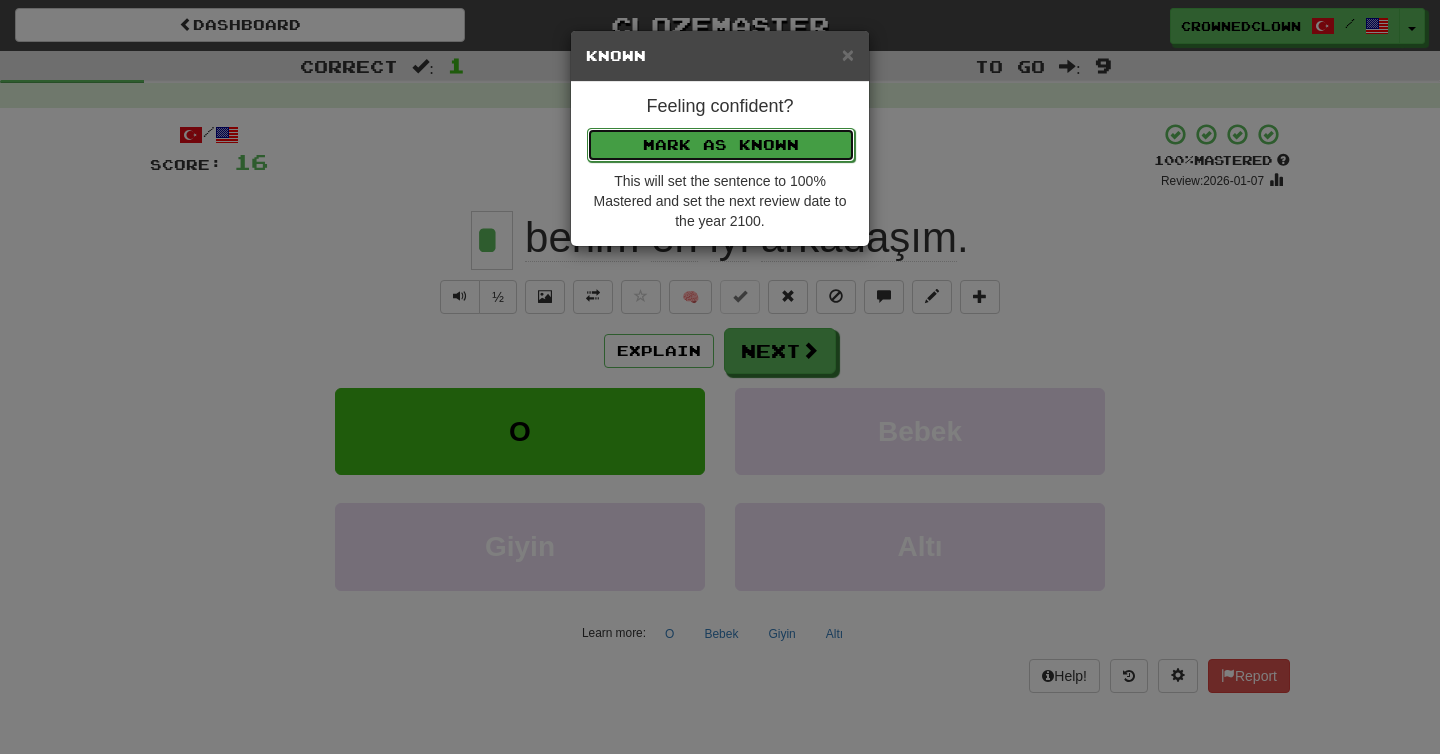 click on "Mark as Known" at bounding box center (721, 145) 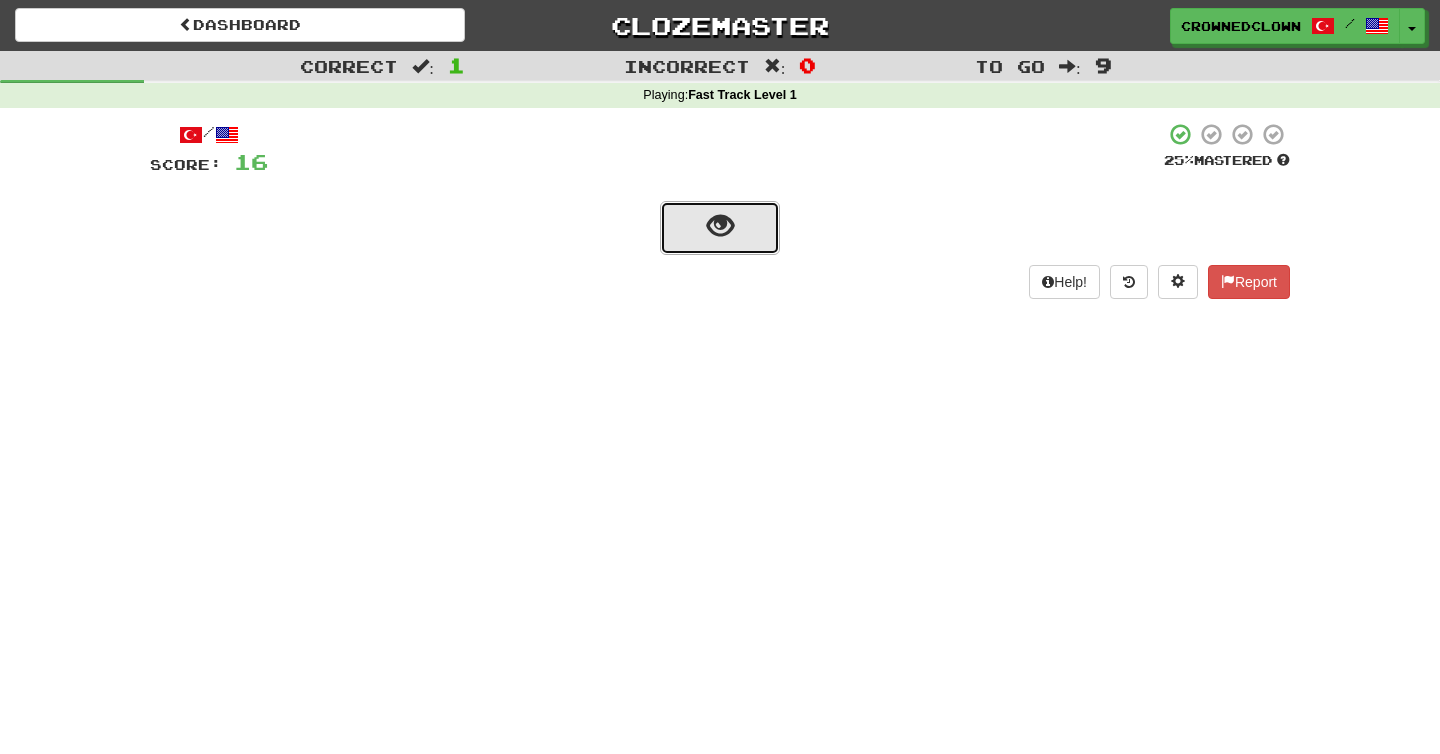click at bounding box center (720, 228) 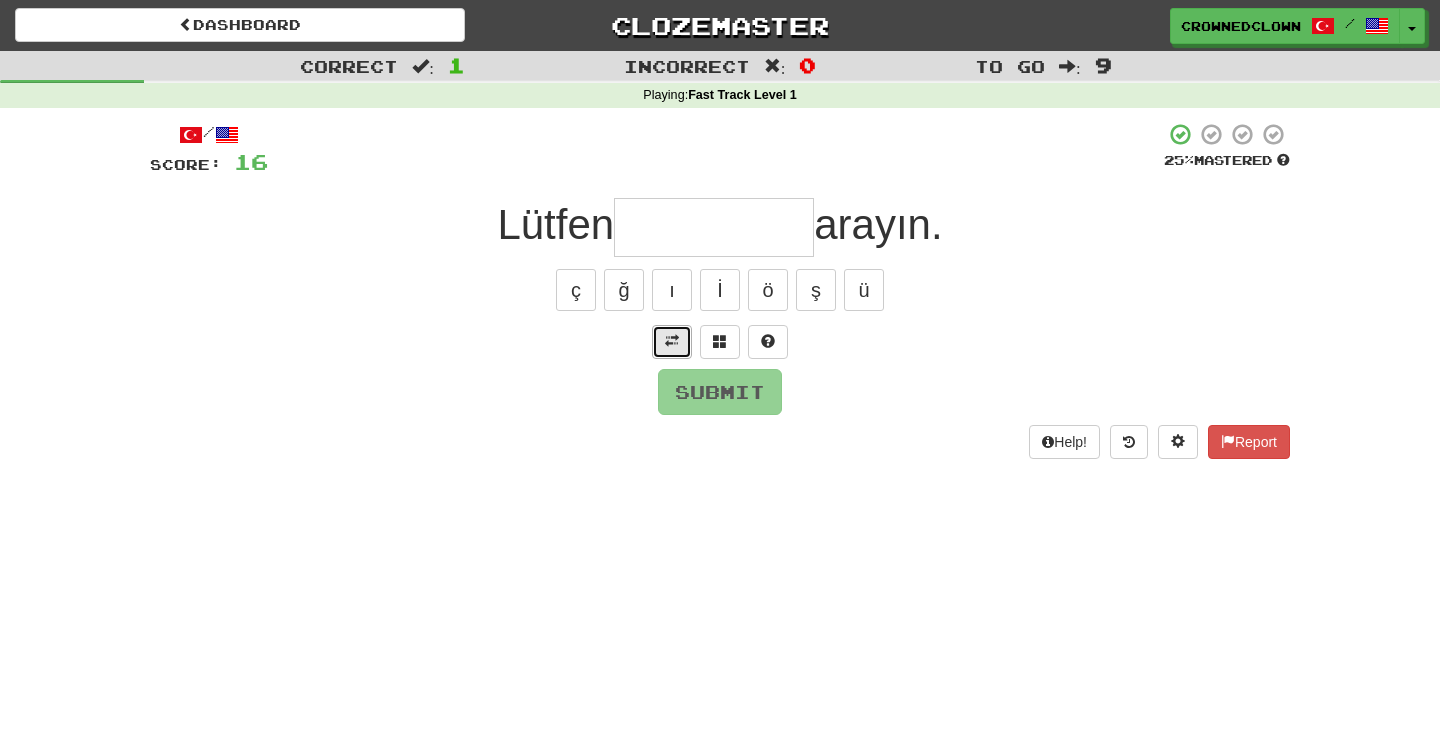 click at bounding box center [672, 342] 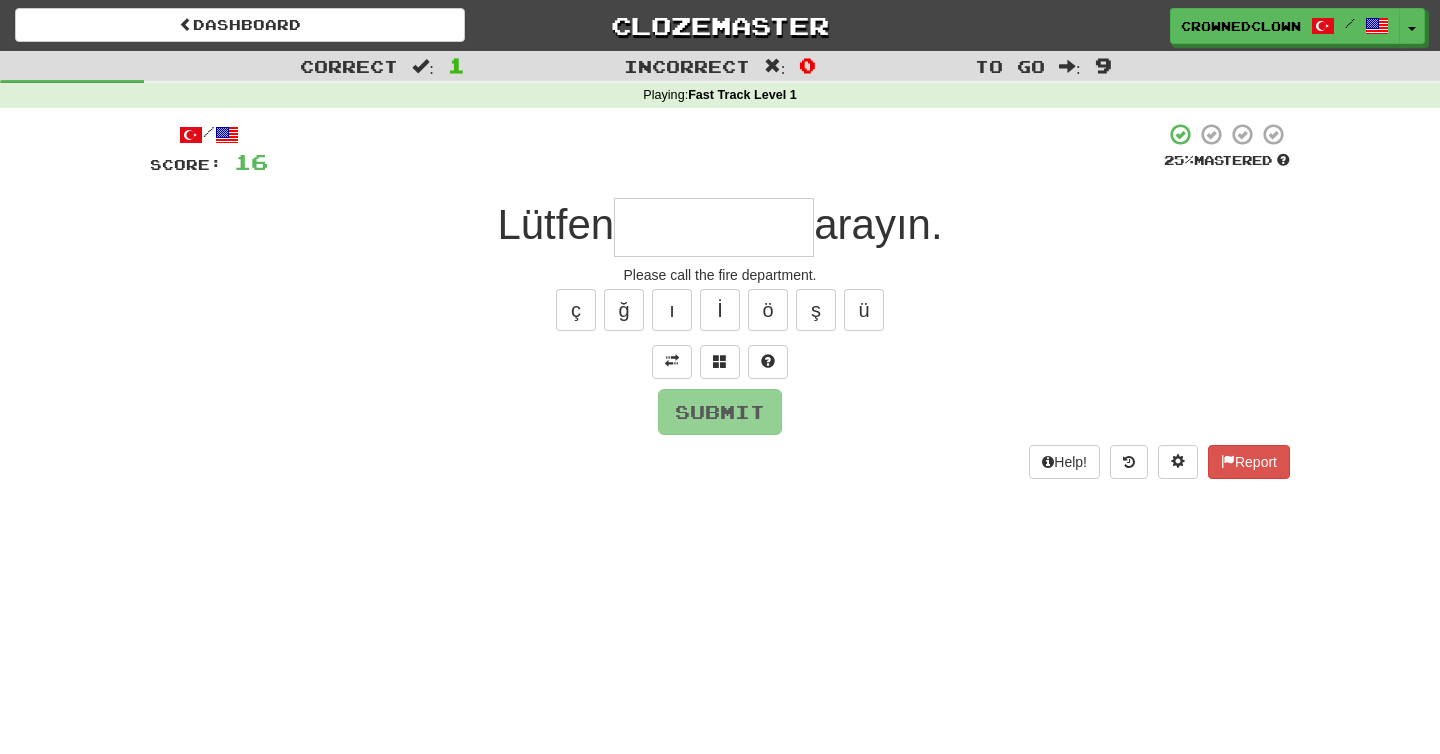 click at bounding box center [714, 227] 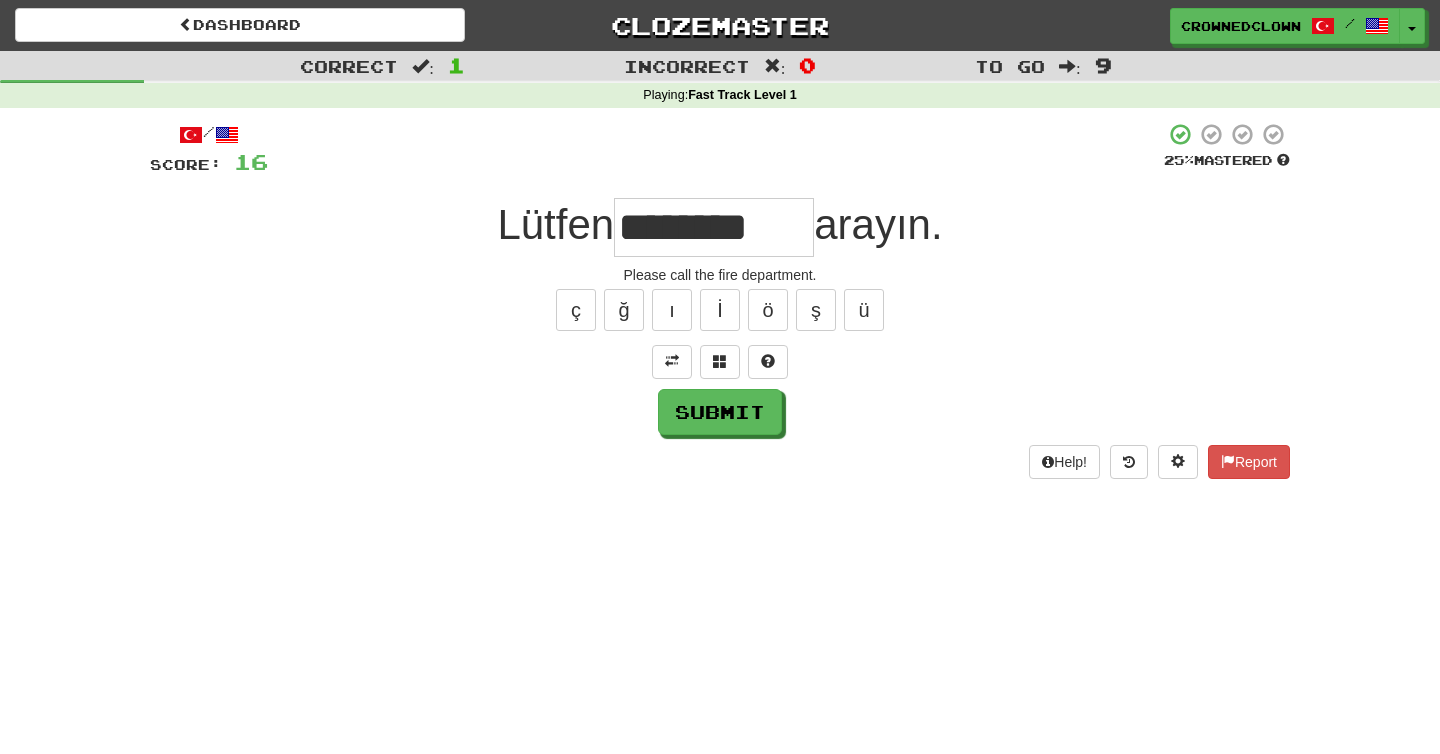 type on "*********" 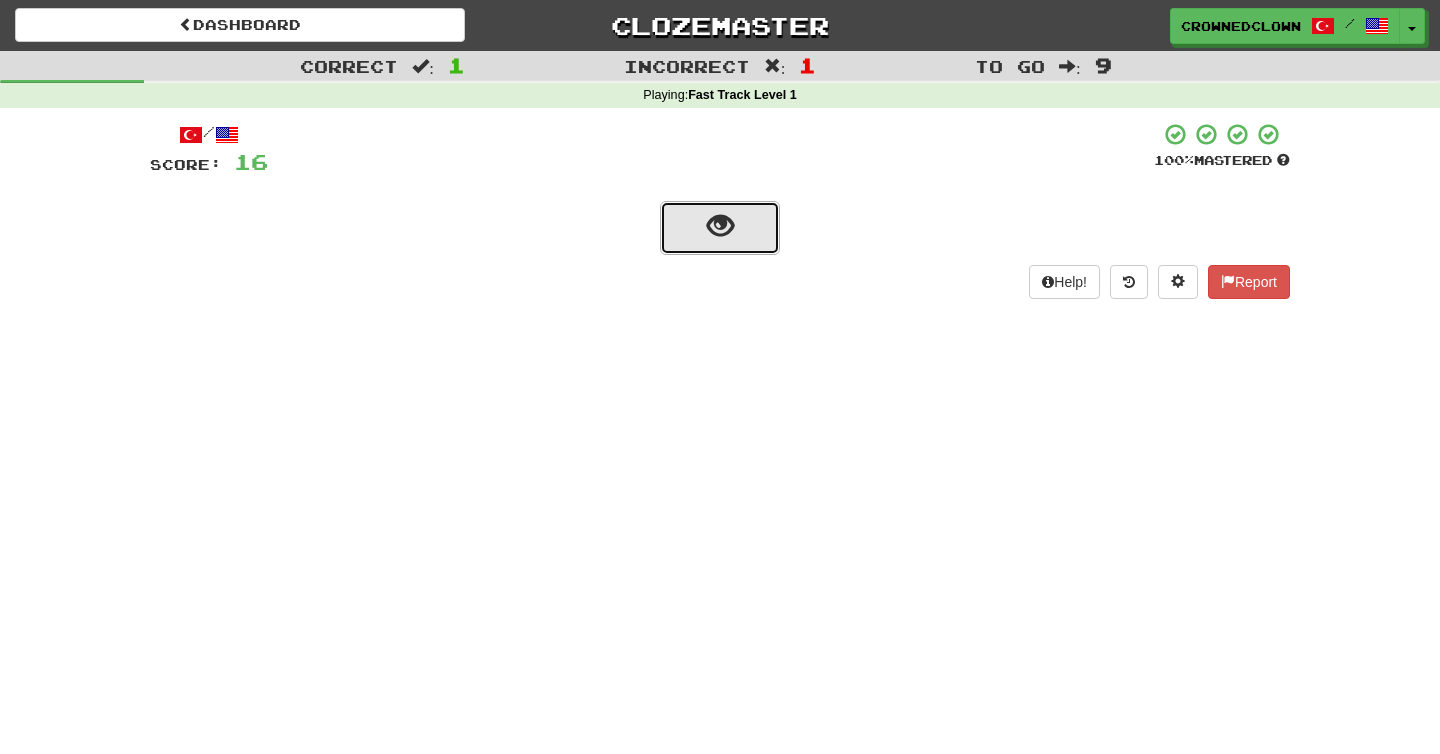 click at bounding box center [720, 228] 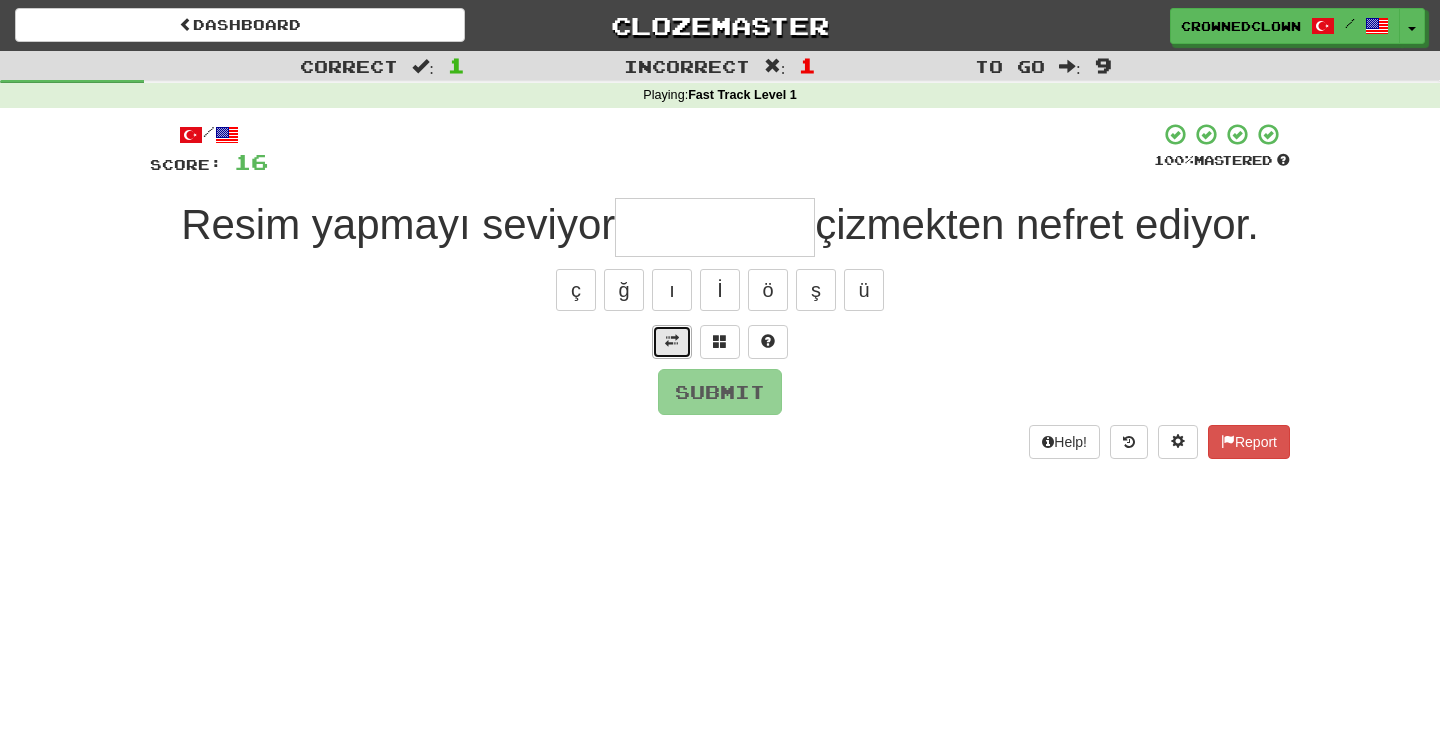 click at bounding box center (672, 341) 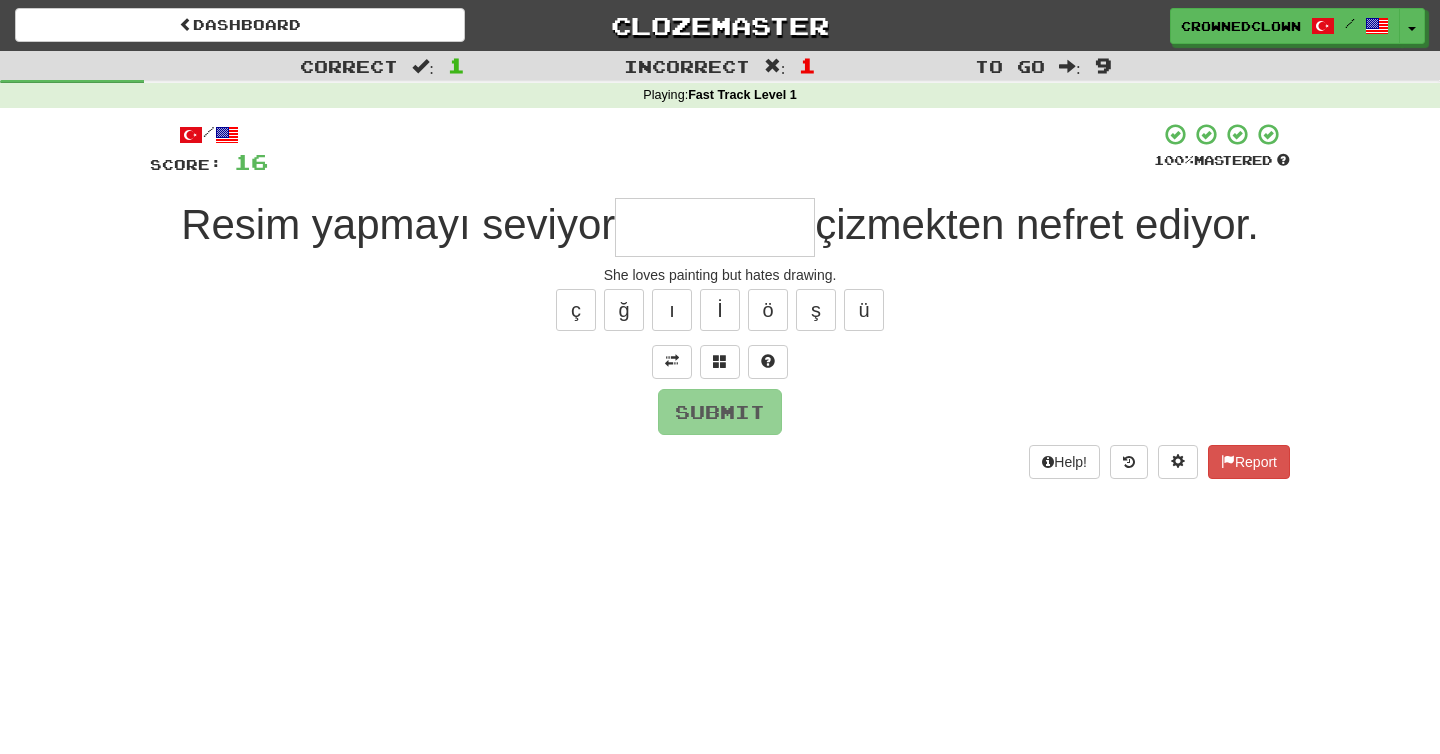 click at bounding box center (715, 227) 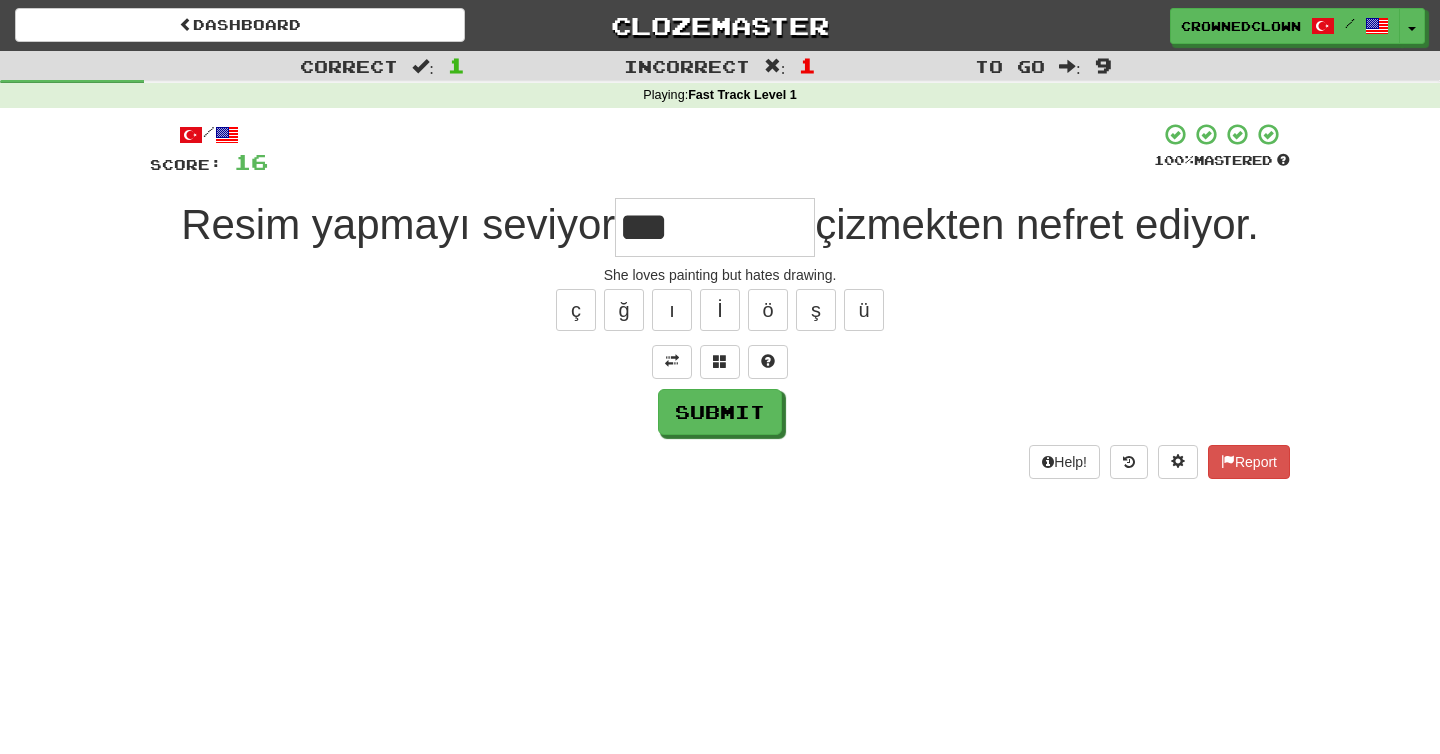type on "***" 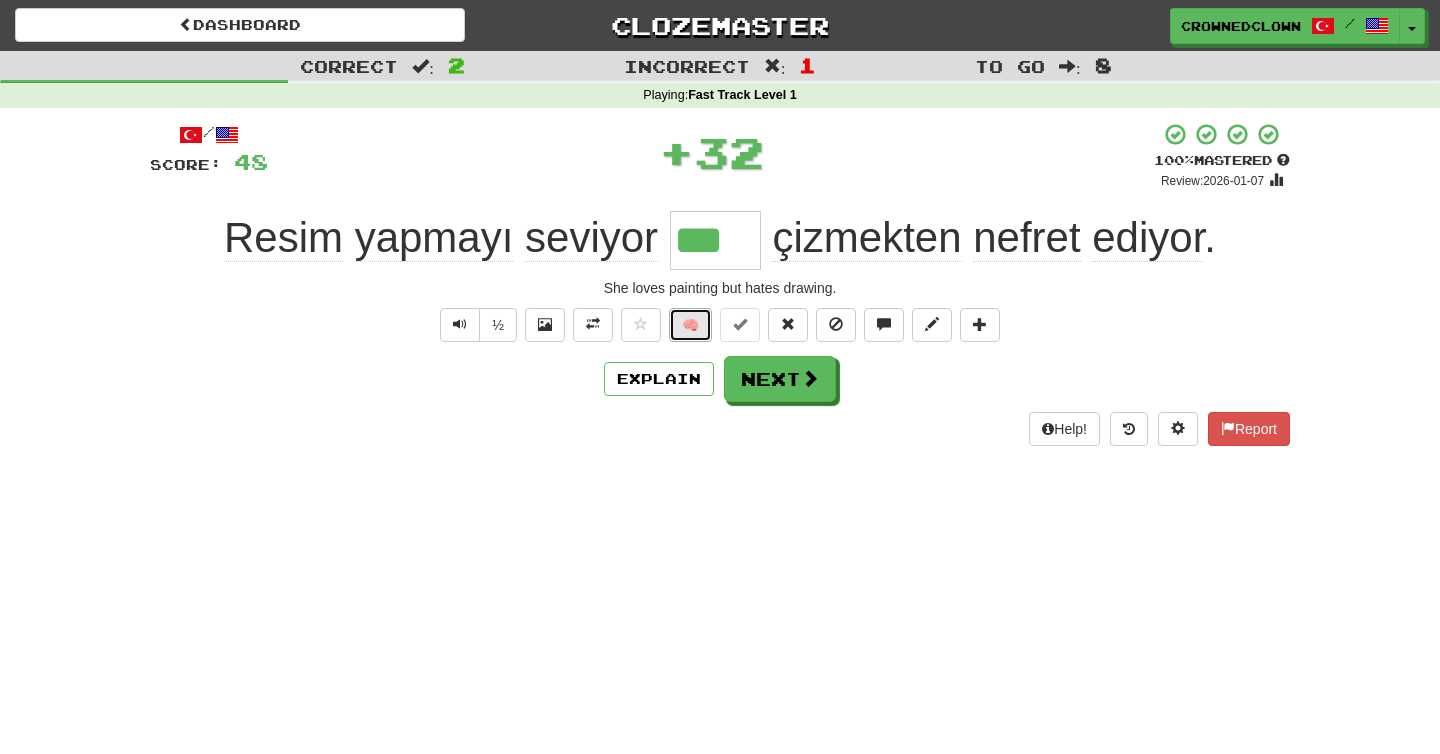 click on "🧠" at bounding box center (690, 325) 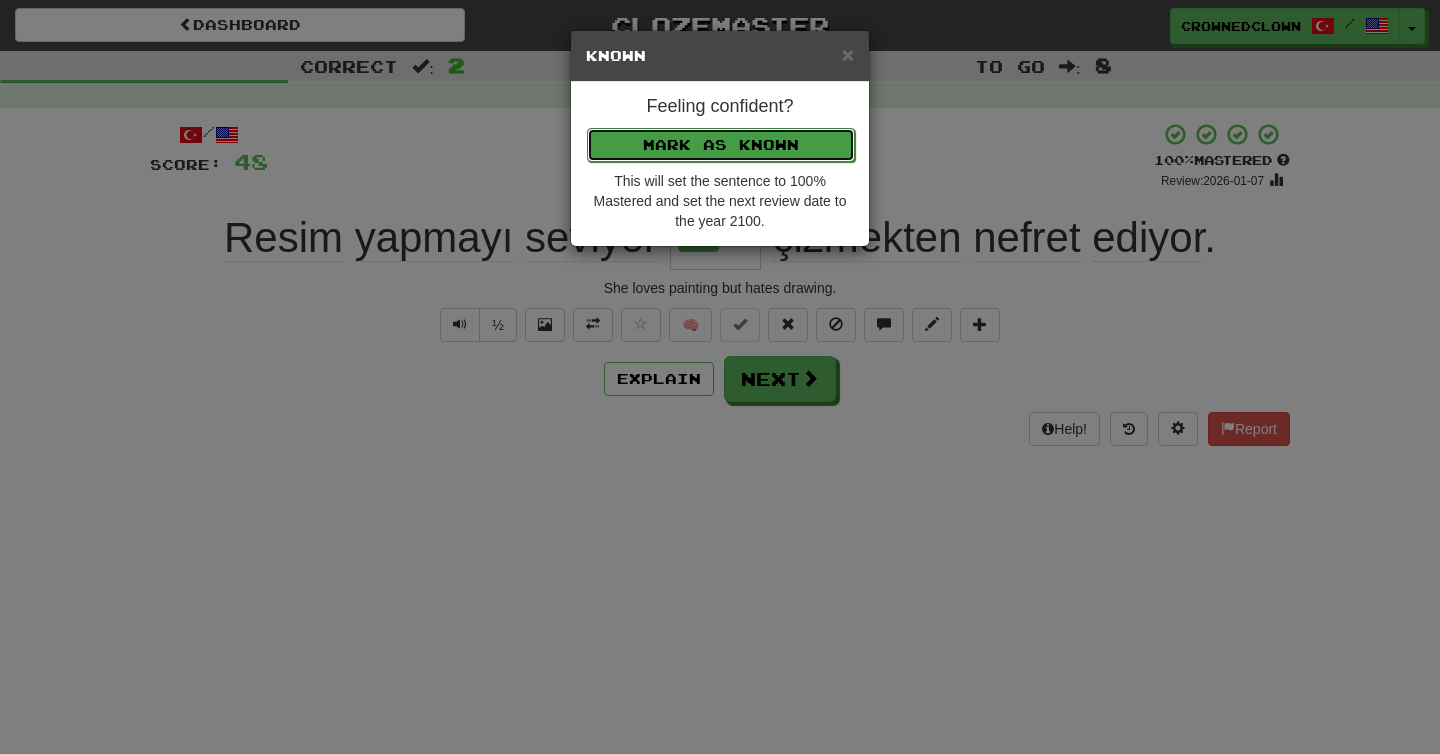 click on "Mark as Known" at bounding box center [721, 145] 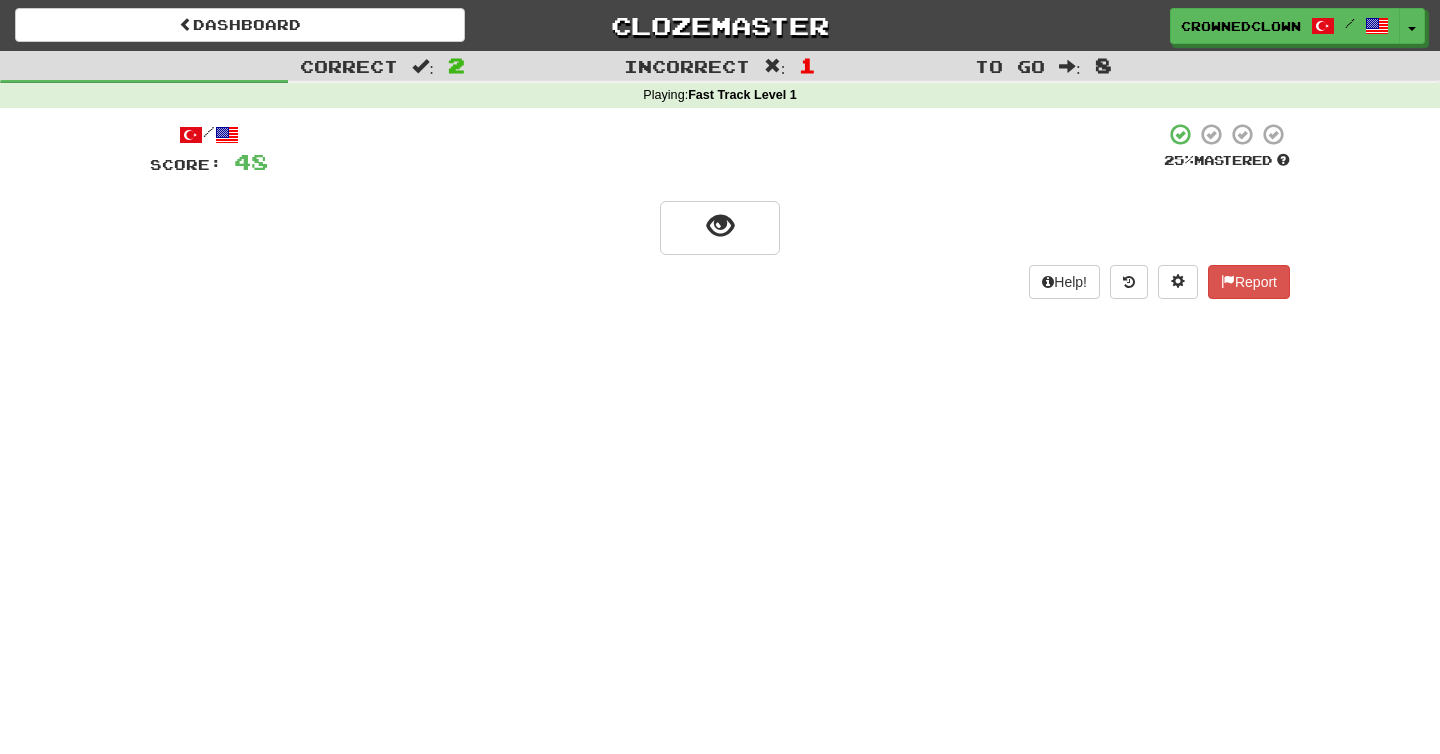 click on "Help!  Report" at bounding box center [720, 282] 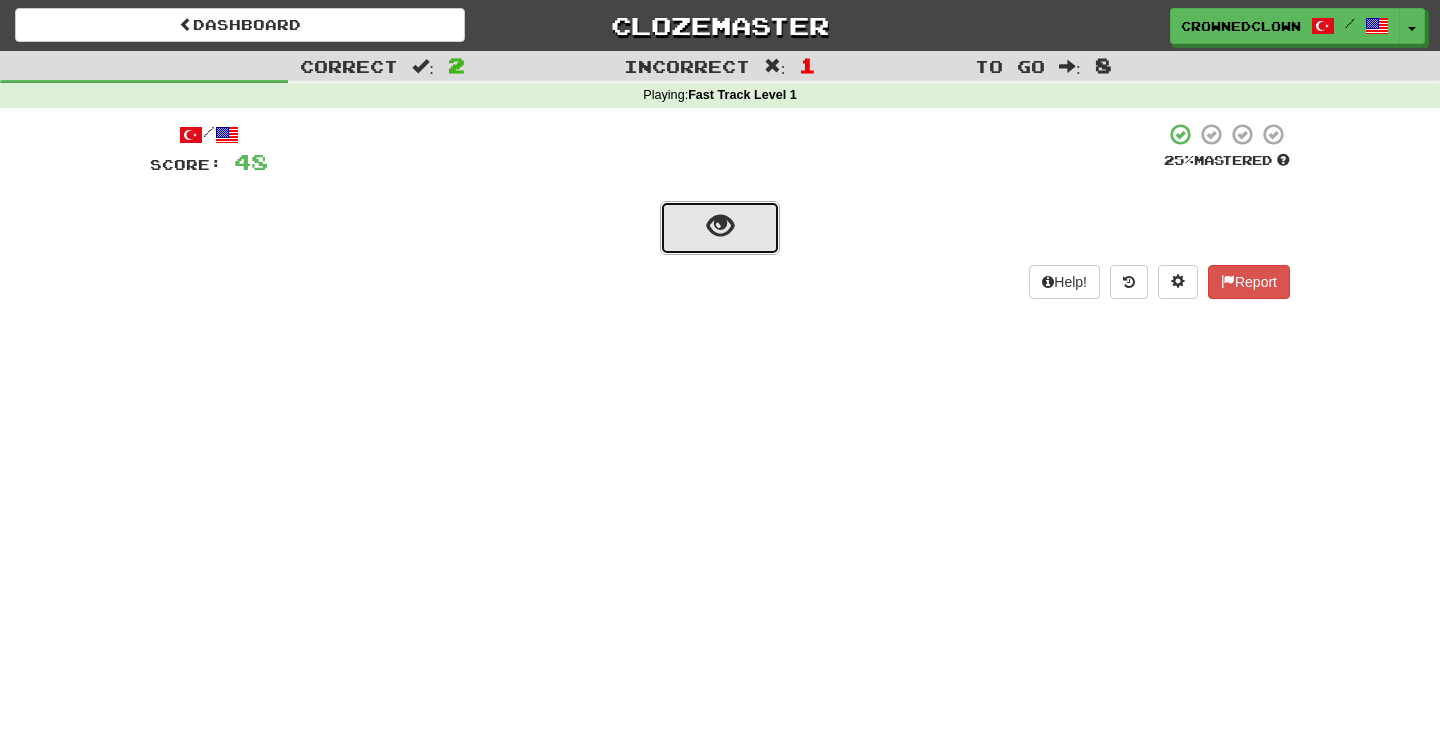 click at bounding box center (720, 228) 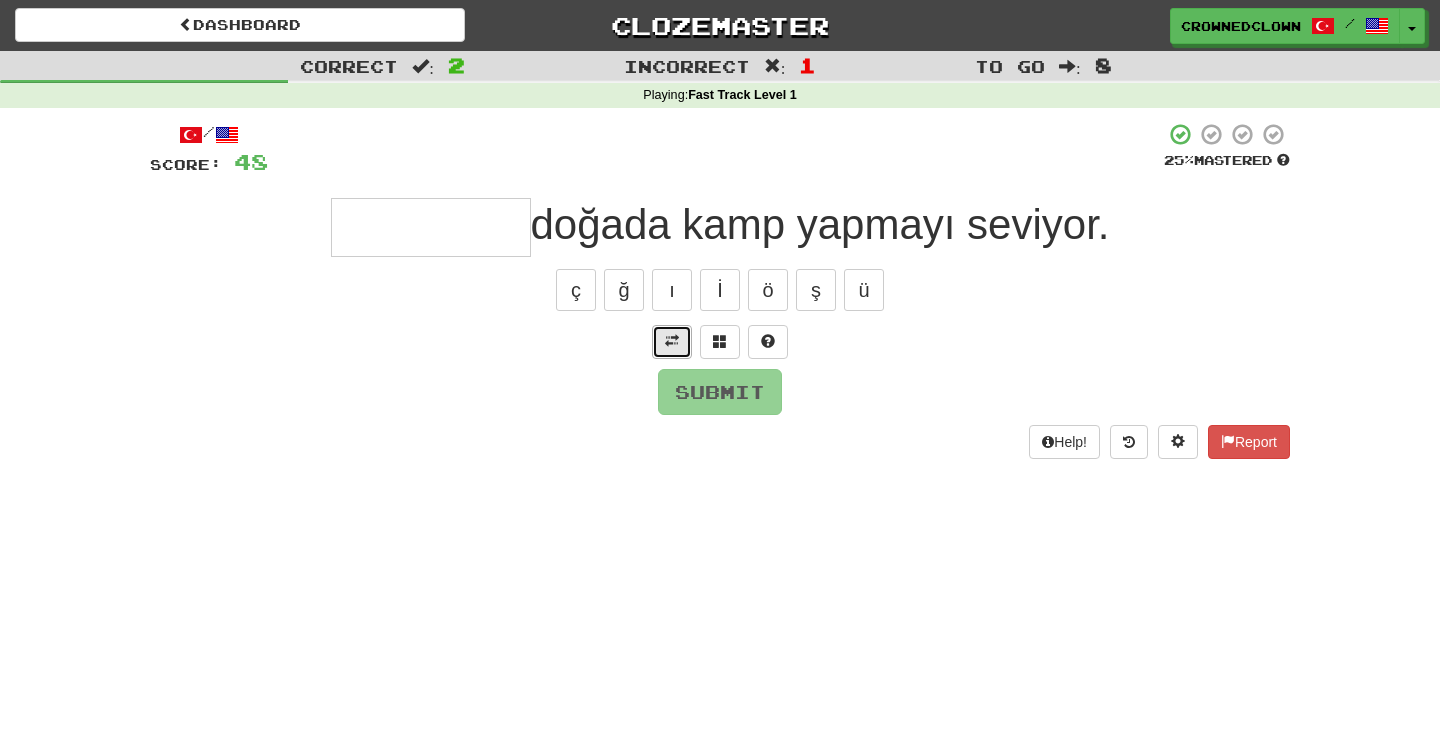 click at bounding box center (672, 341) 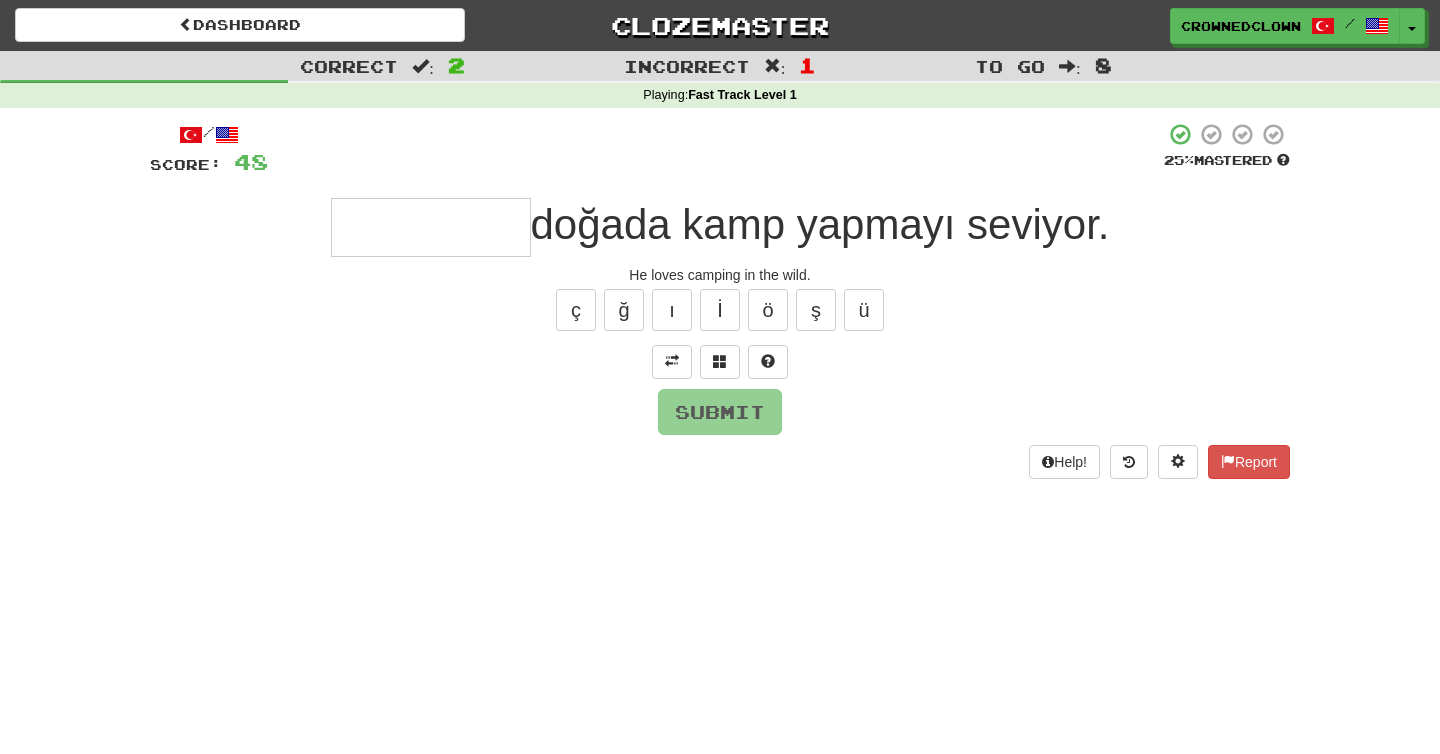 click at bounding box center (431, 227) 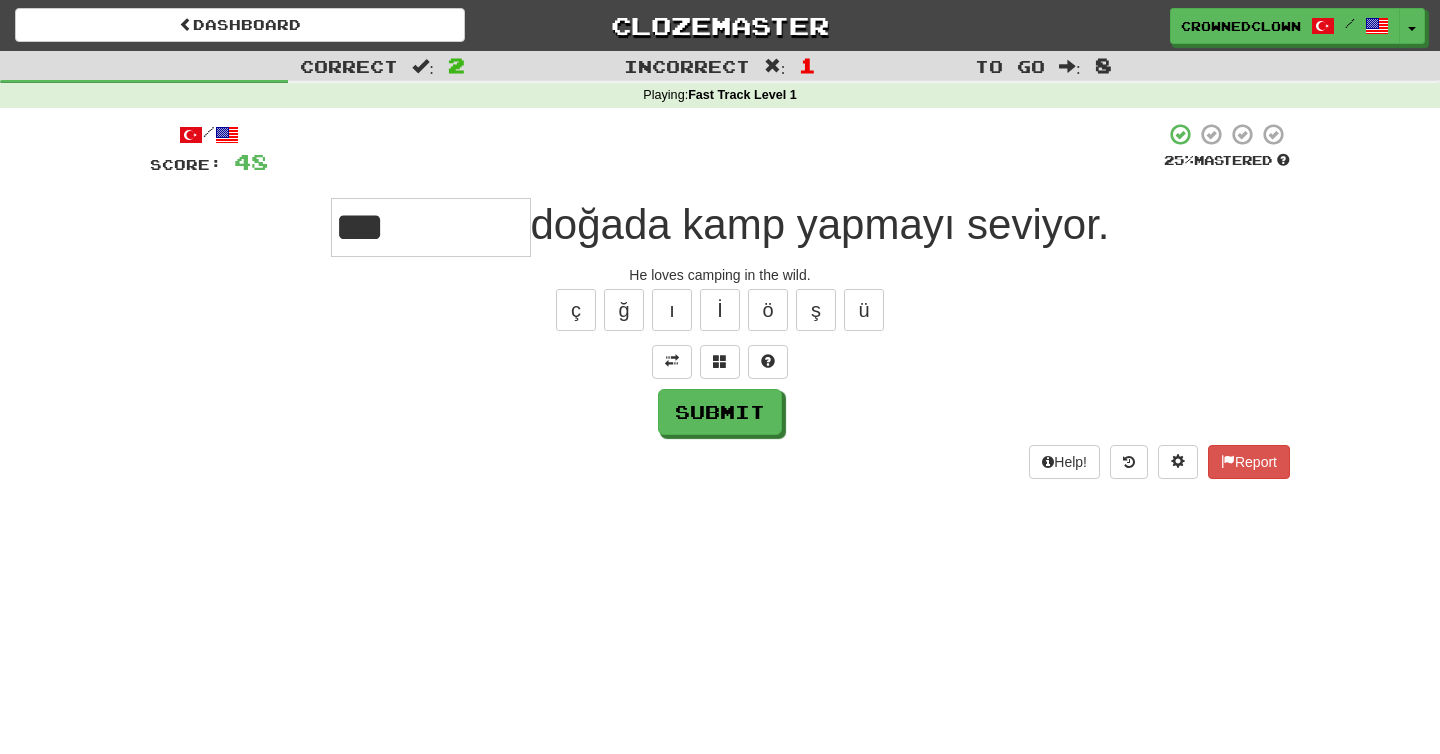 click on "He loves camping in the wild." at bounding box center [720, 275] 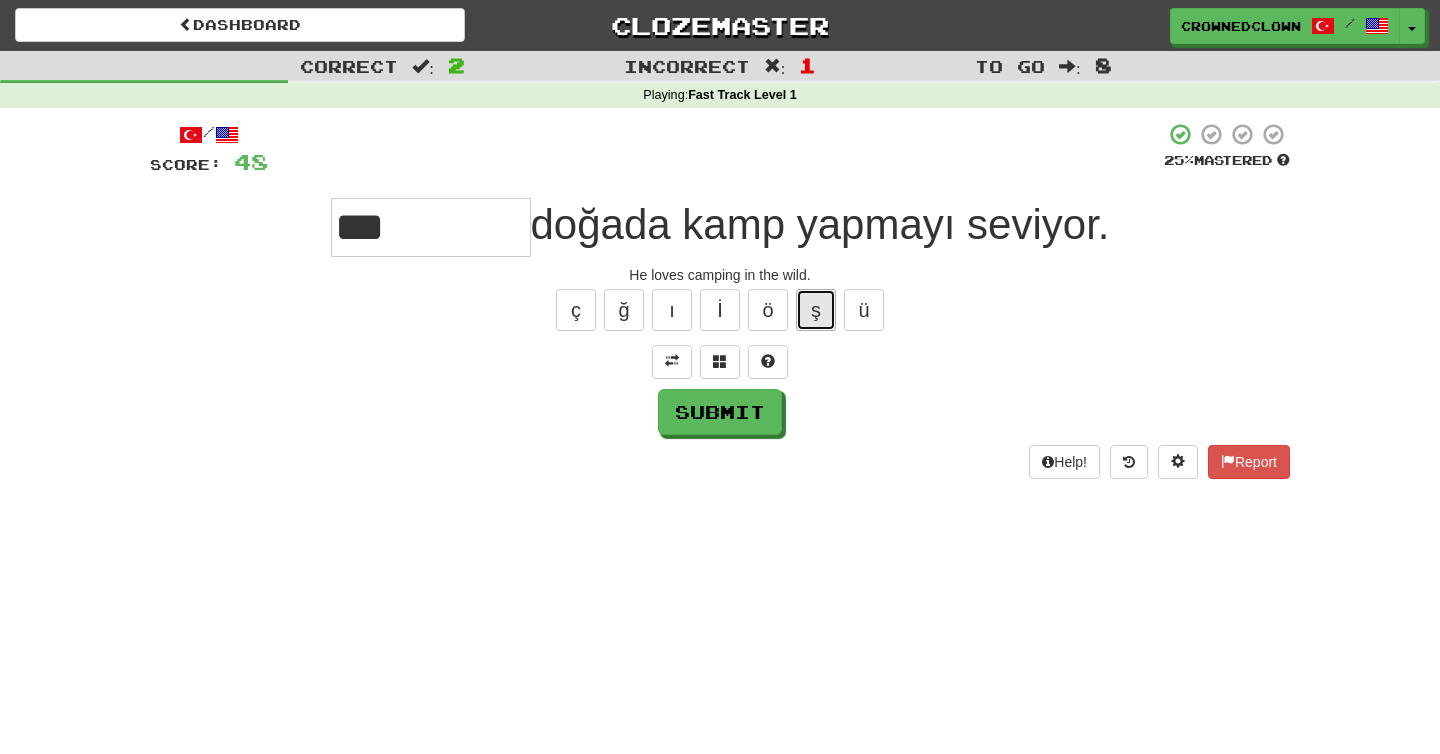 click on "ş" at bounding box center (816, 310) 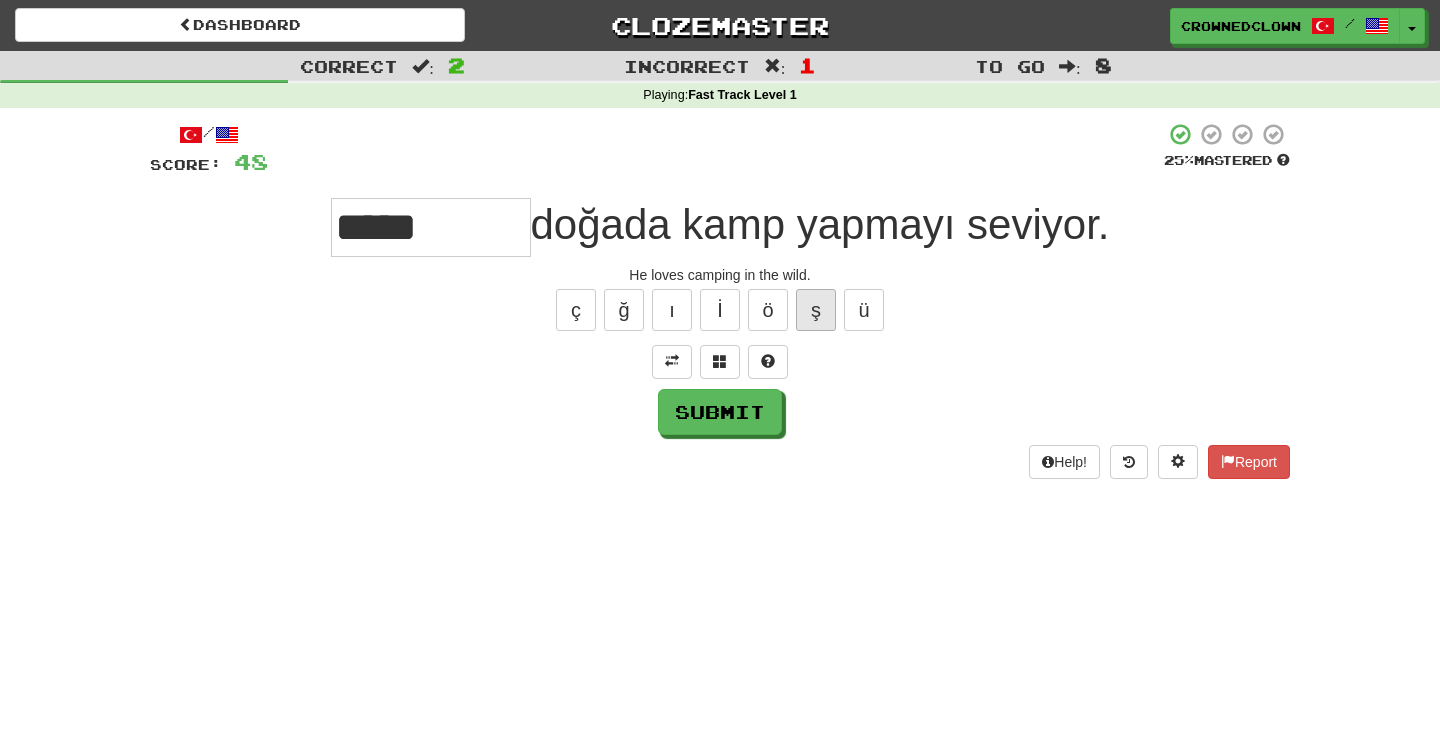 type on "*****" 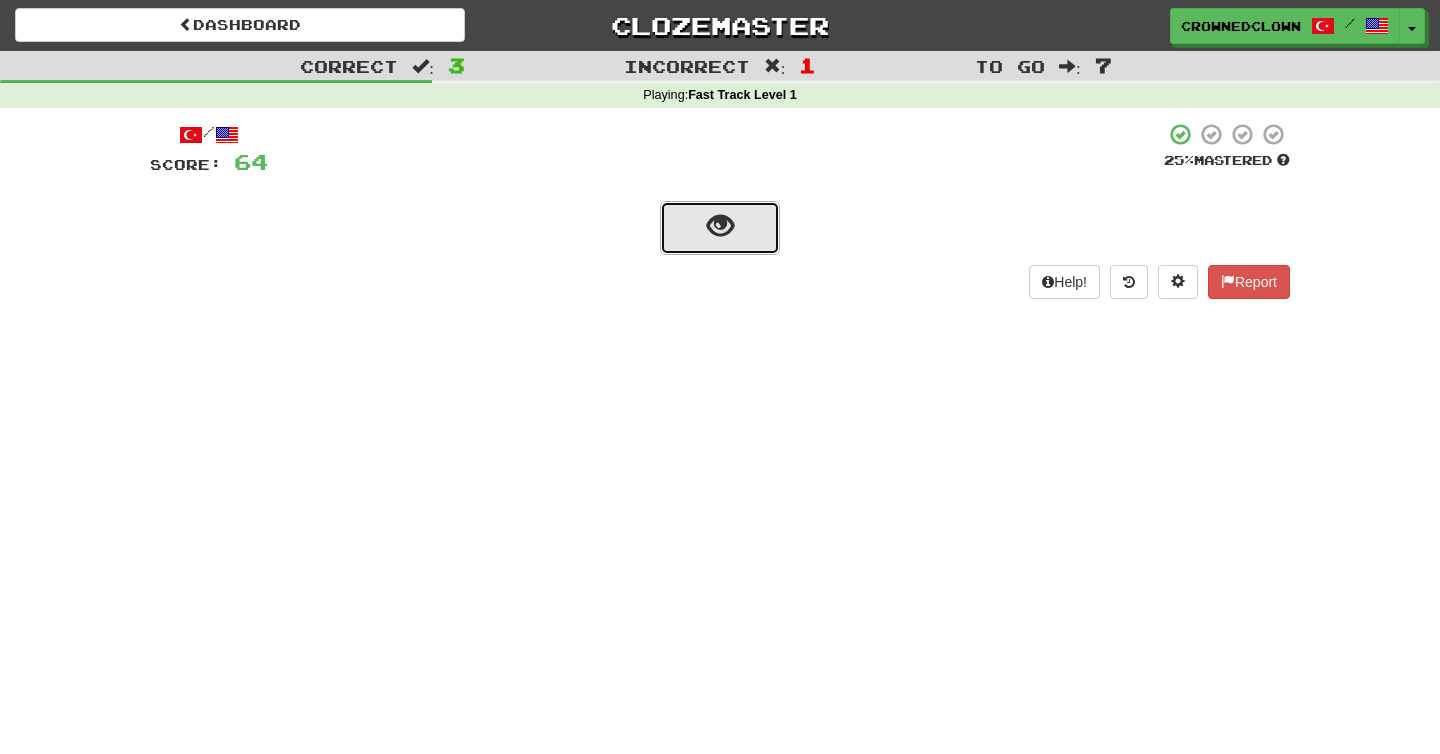 click at bounding box center (720, 226) 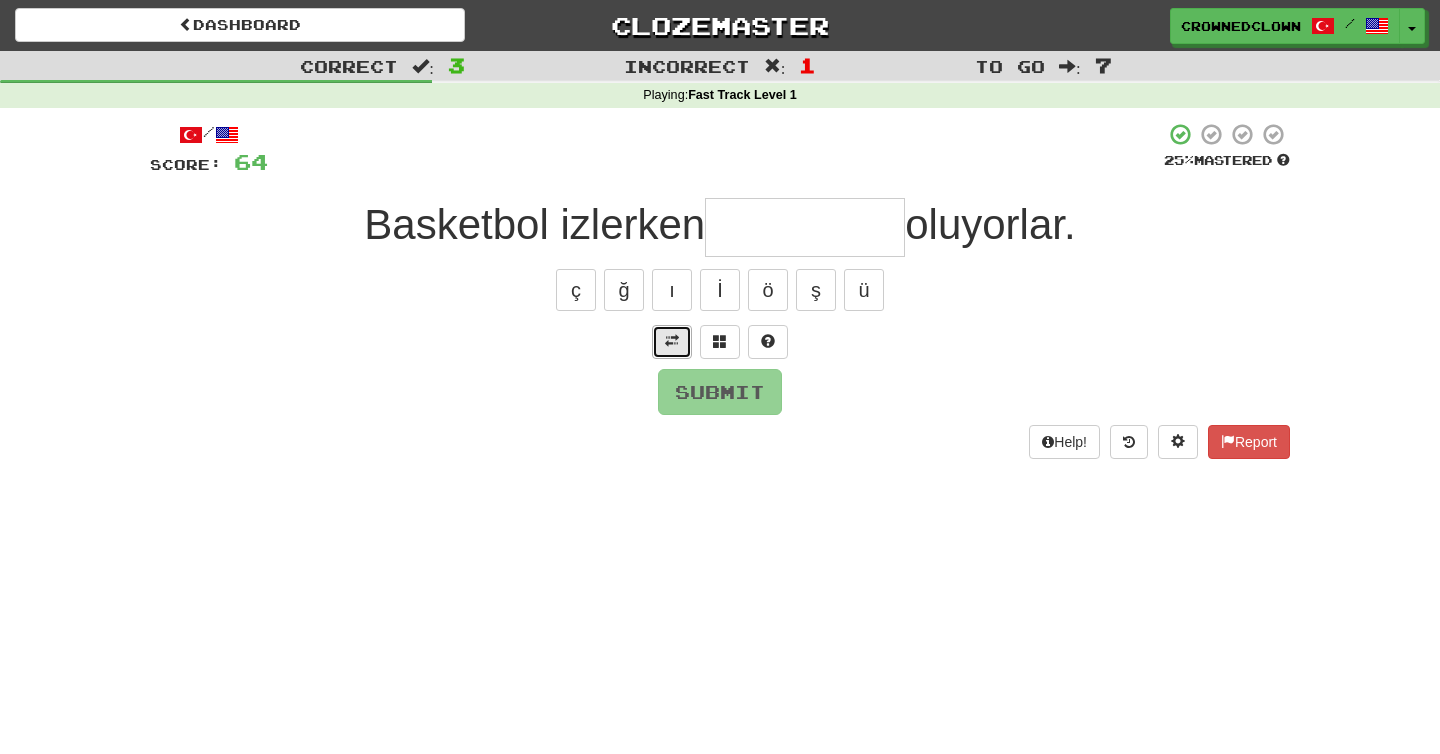 click at bounding box center (672, 342) 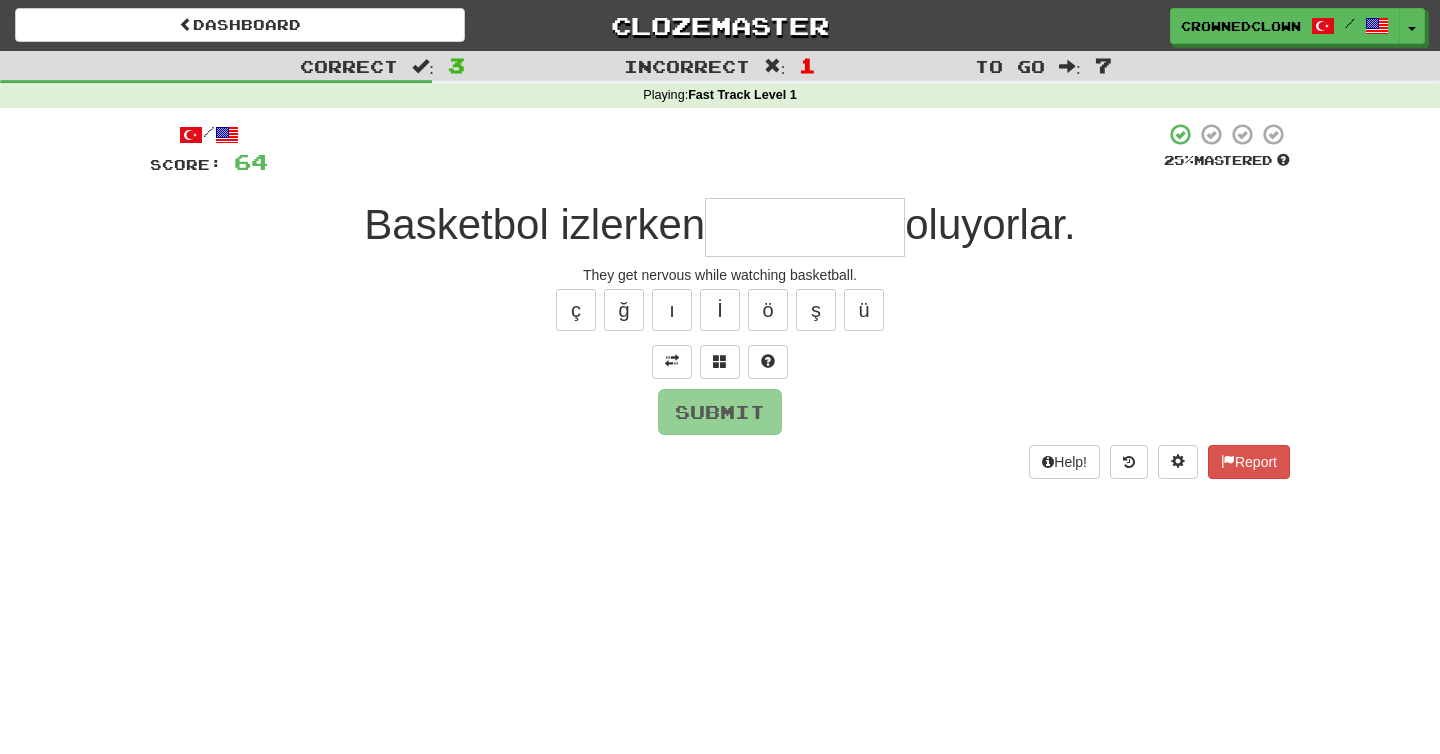 click at bounding box center [805, 227] 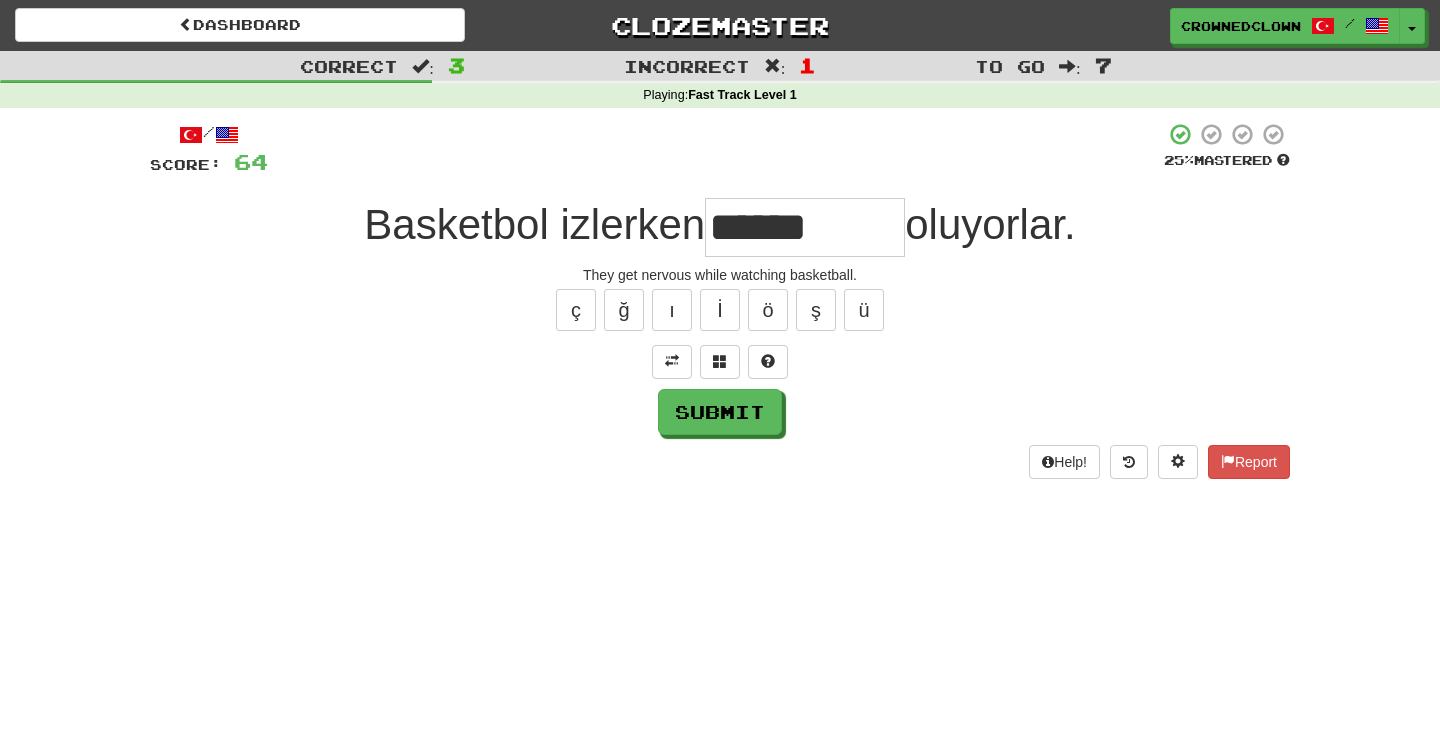 type on "******" 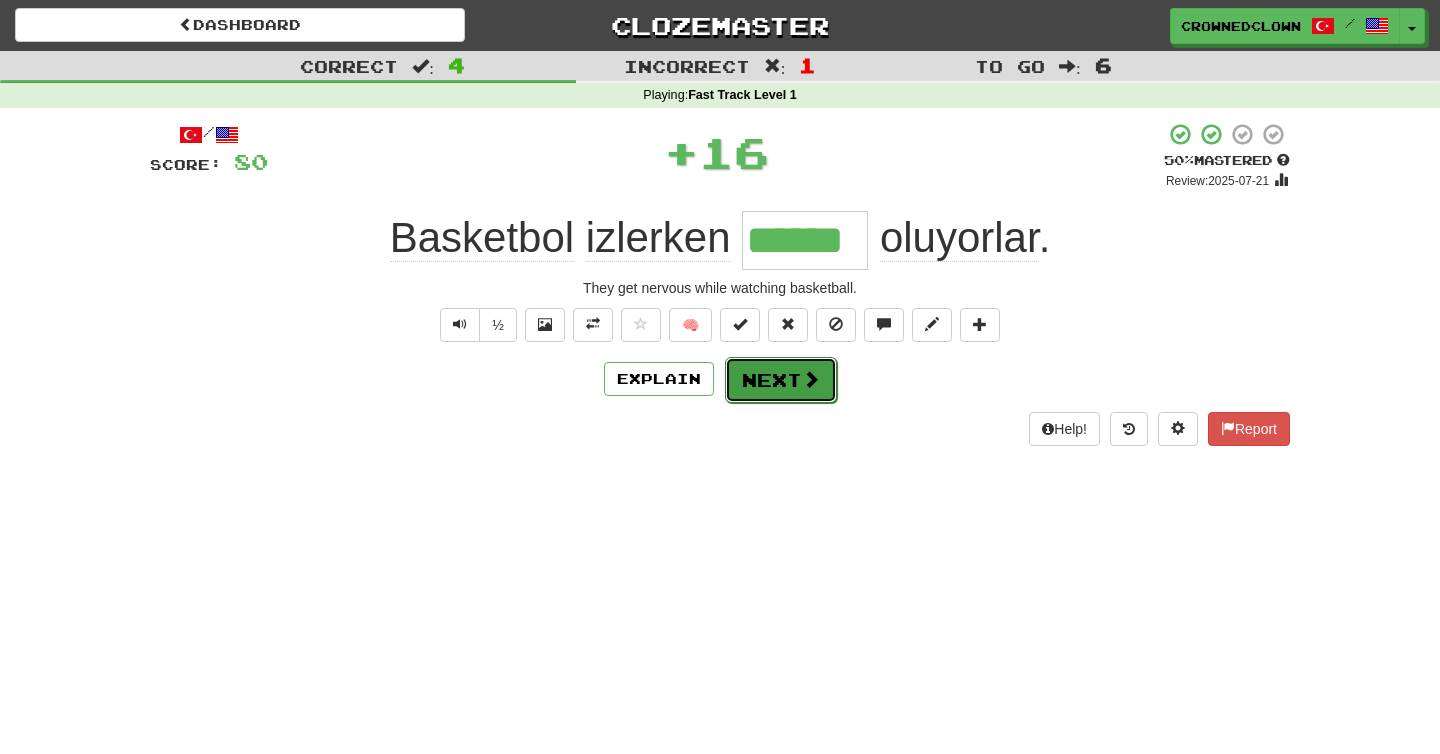 click on "Next" at bounding box center [781, 380] 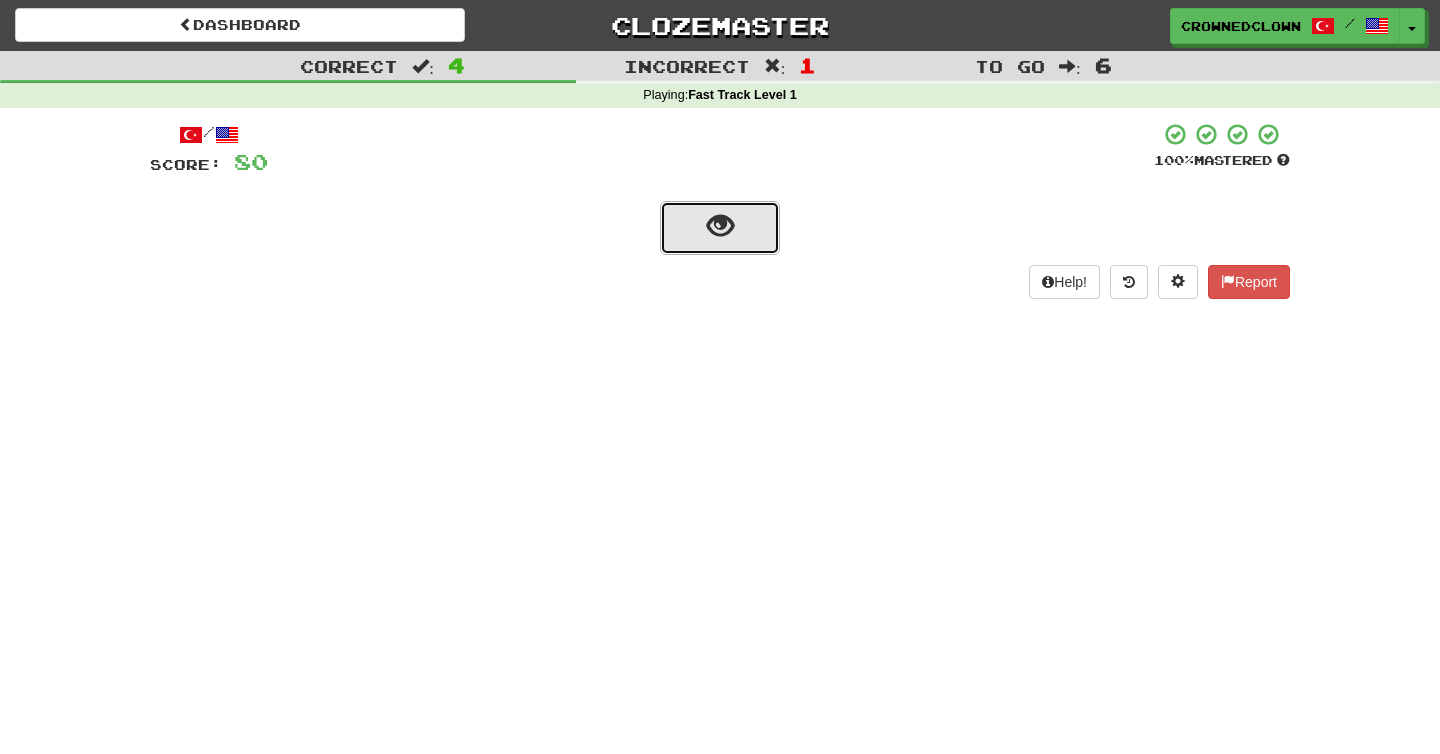click at bounding box center [720, 228] 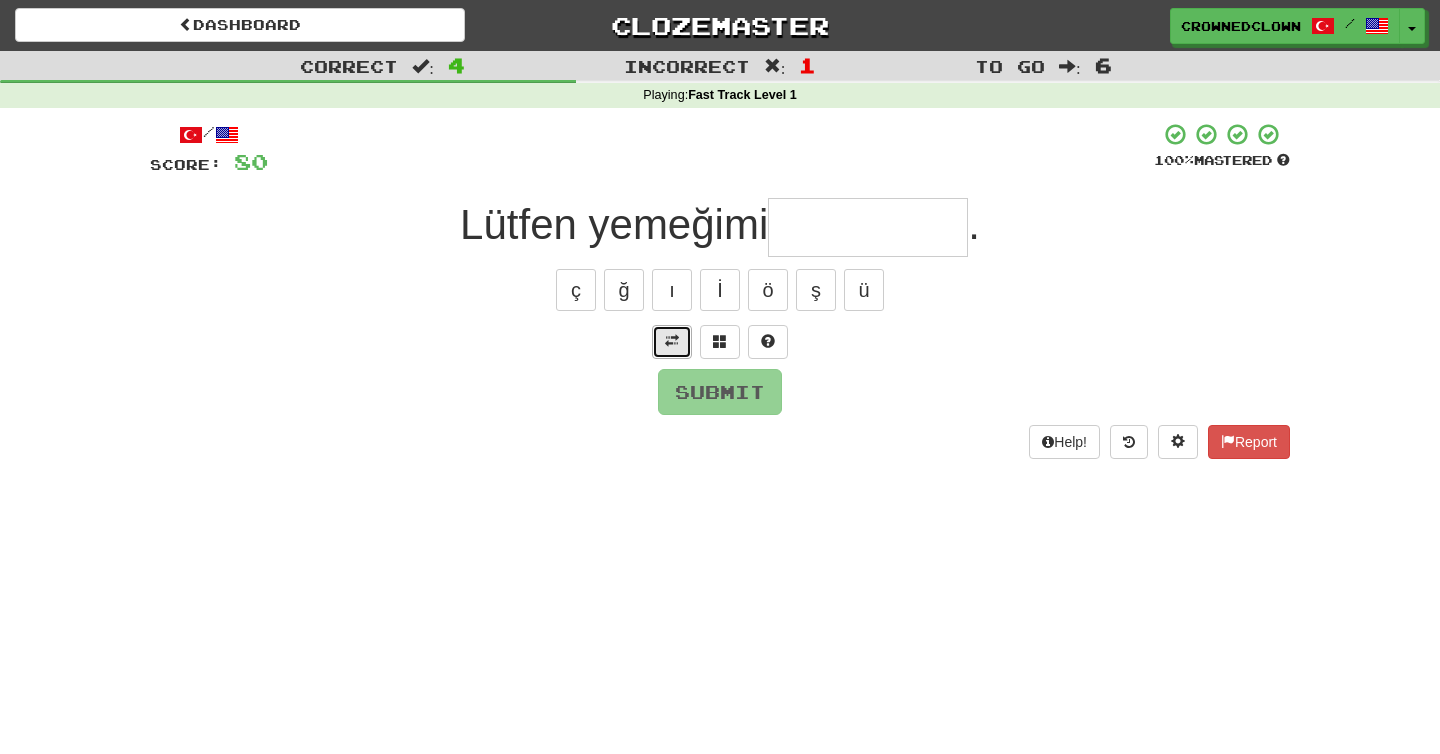 click at bounding box center (672, 342) 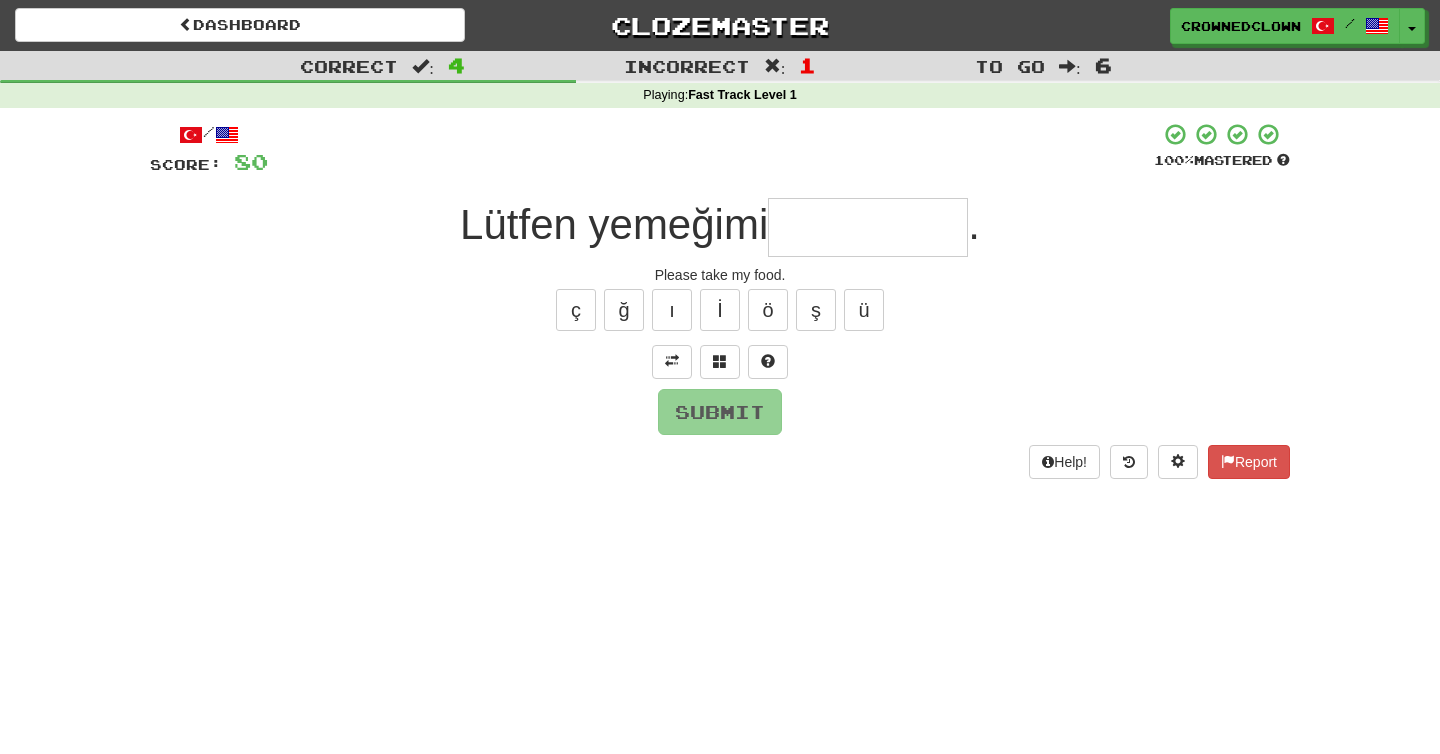 click at bounding box center (868, 227) 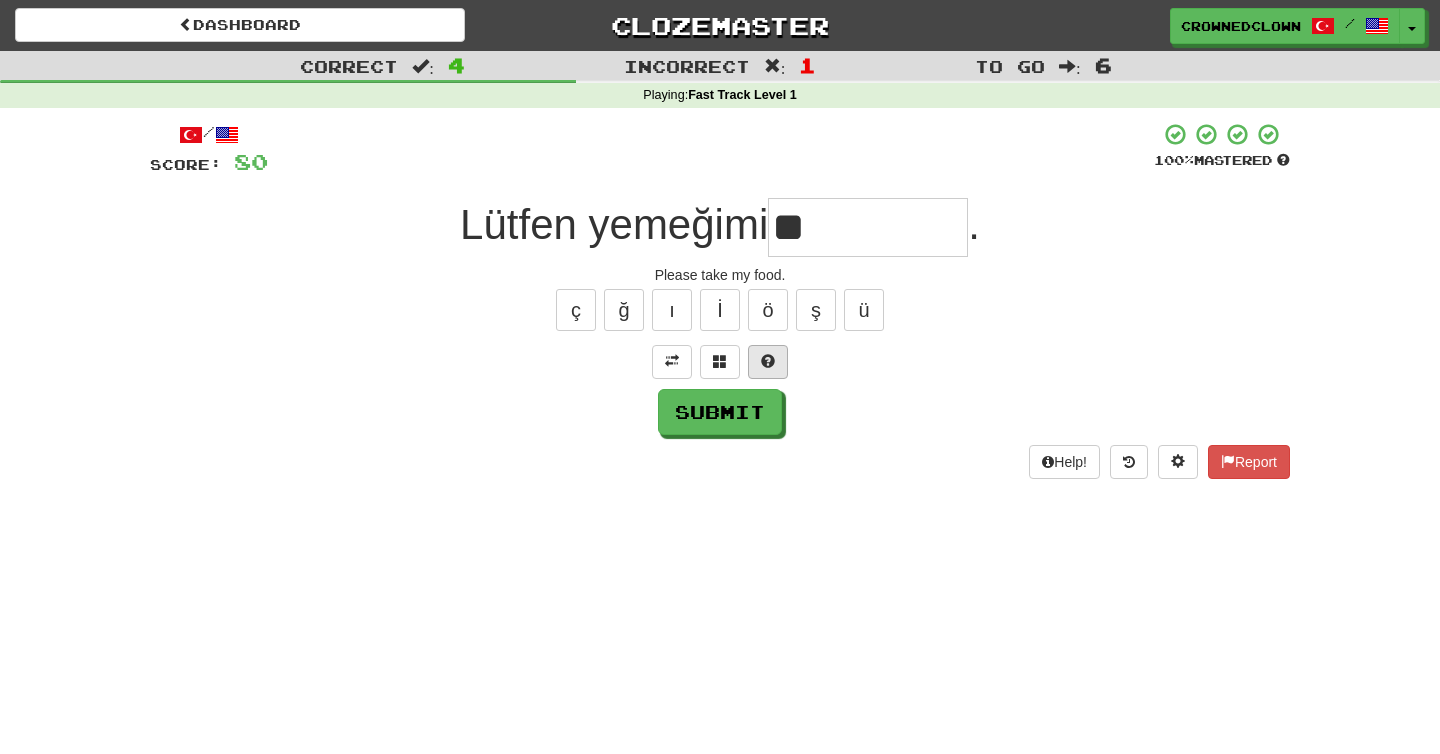 type on "**" 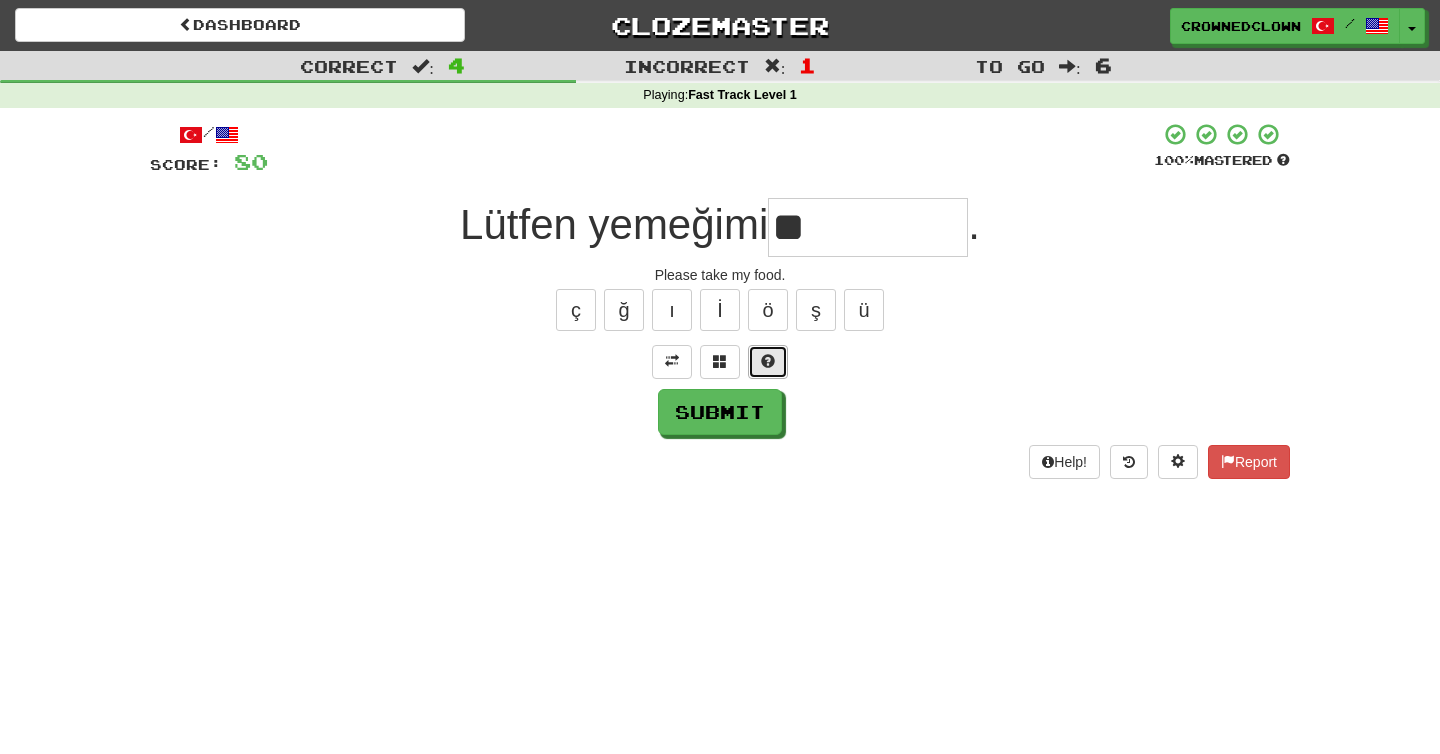 click at bounding box center [768, 362] 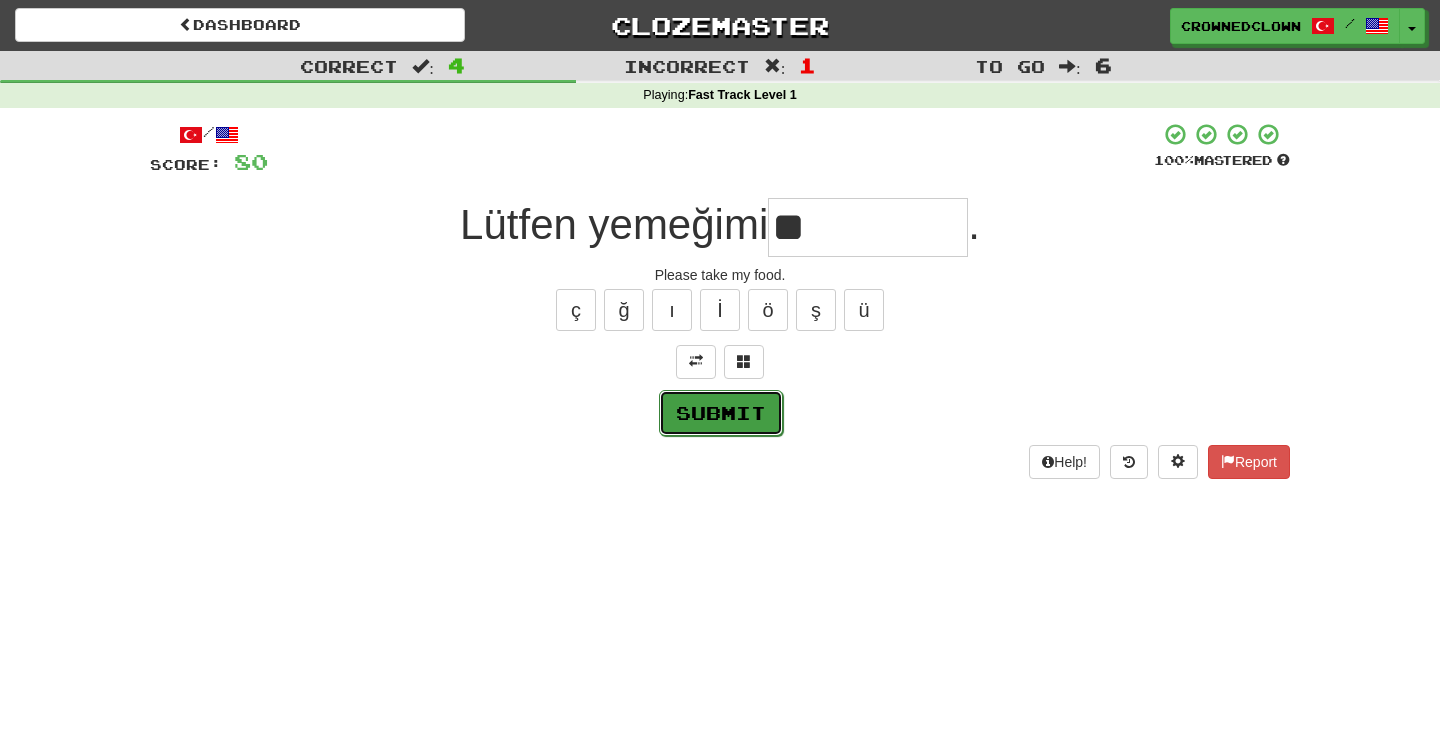 click on "Submit" at bounding box center [721, 413] 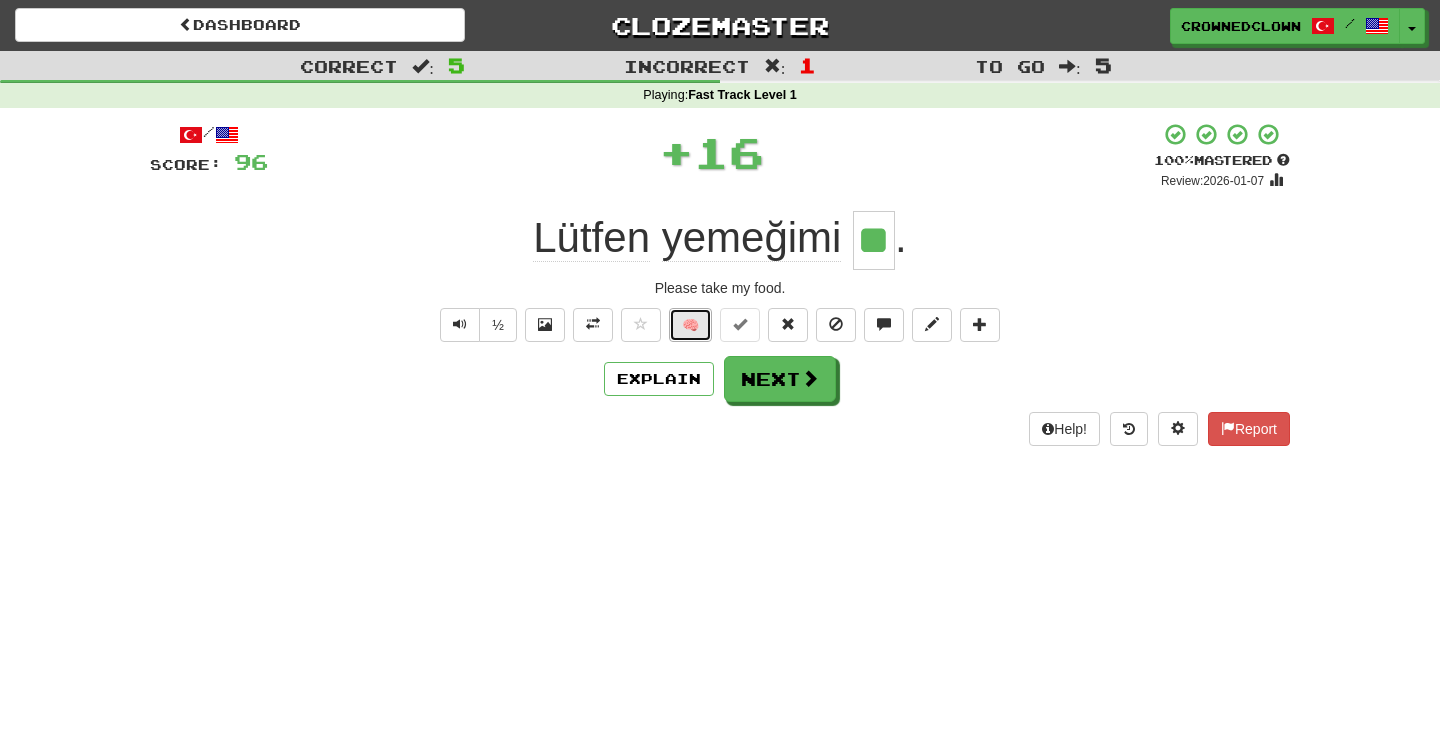 click on "🧠" at bounding box center (690, 325) 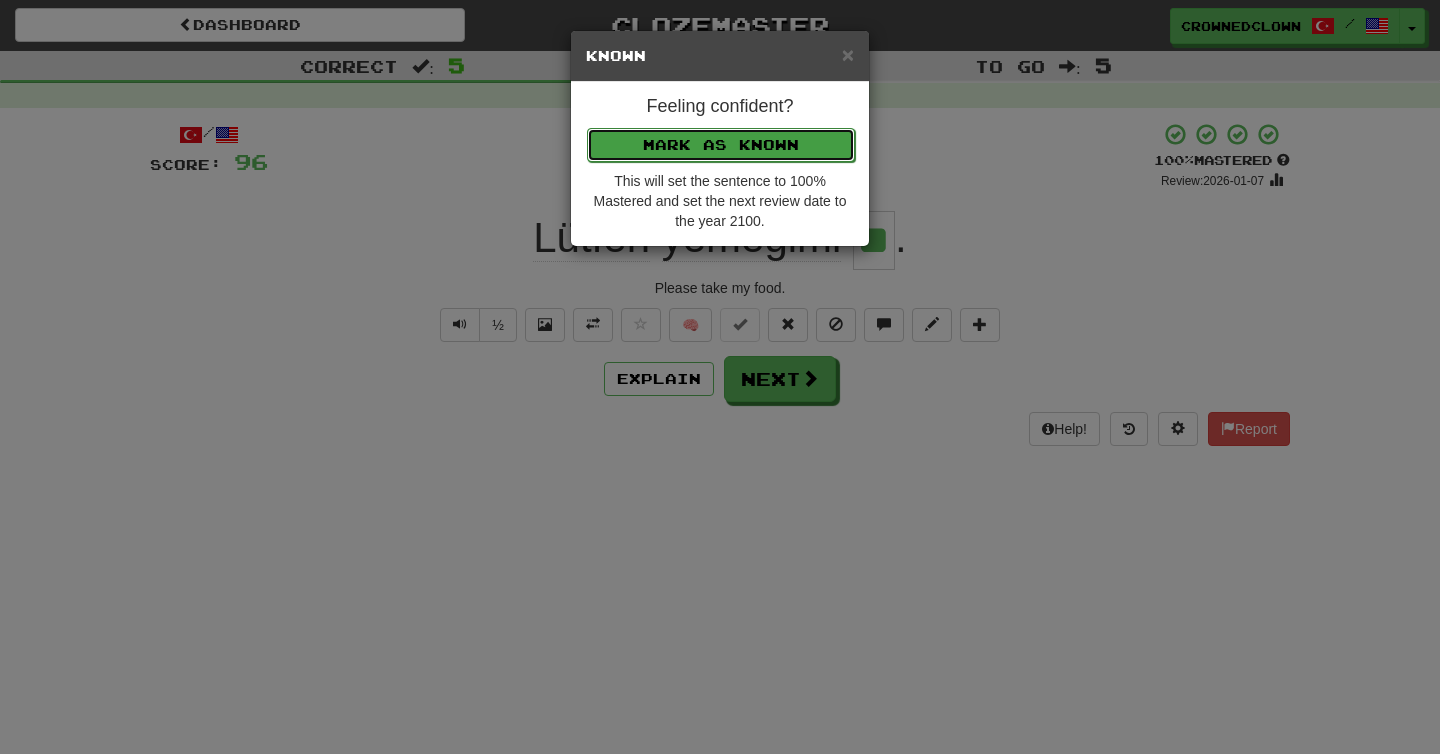 click on "Mark as Known" at bounding box center (721, 145) 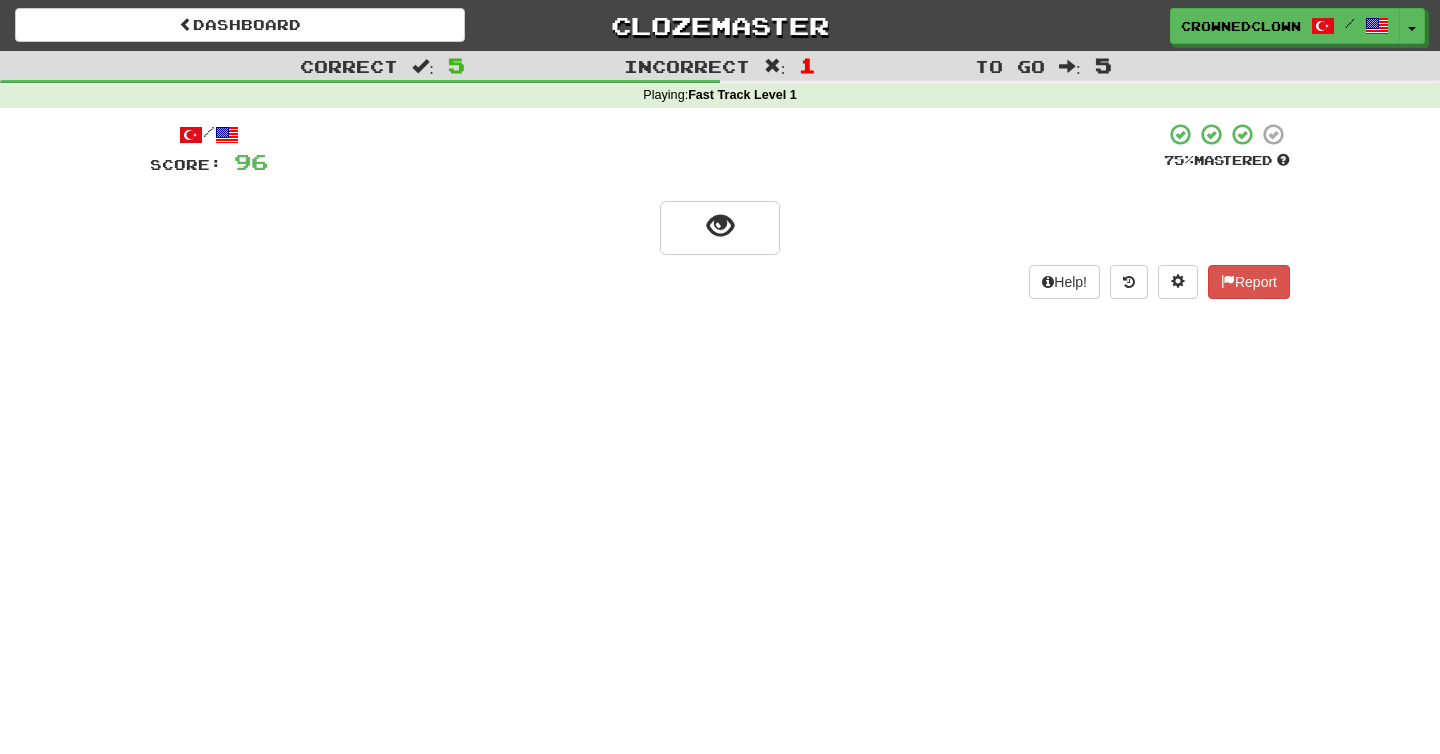 click at bounding box center (720, 226) 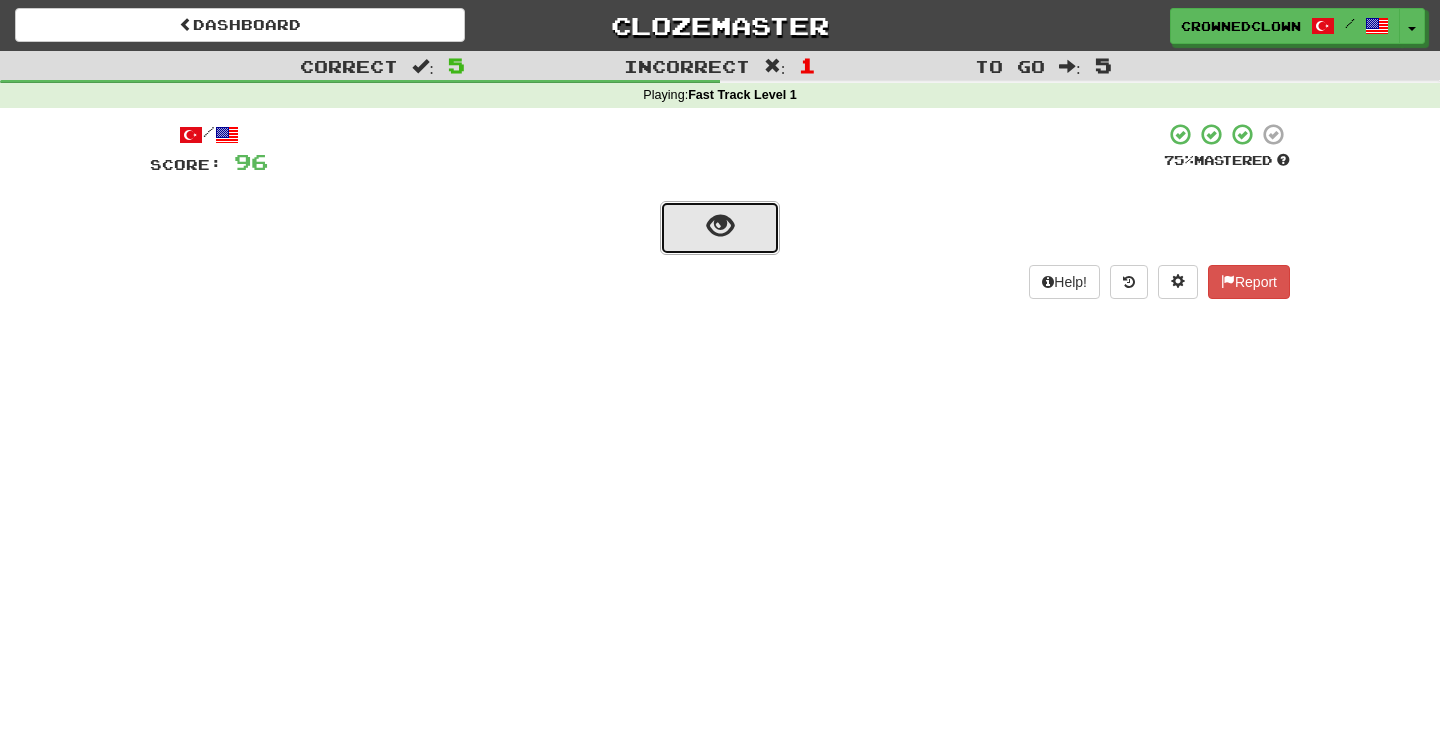 click at bounding box center [720, 228] 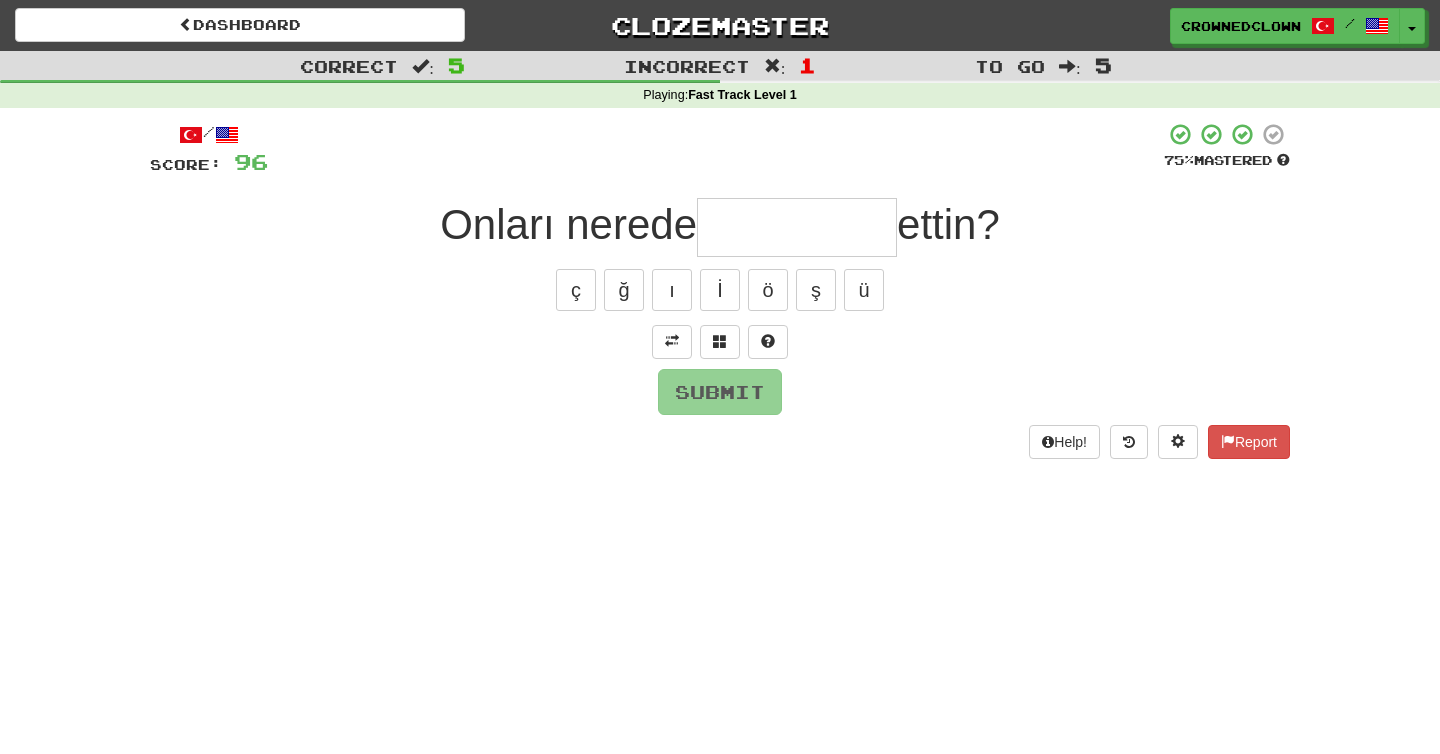 click at bounding box center [720, 342] 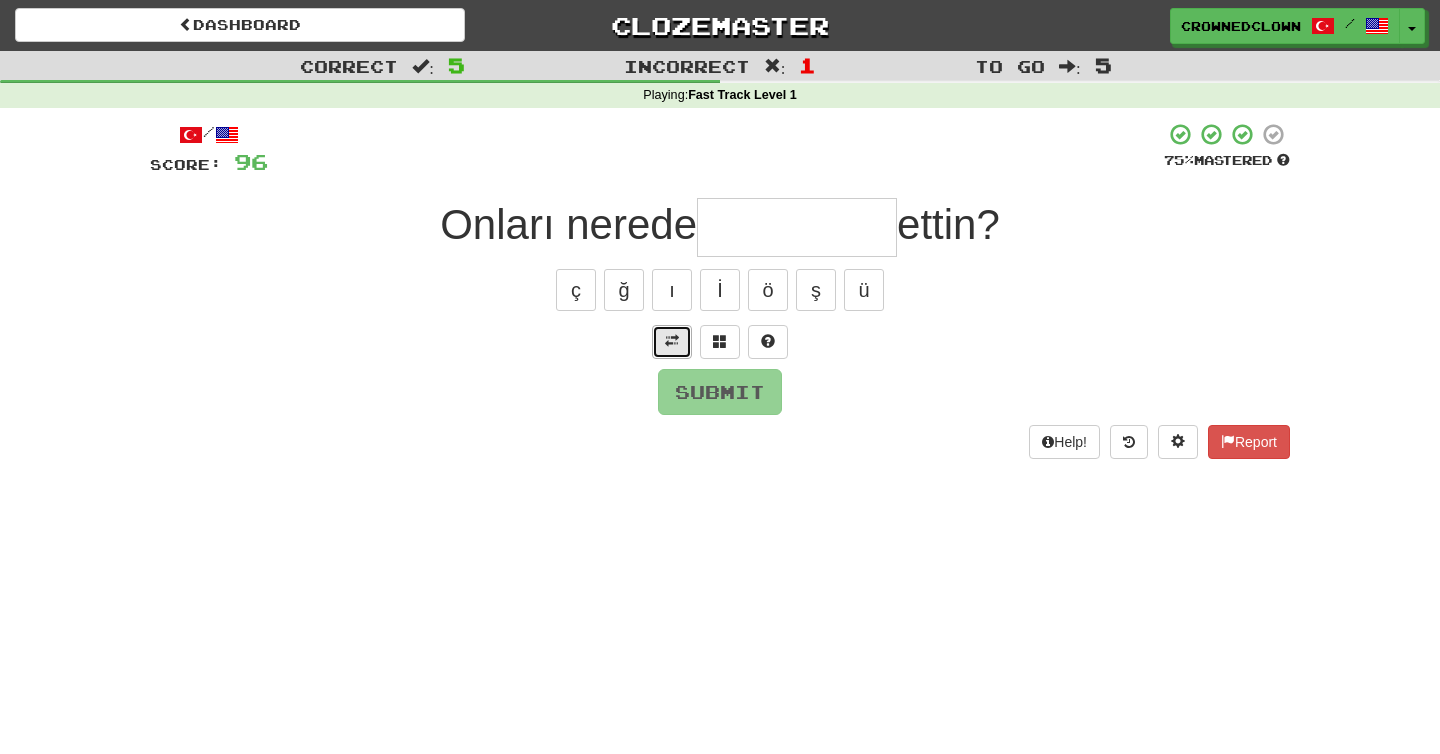 click at bounding box center (672, 342) 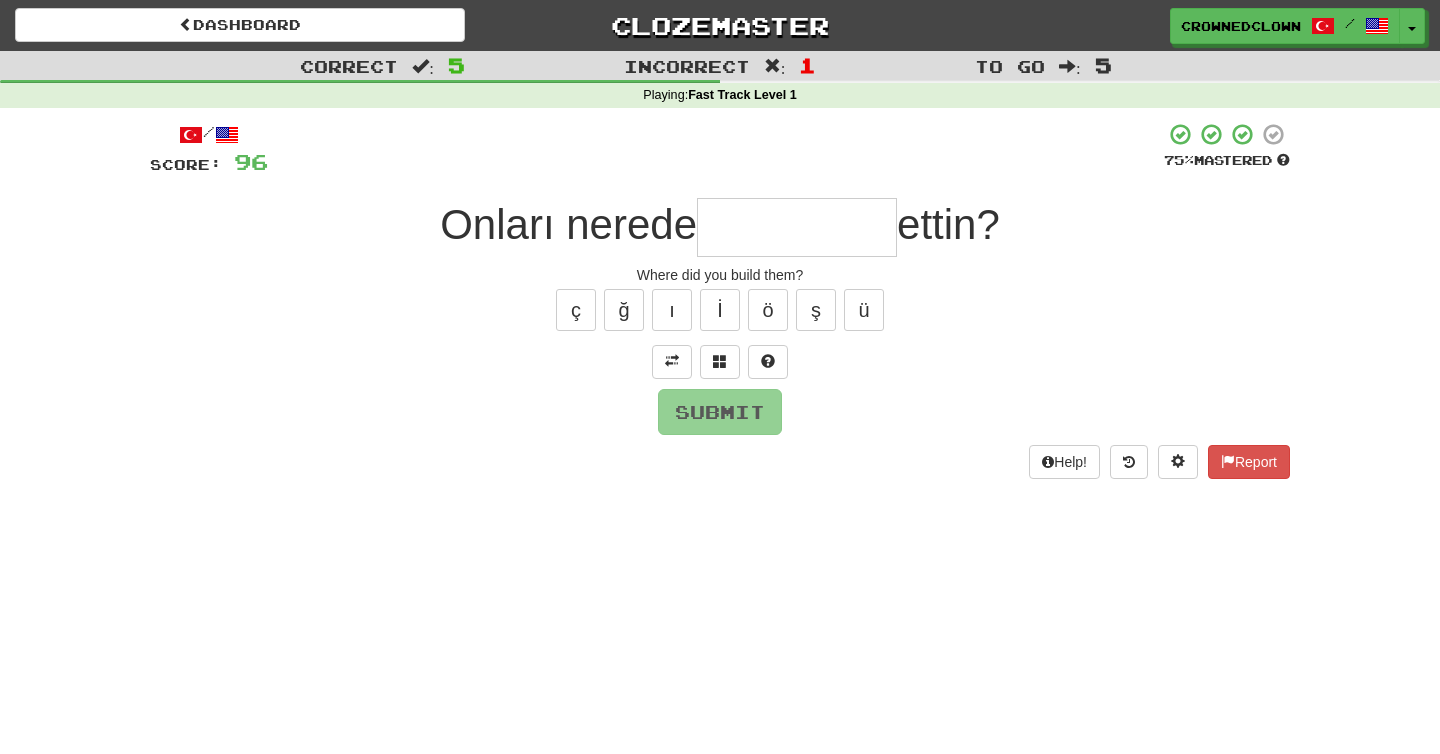 click at bounding box center (797, 227) 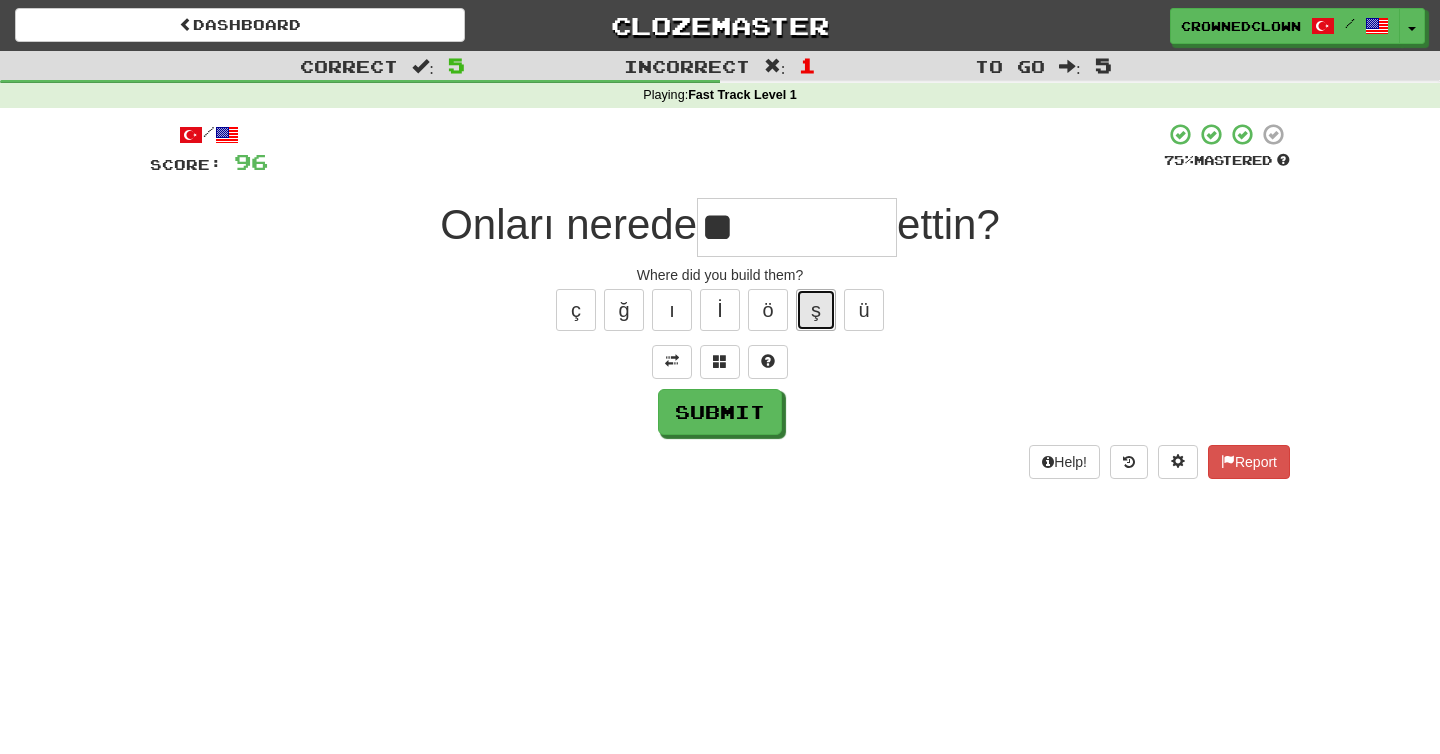click on "ş" at bounding box center [816, 310] 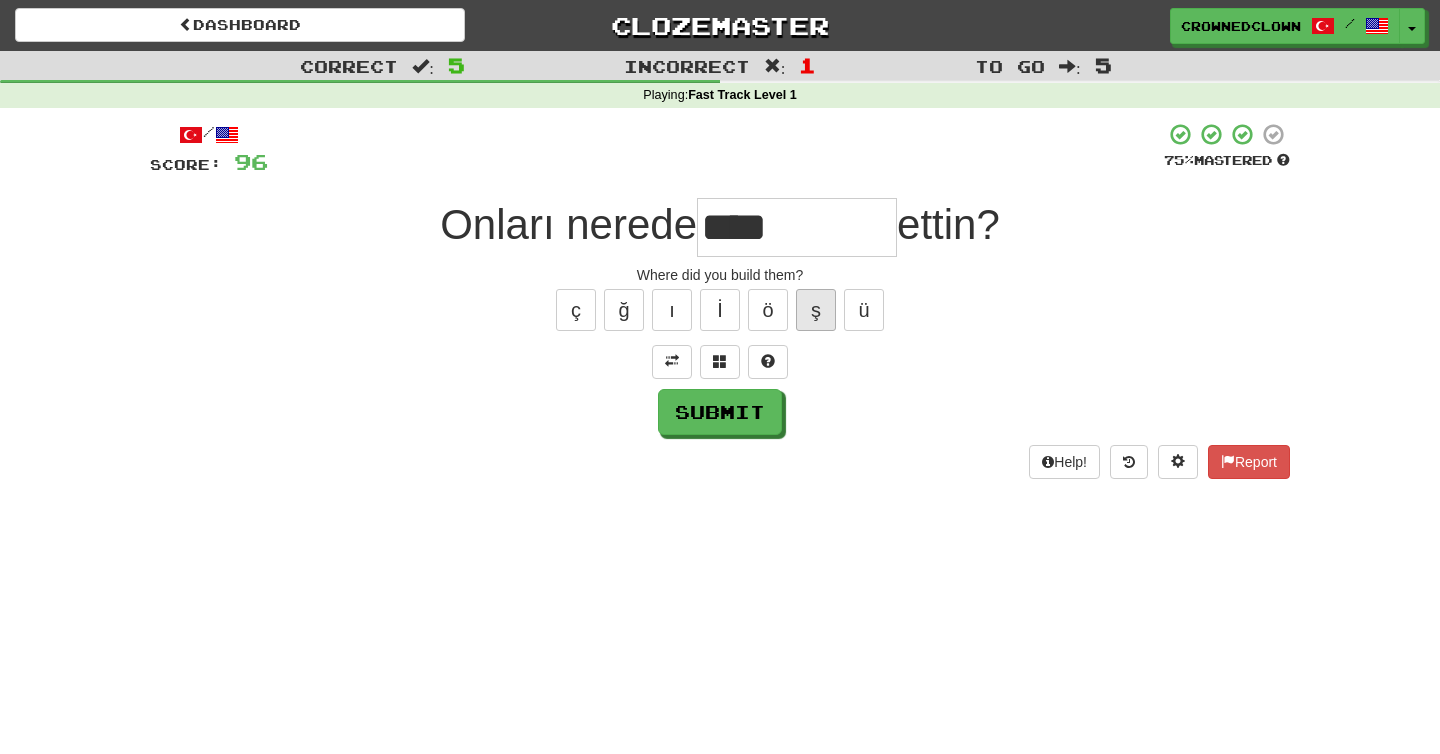 type on "****" 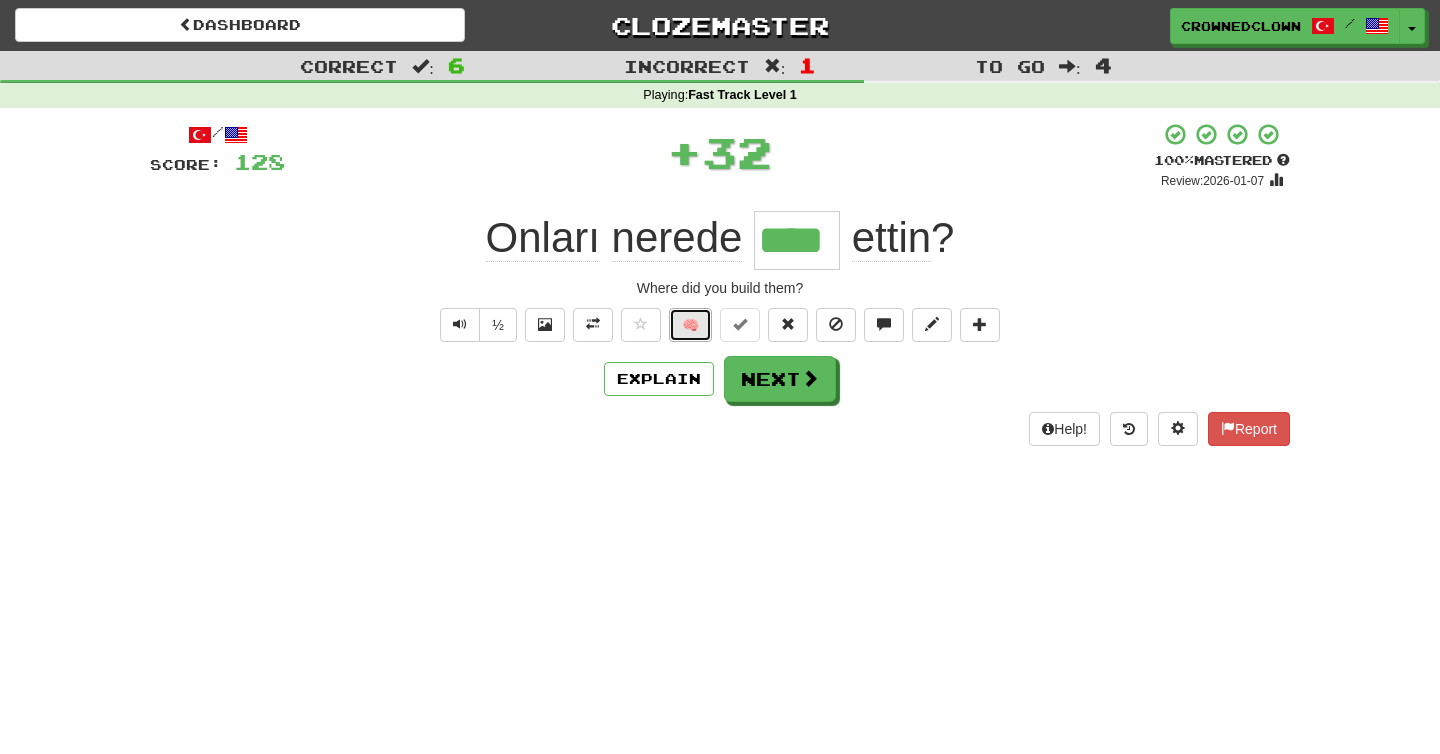click on "🧠" at bounding box center [690, 325] 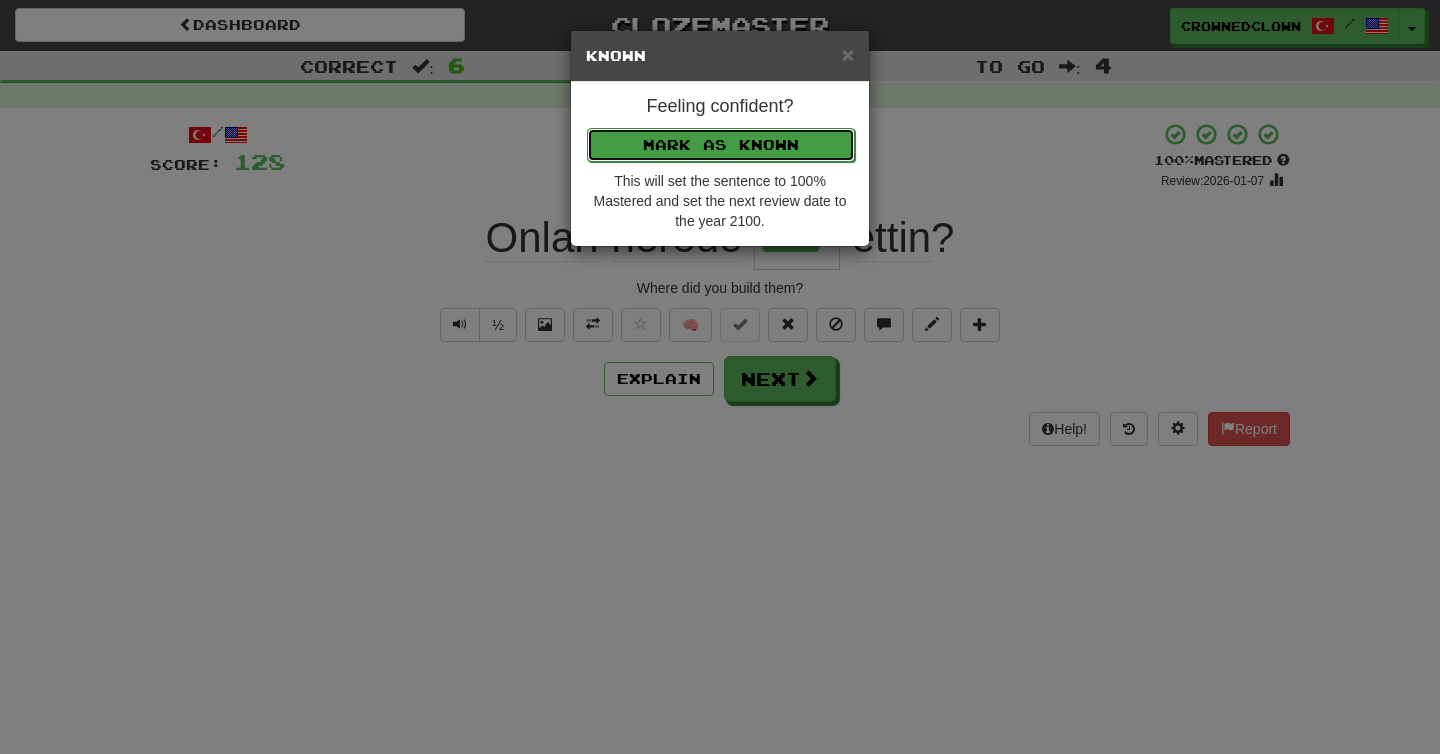 click on "Mark as Known" at bounding box center [721, 145] 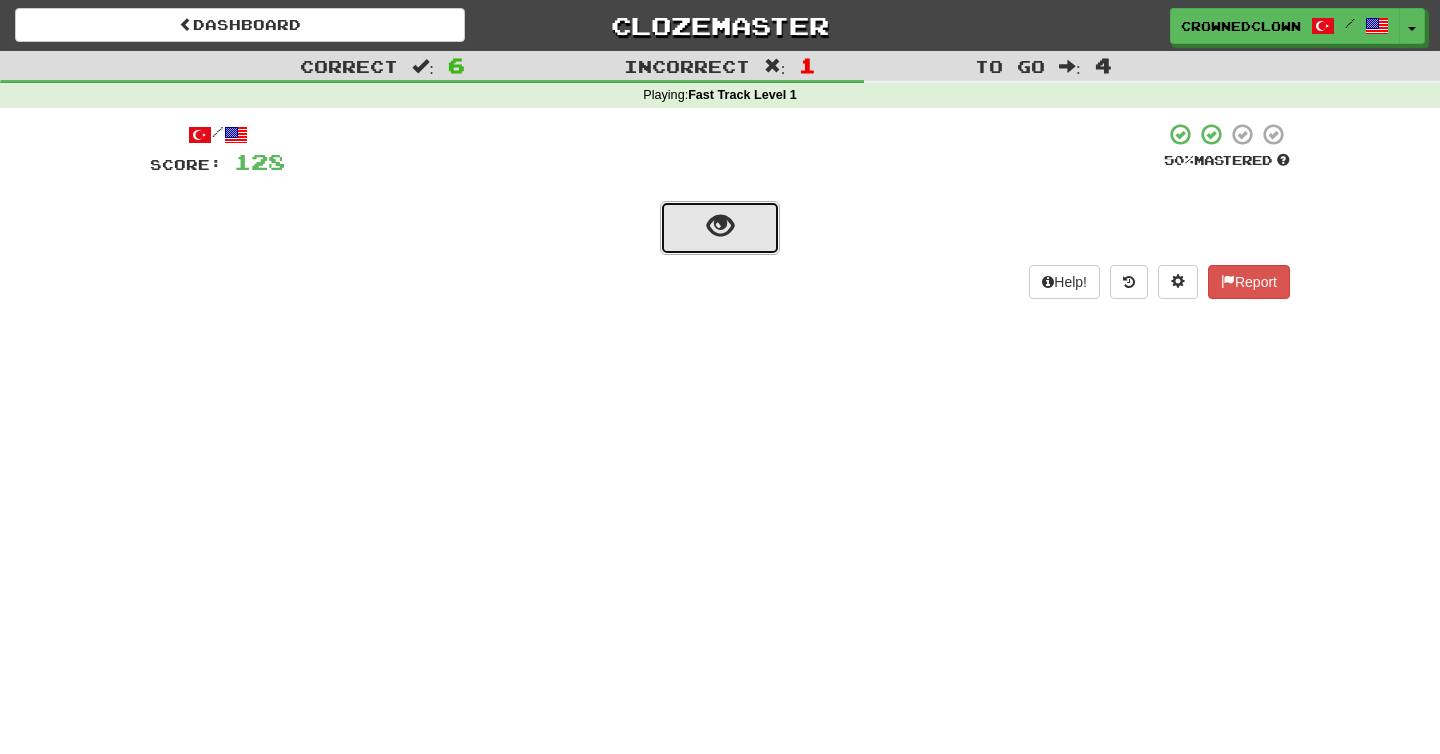 click at bounding box center [720, 228] 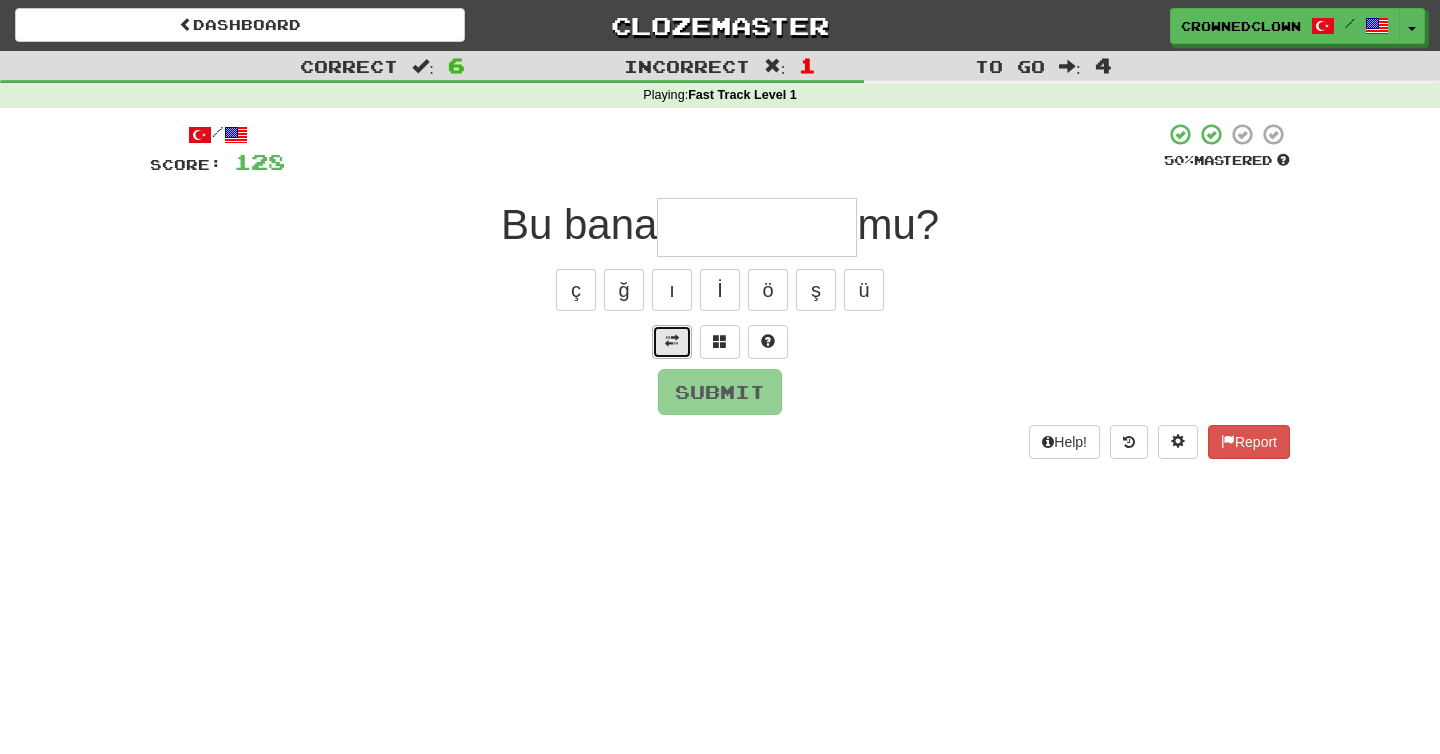 click at bounding box center (672, 342) 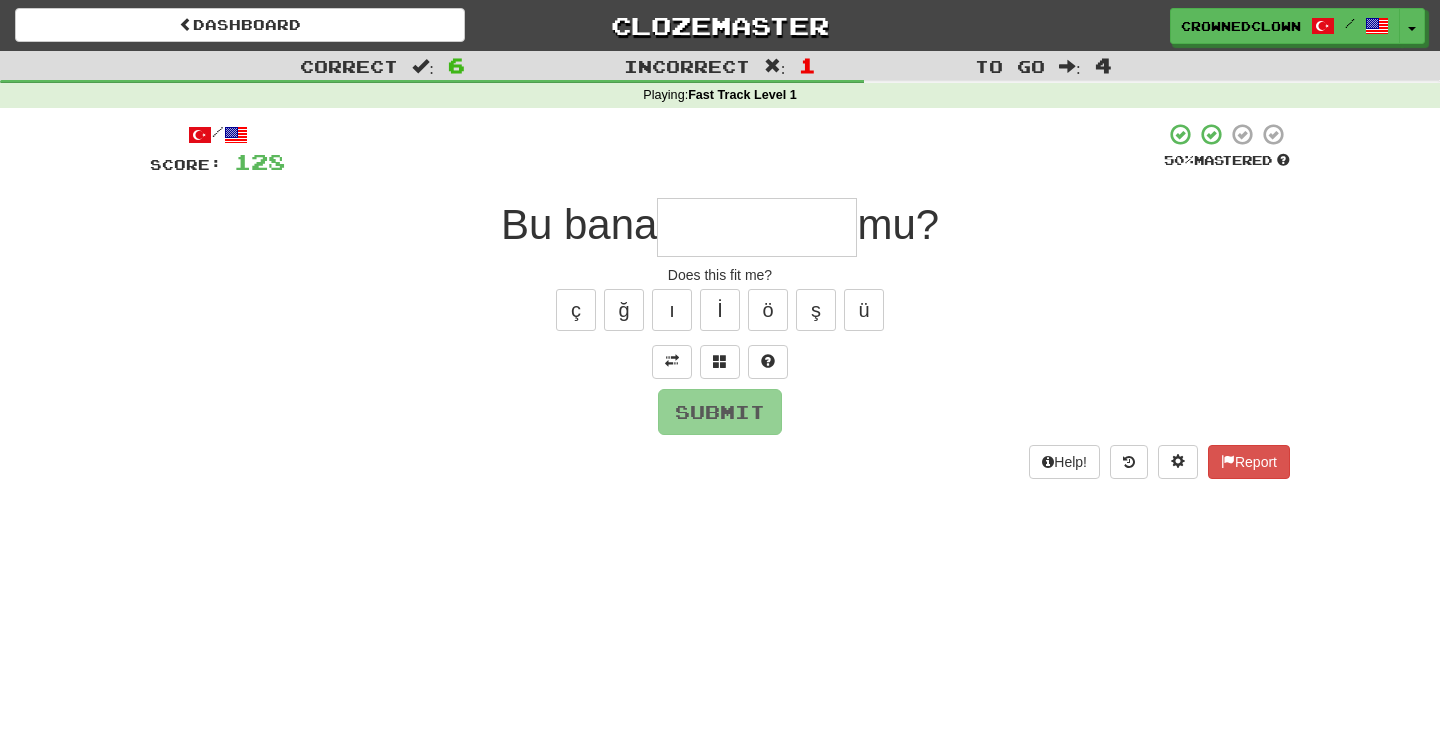click at bounding box center (757, 227) 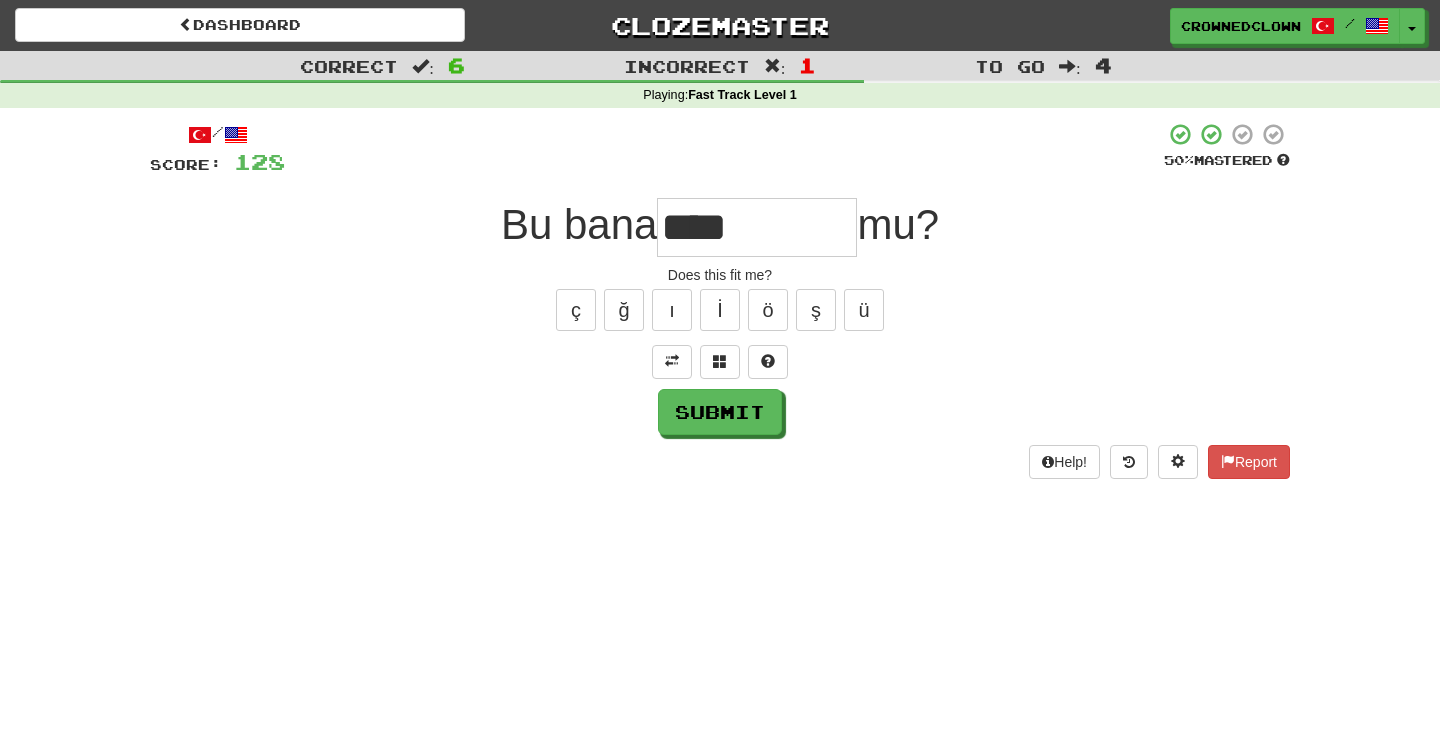 type on "****" 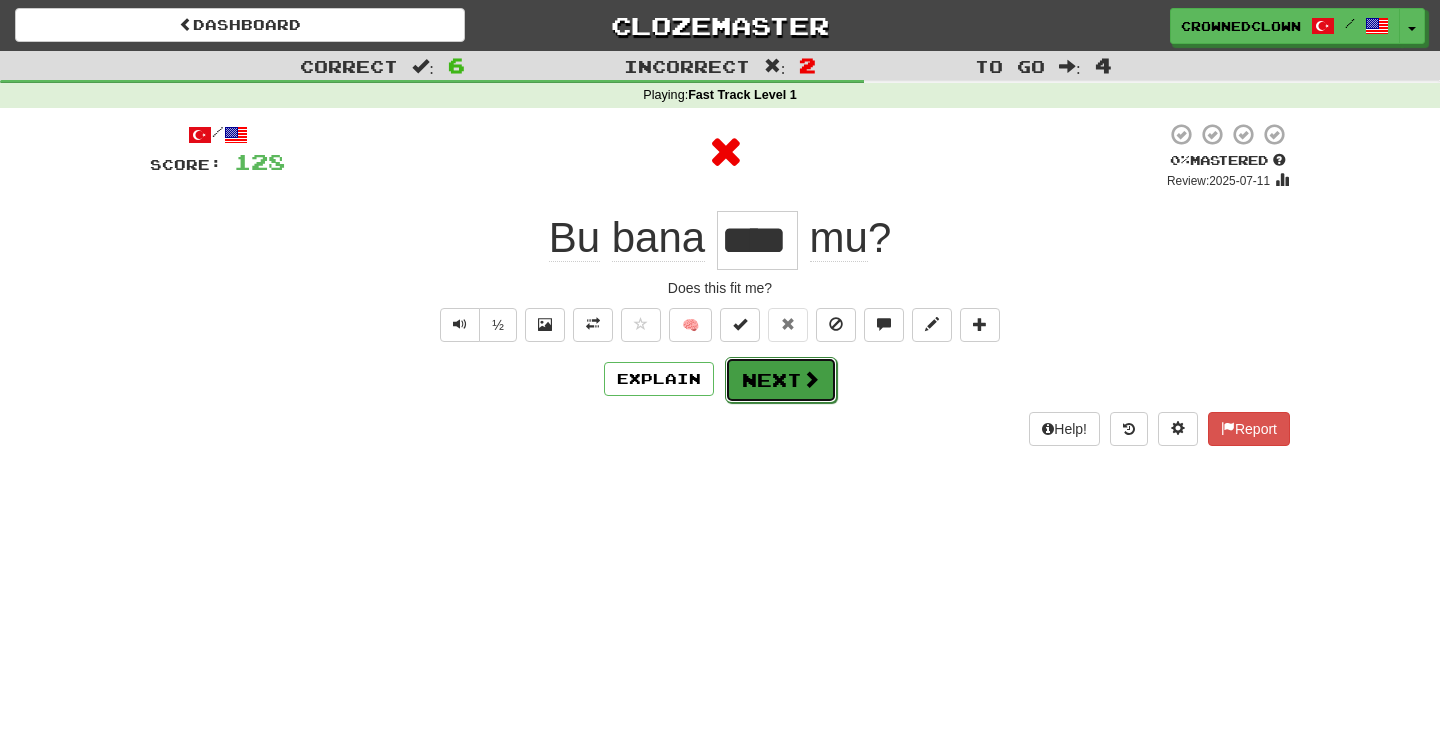 click on "Next" at bounding box center [781, 380] 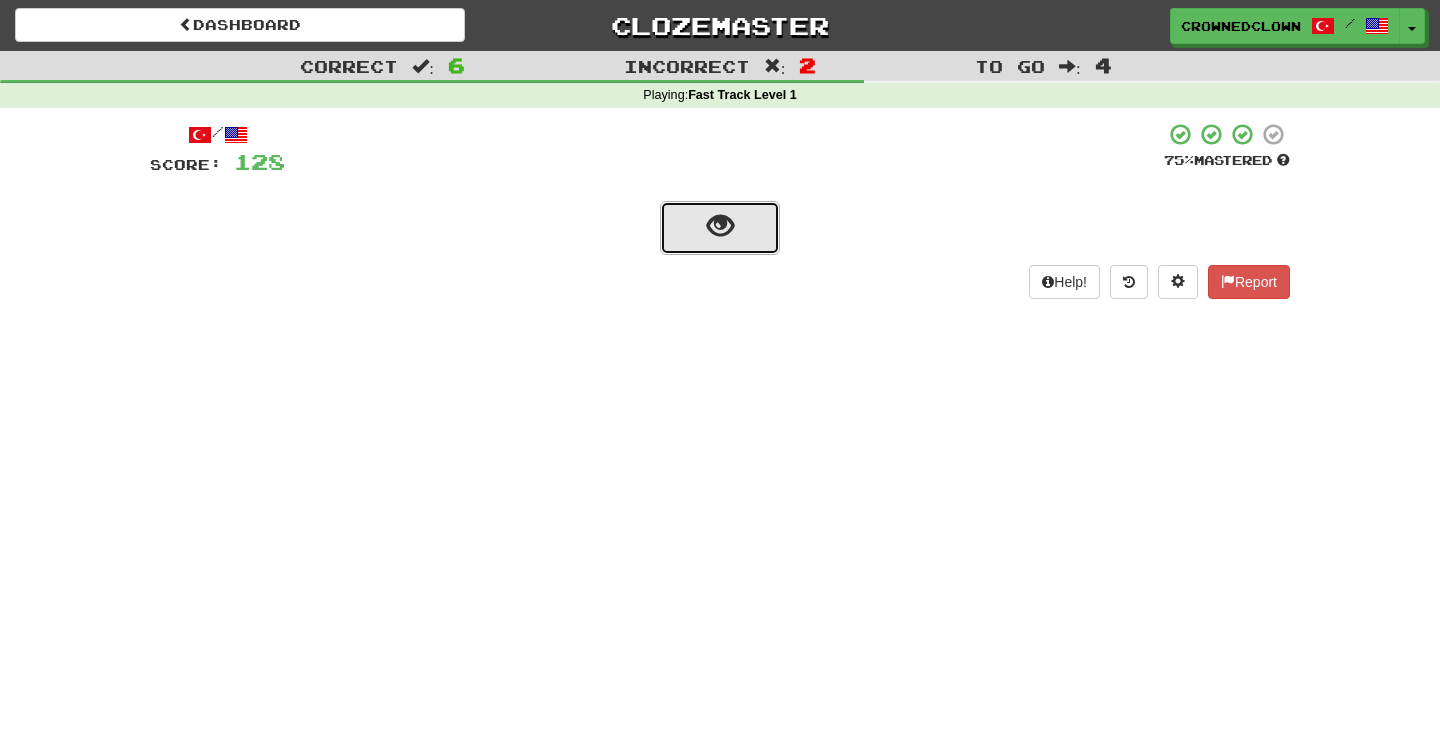 click at bounding box center (720, 228) 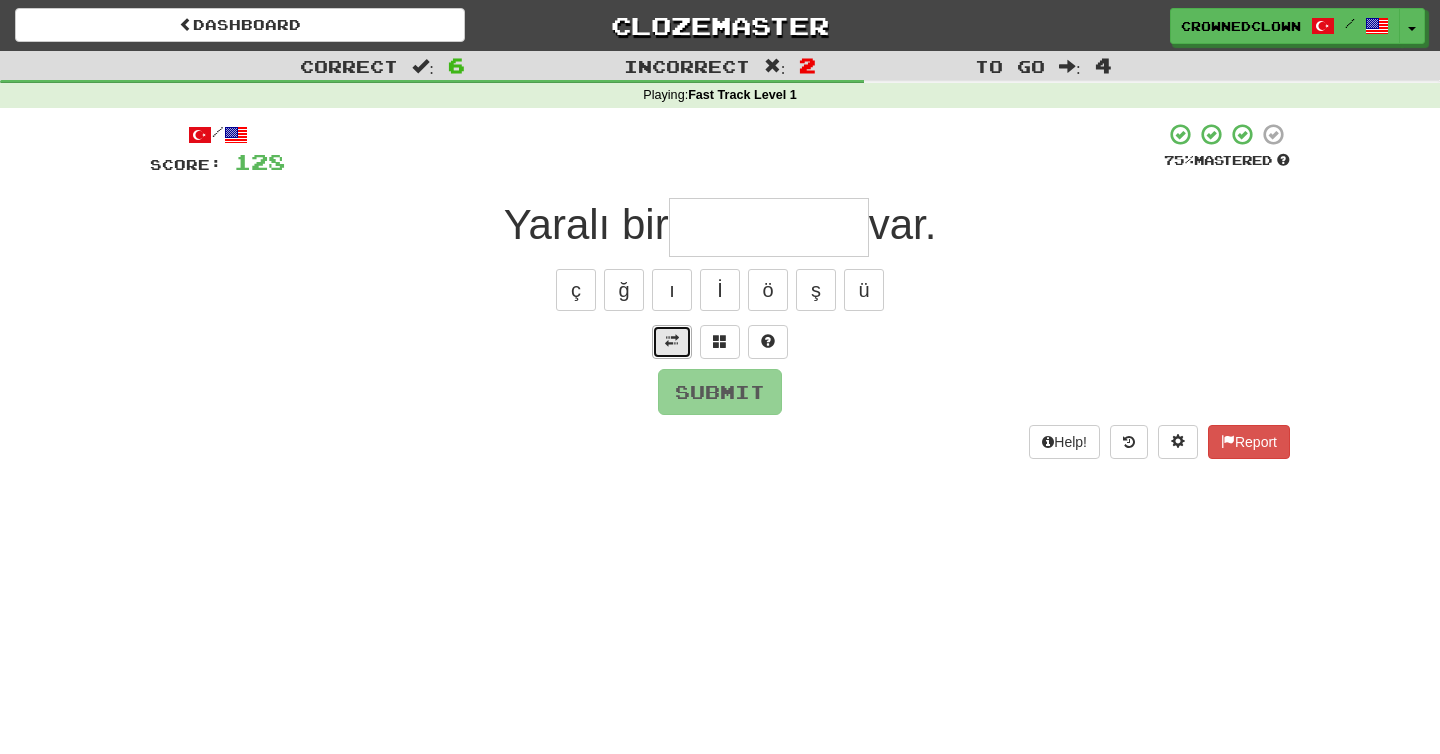 click at bounding box center [672, 342] 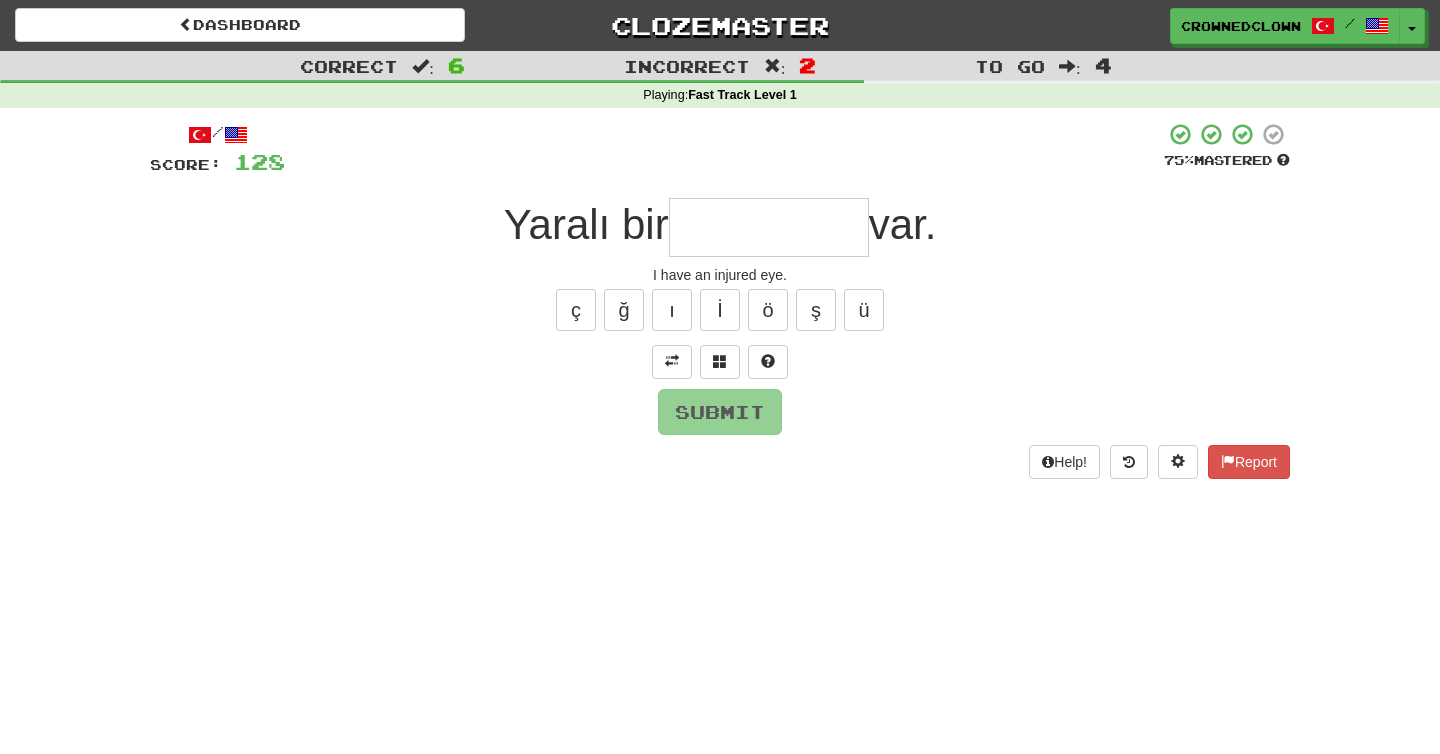 click at bounding box center (769, 227) 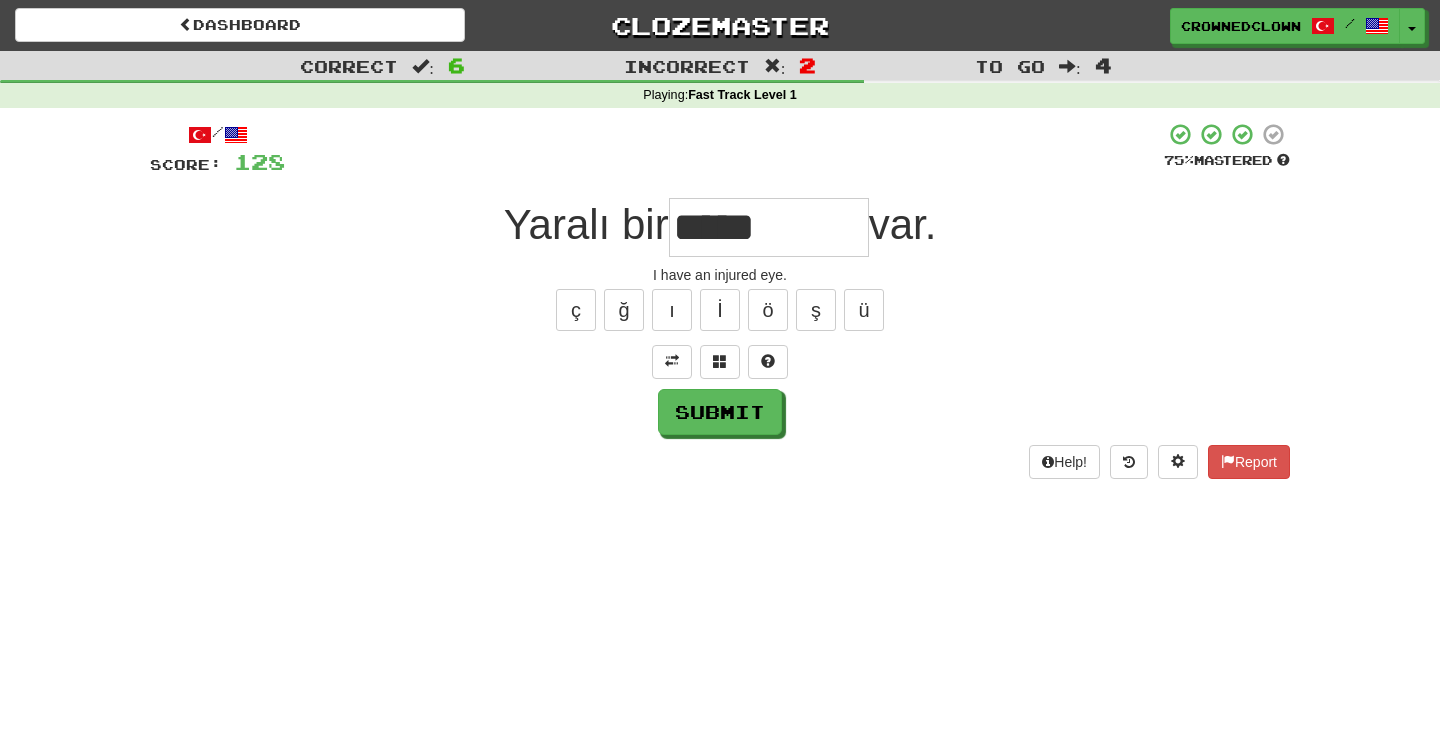type on "*****" 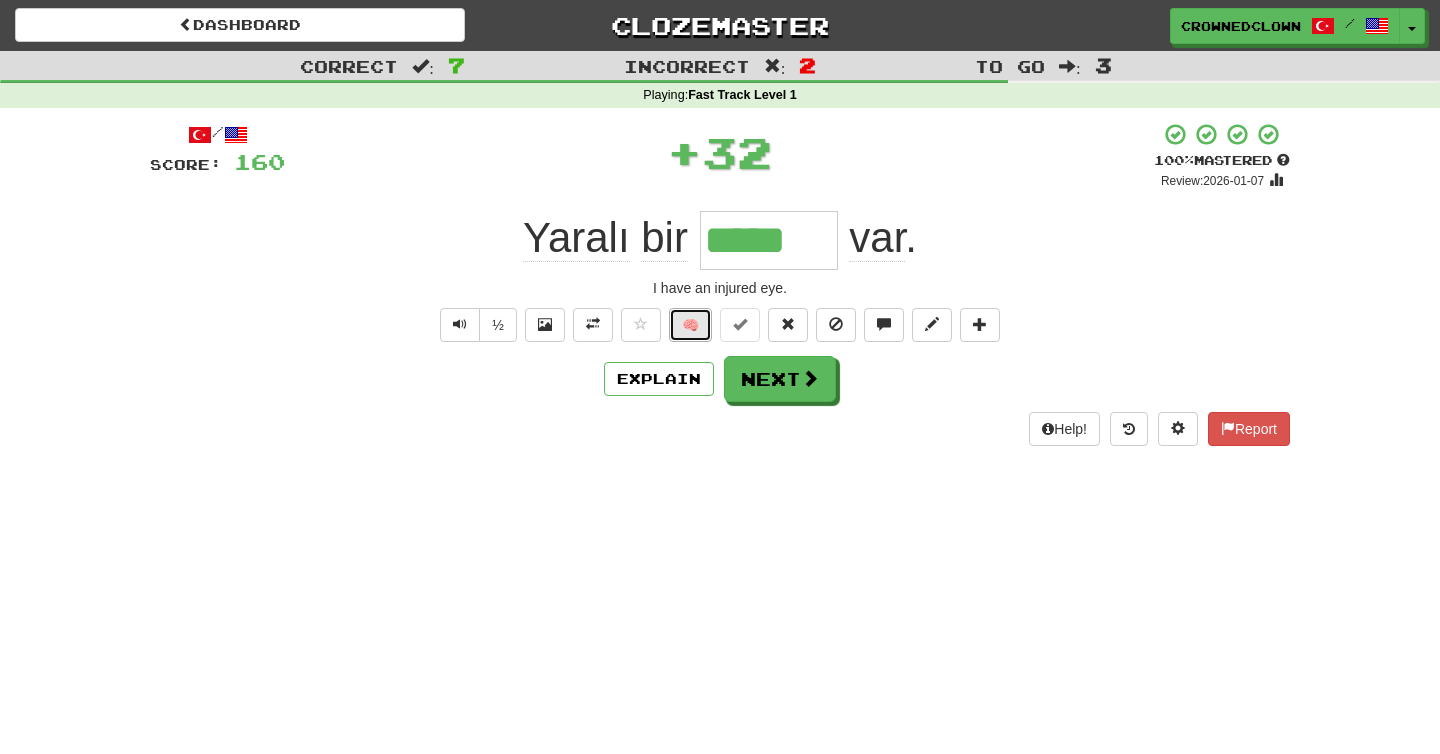click on "🧠" at bounding box center (690, 325) 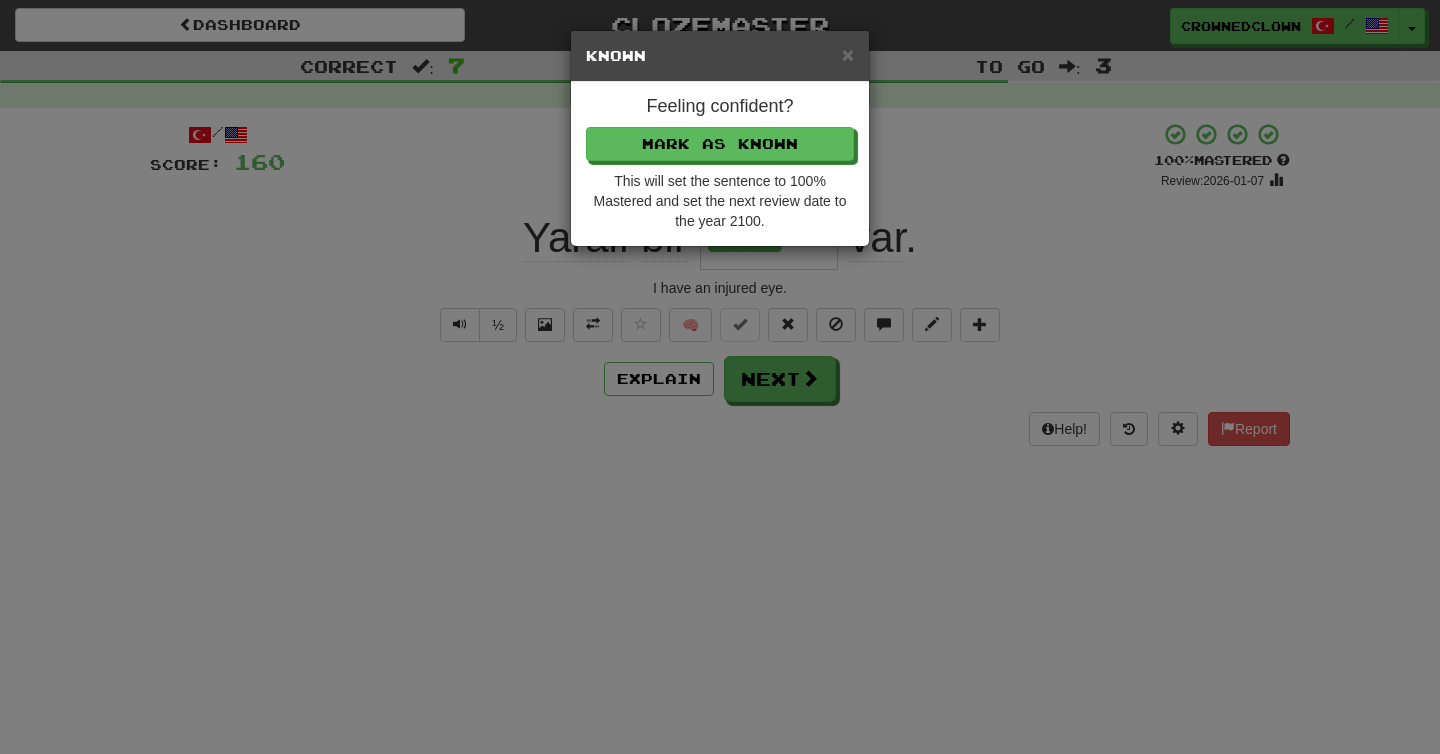 click on "Feeling confident? Mark as Known This will set the sentence to 100% Mastered and set the next review date to the year 2100." at bounding box center [720, 164] 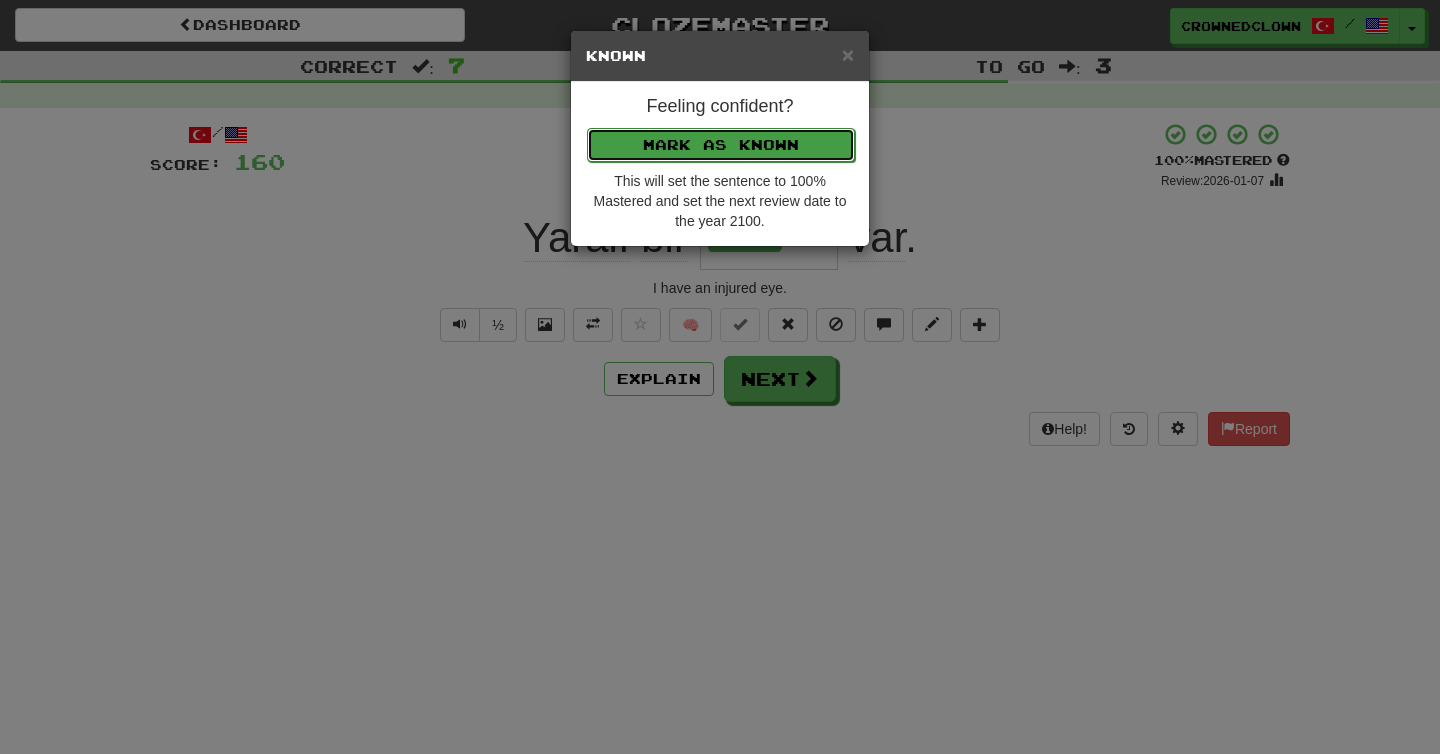click on "Mark as Known" at bounding box center [721, 145] 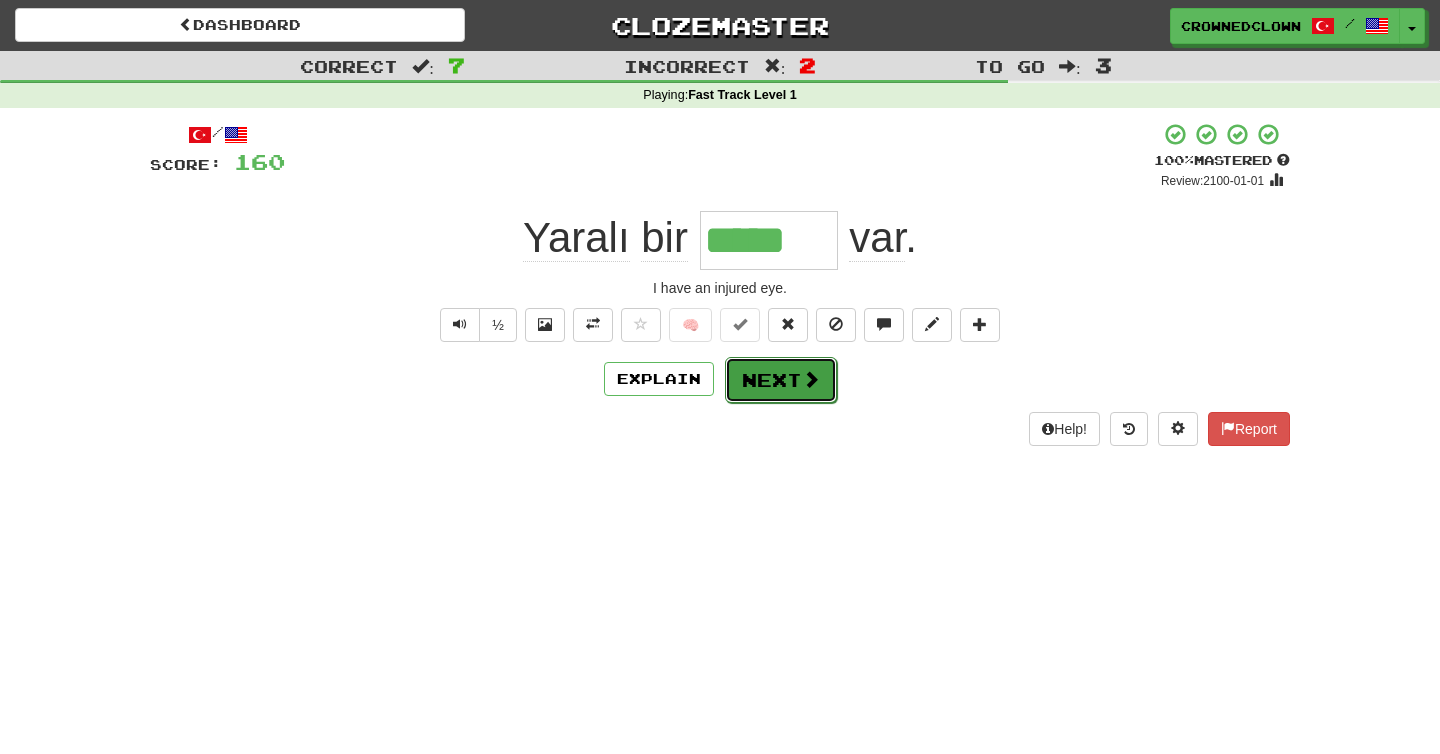 click on "Next" at bounding box center [781, 380] 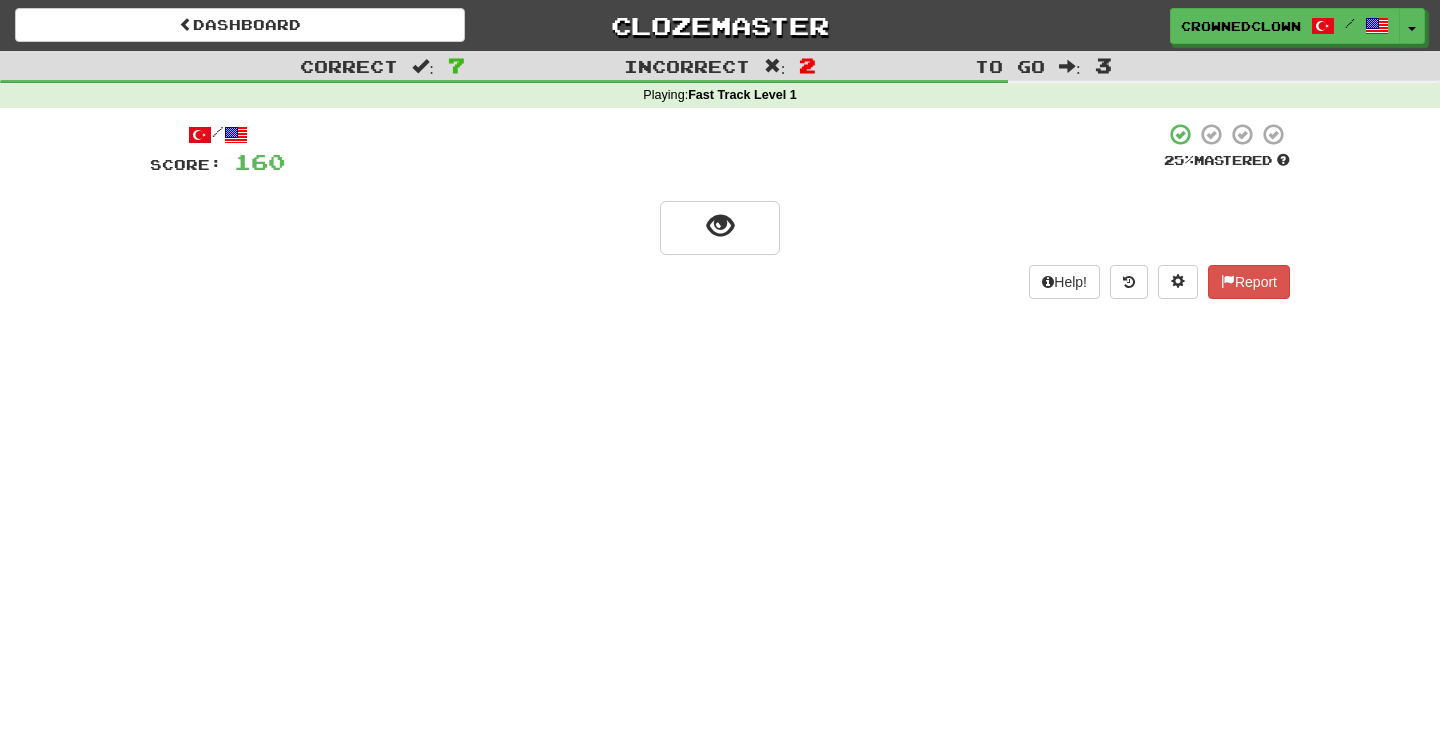 click on "Help!  Report" at bounding box center (720, 282) 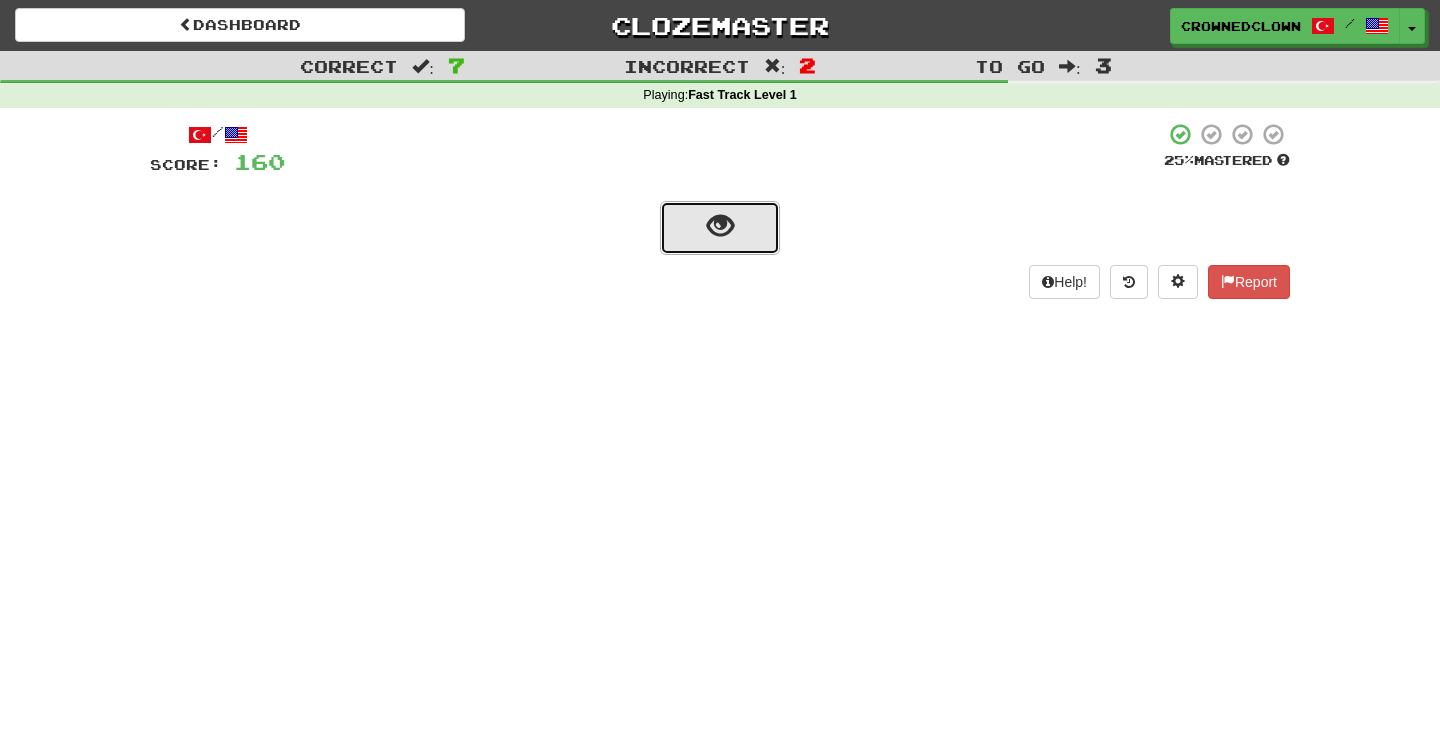 click at bounding box center (720, 228) 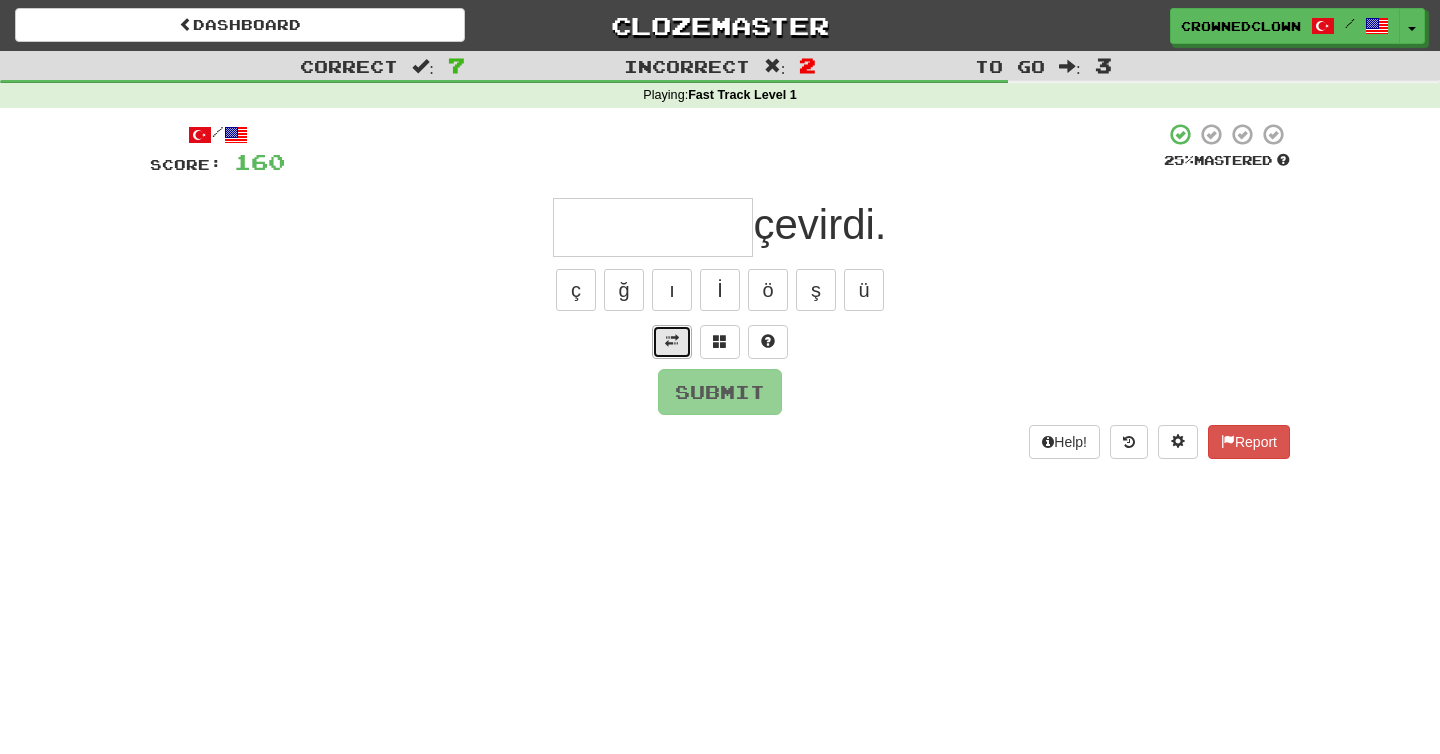 click at bounding box center (672, 342) 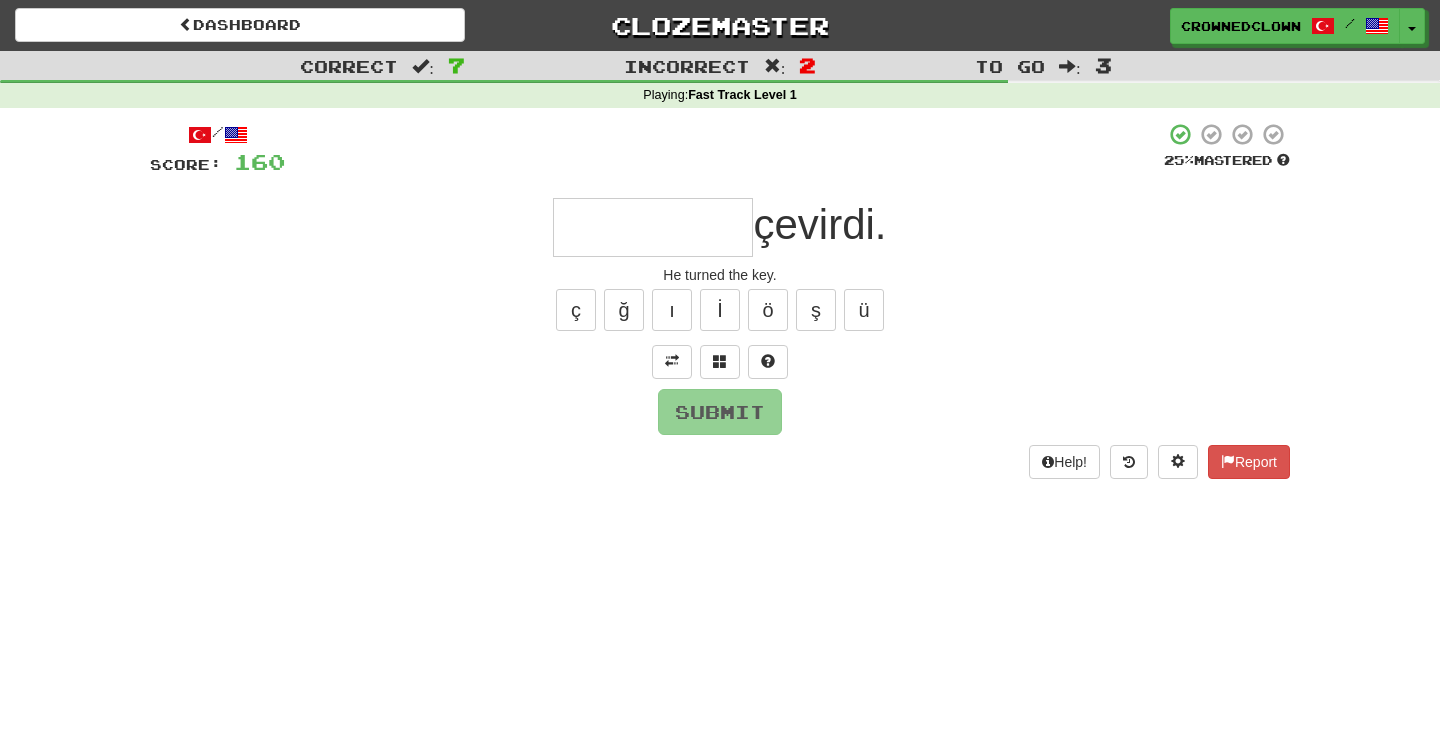 click at bounding box center [653, 227] 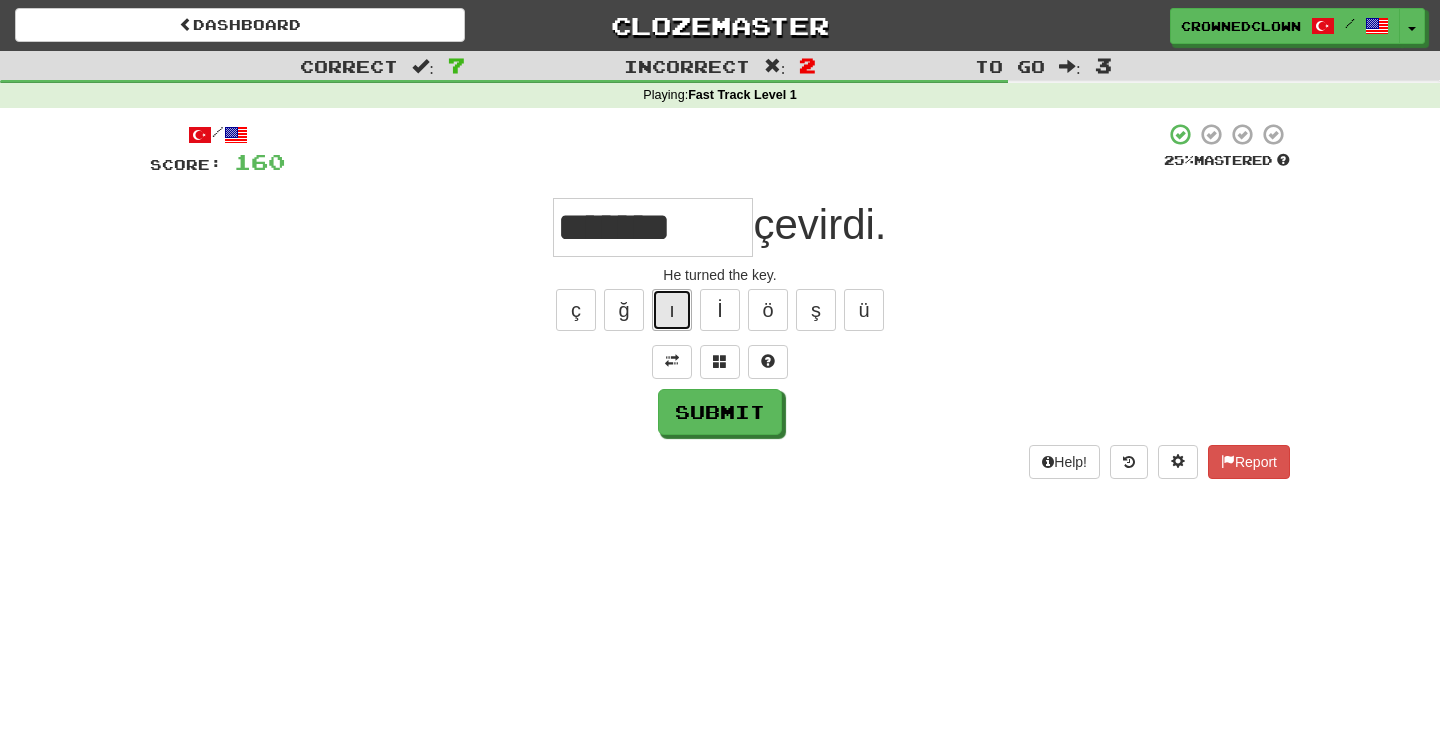 click on "ı" at bounding box center (672, 310) 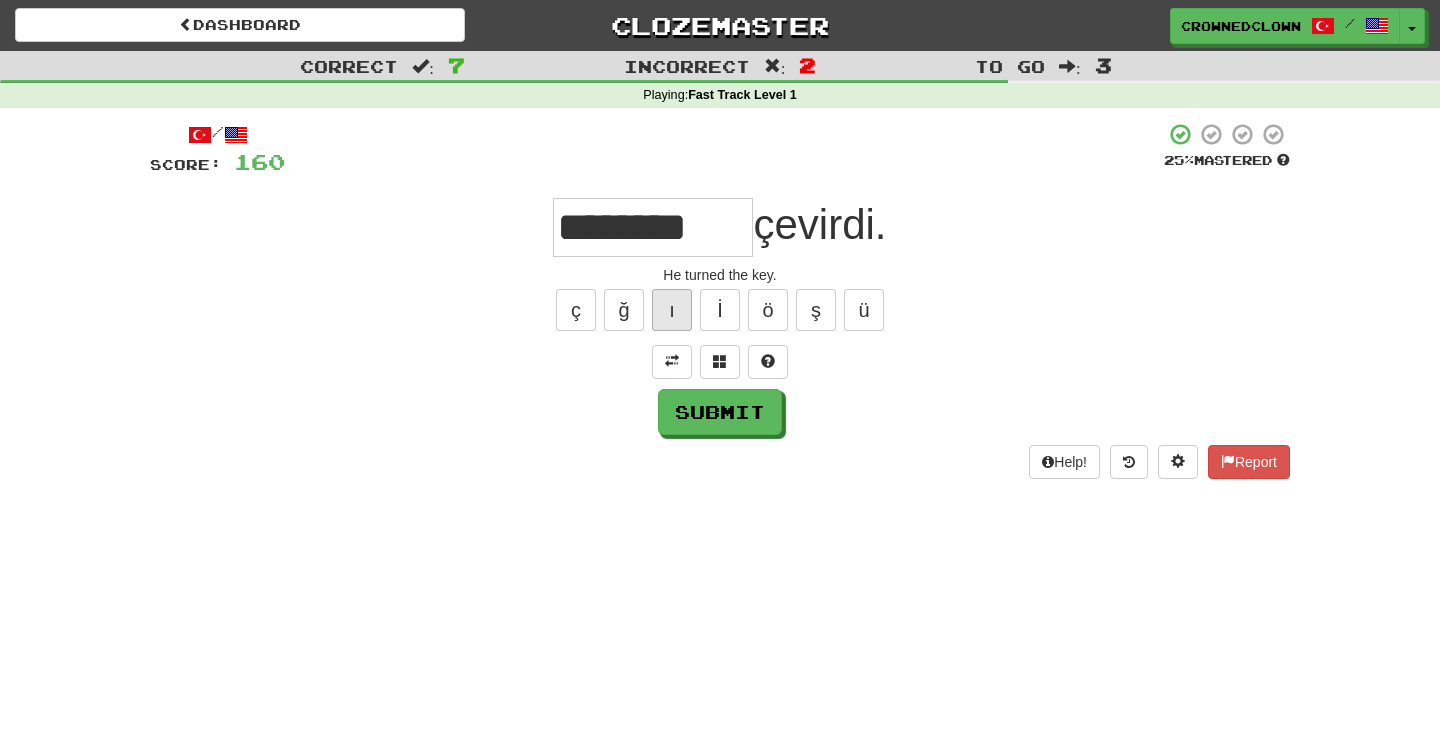 type on "********" 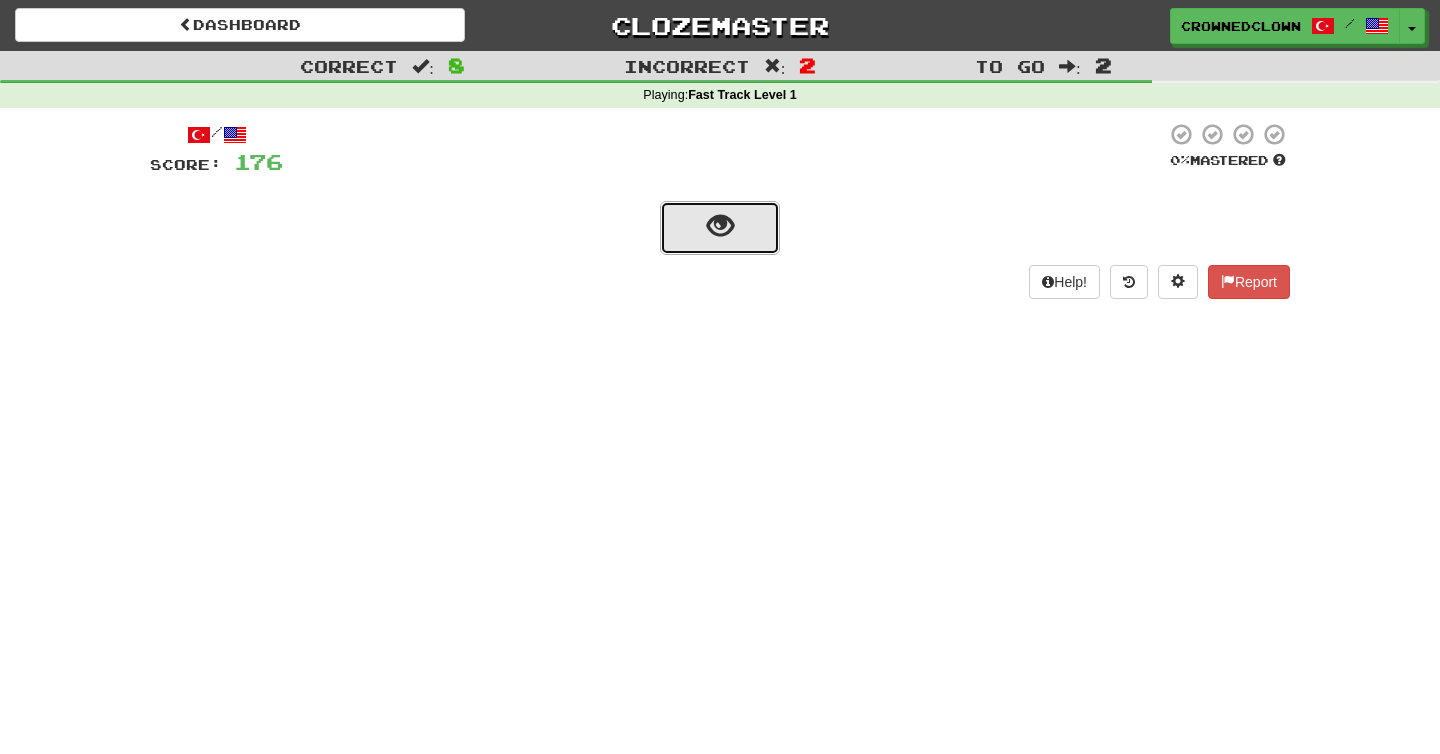click at bounding box center (720, 226) 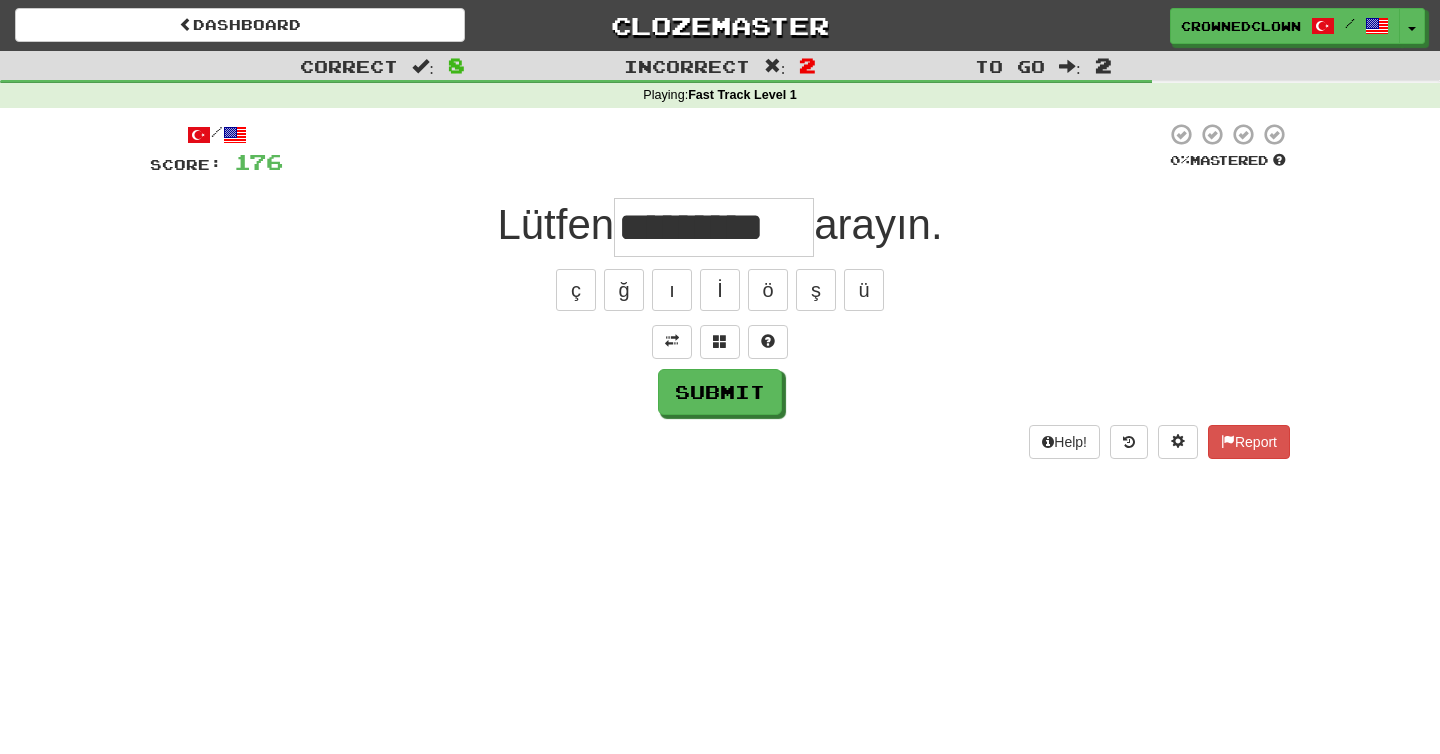 type on "*********" 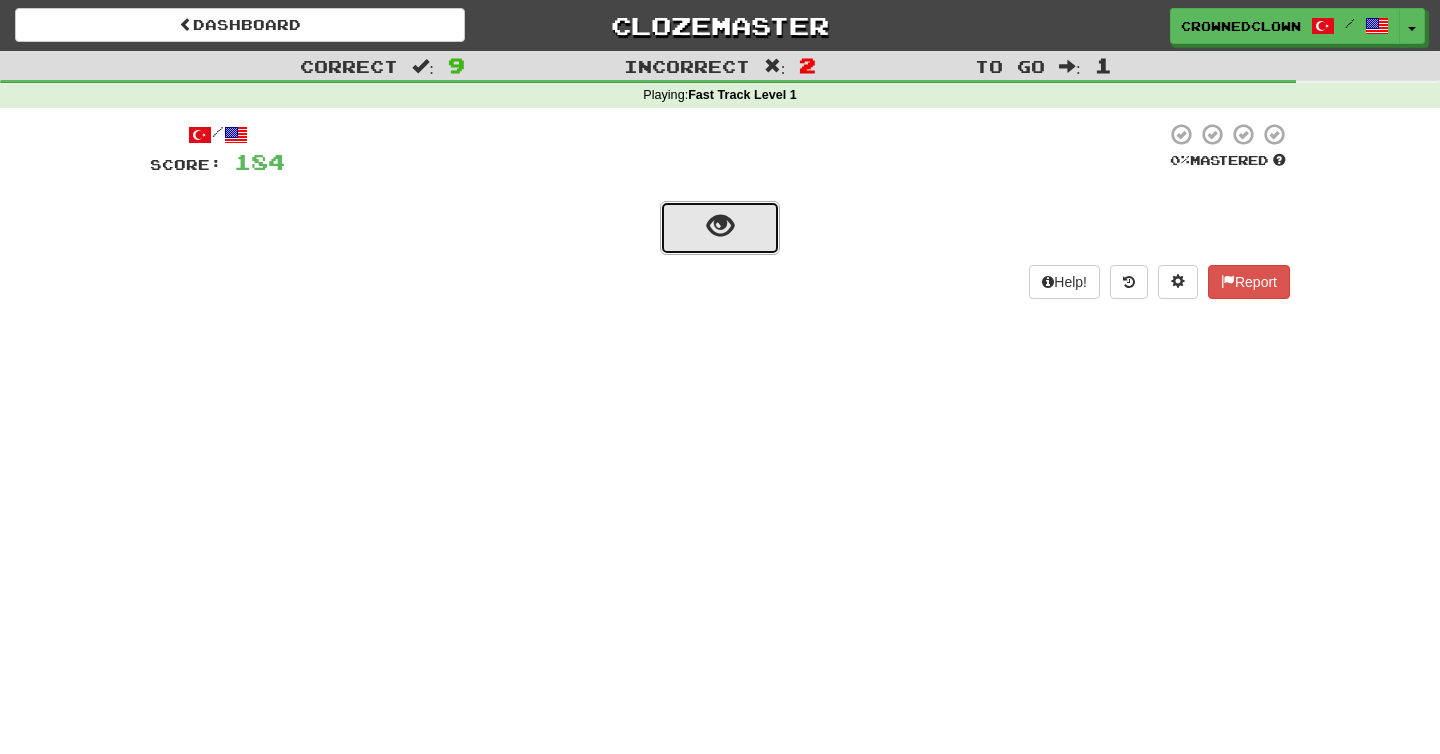 click at bounding box center [720, 226] 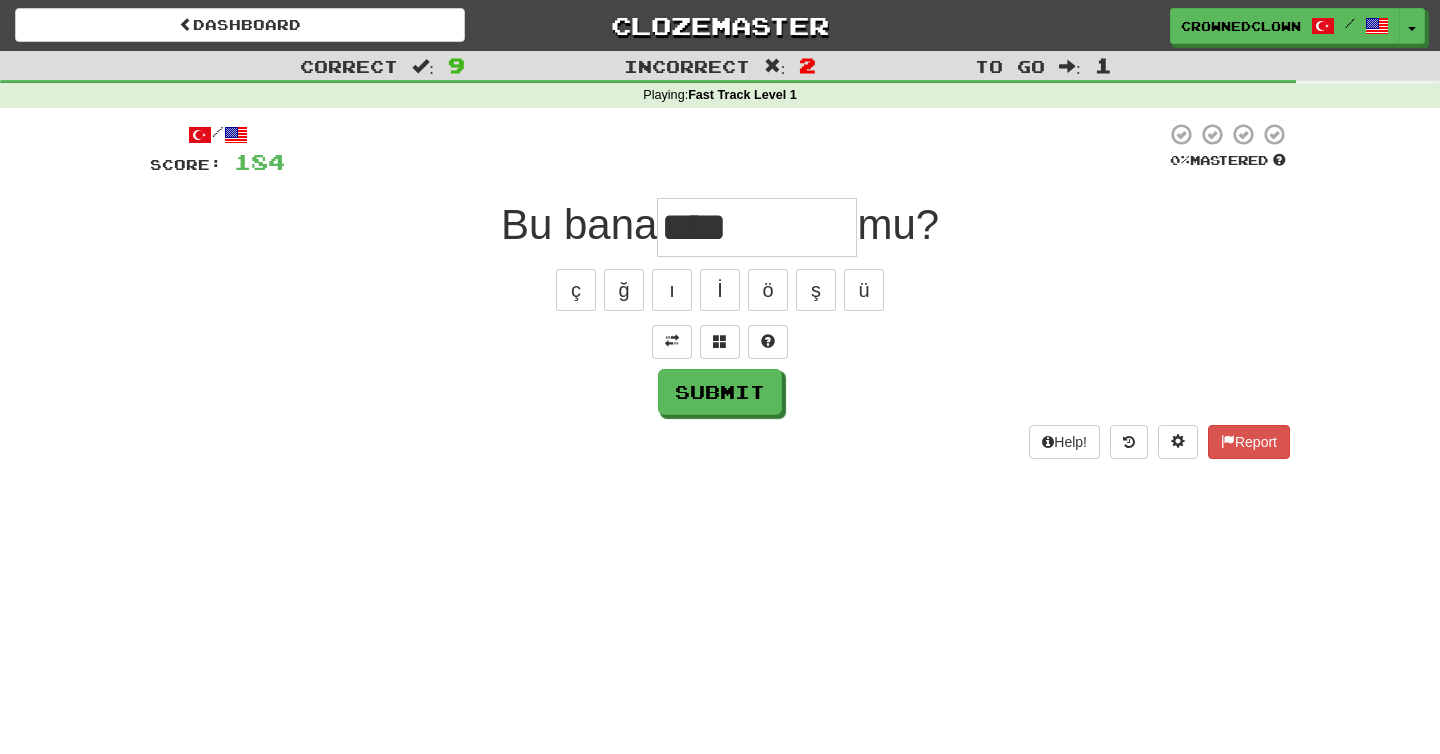 type on "****" 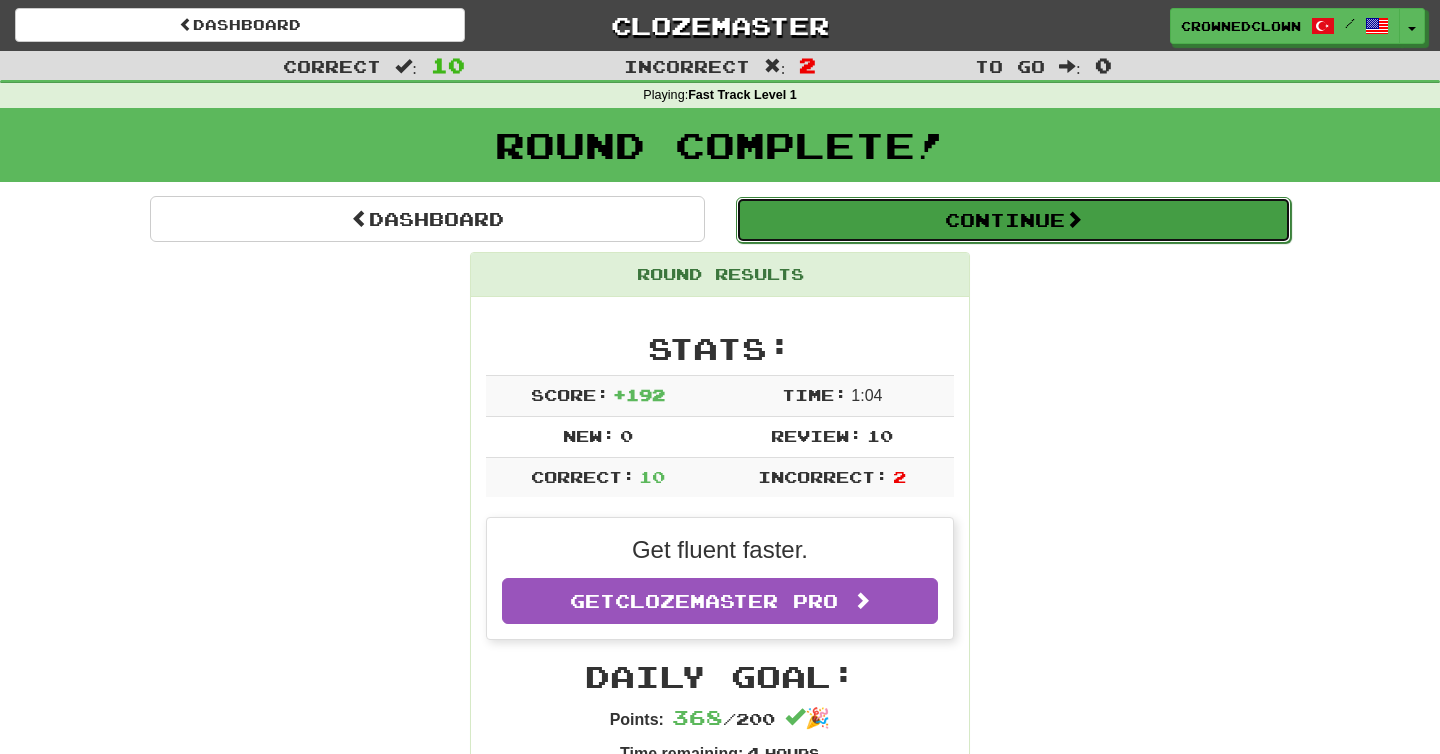click on "Continue" at bounding box center (1013, 220) 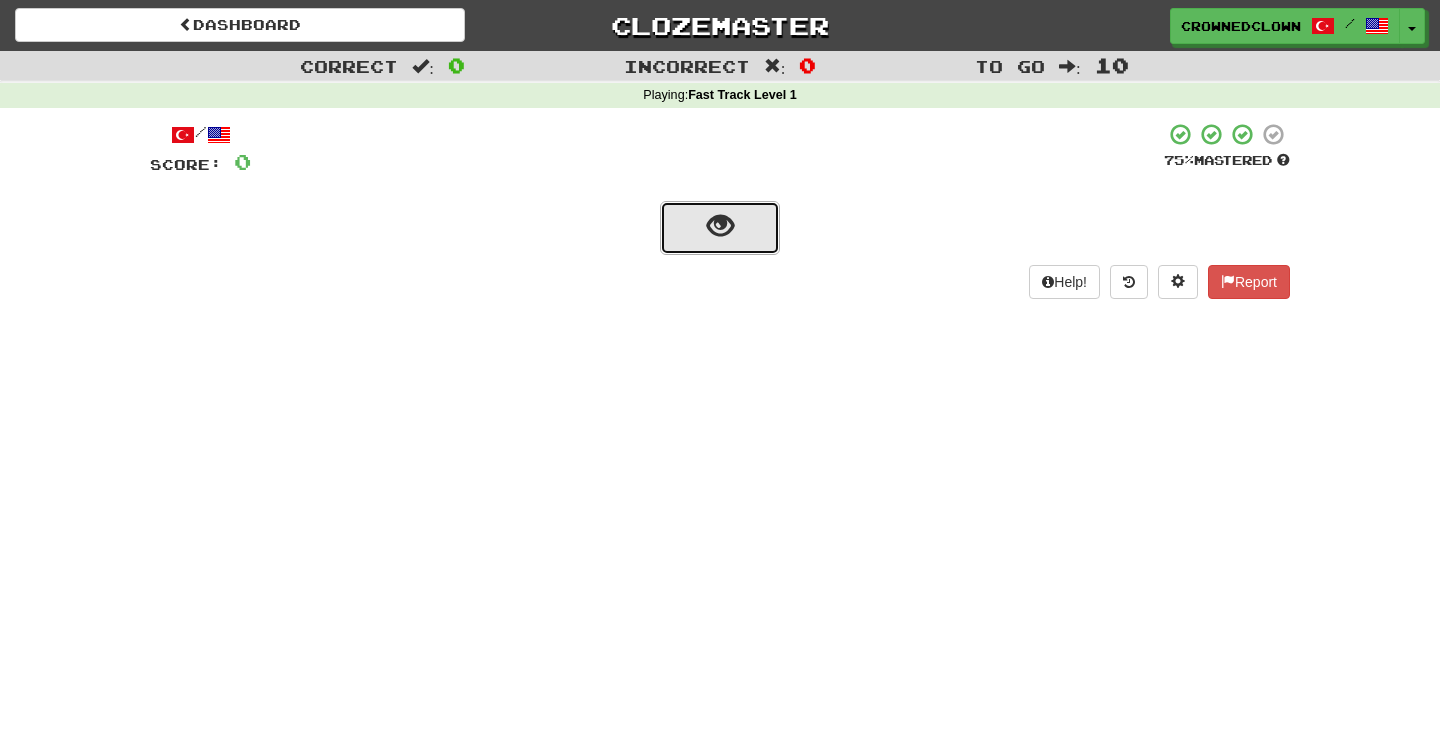 click at bounding box center (720, 228) 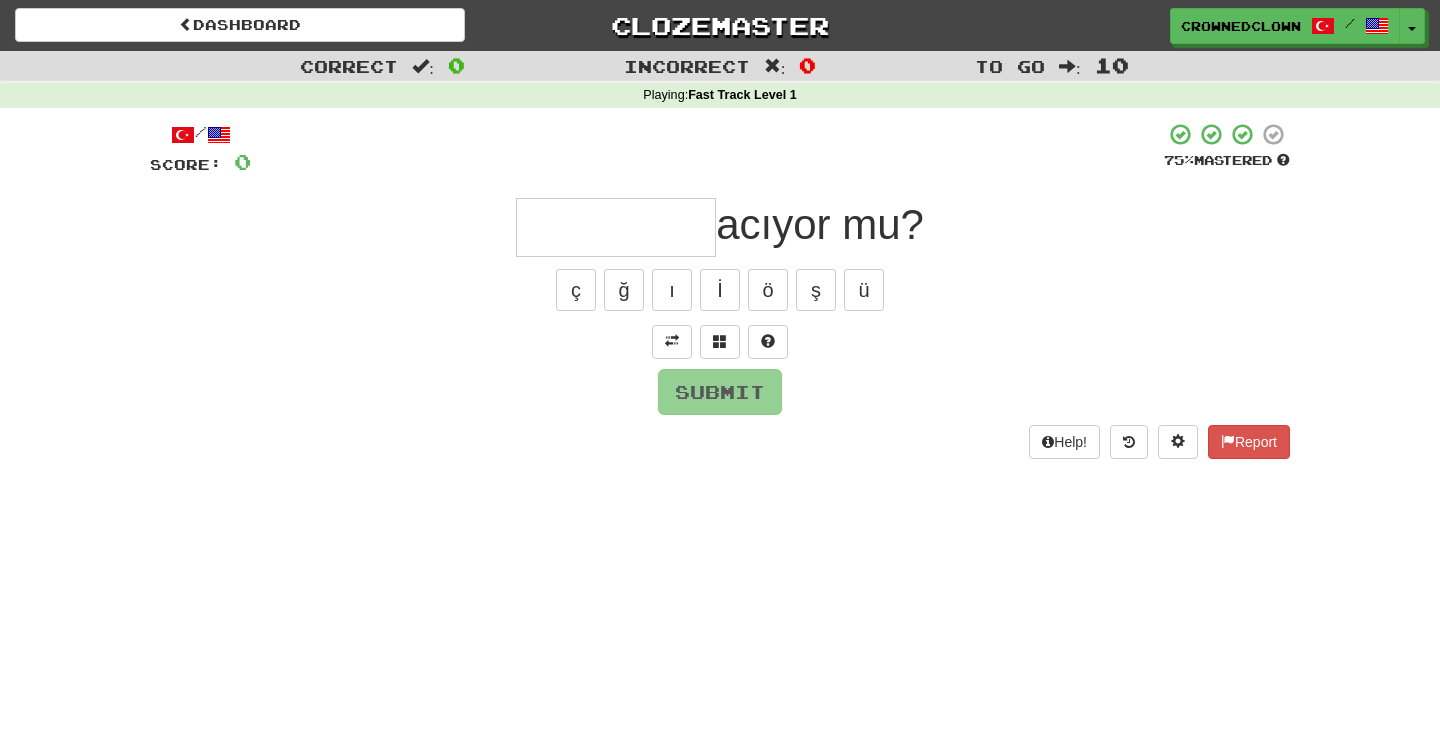 click on "ç ğ ı İ ö ş ü" at bounding box center (720, 290) 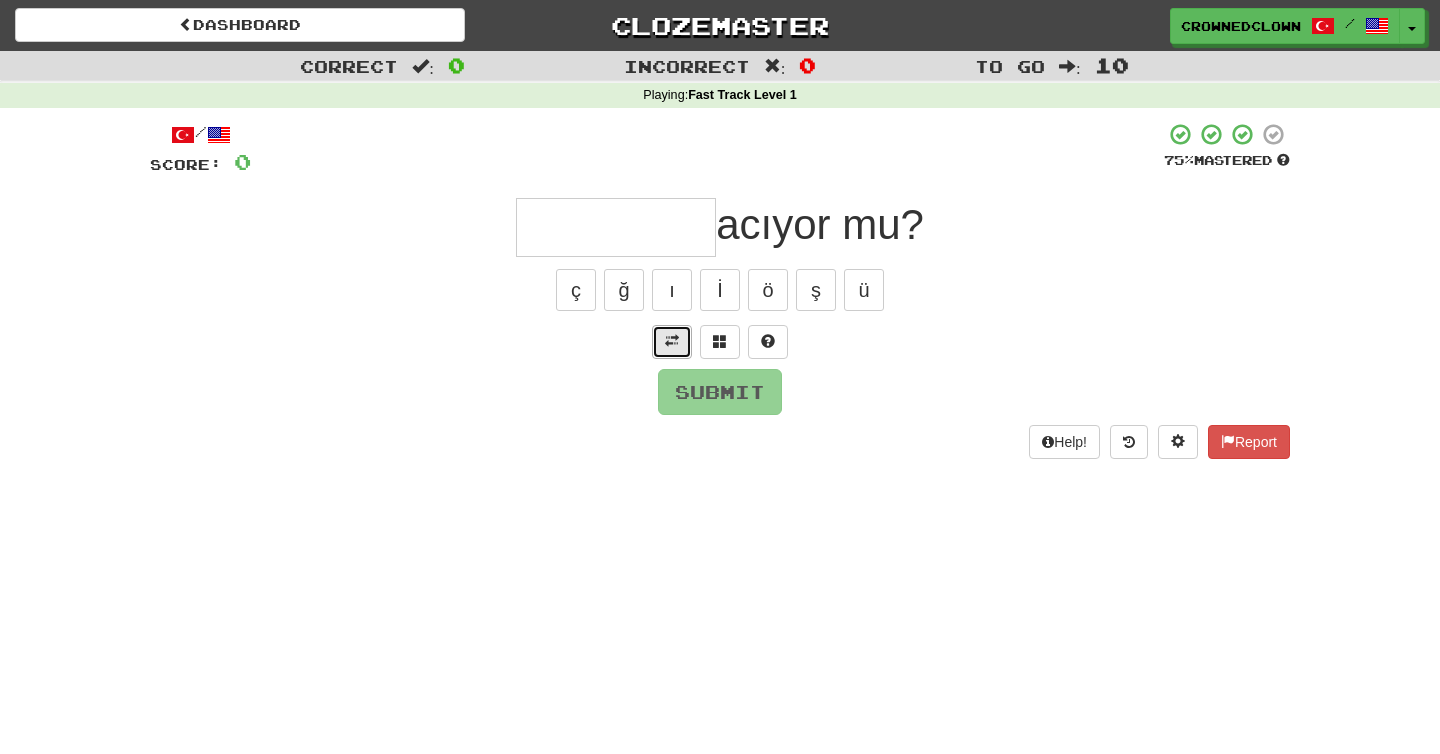 click at bounding box center (672, 342) 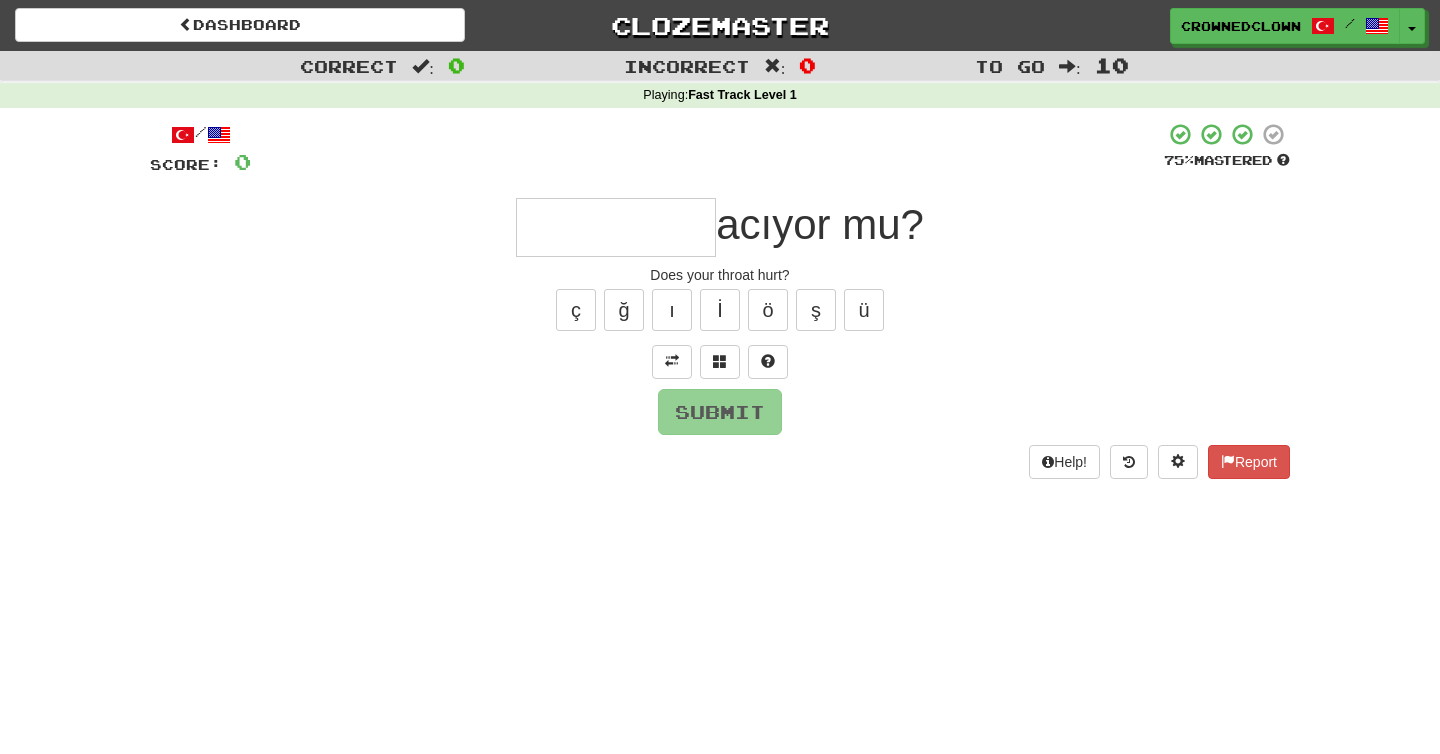 click at bounding box center (616, 227) 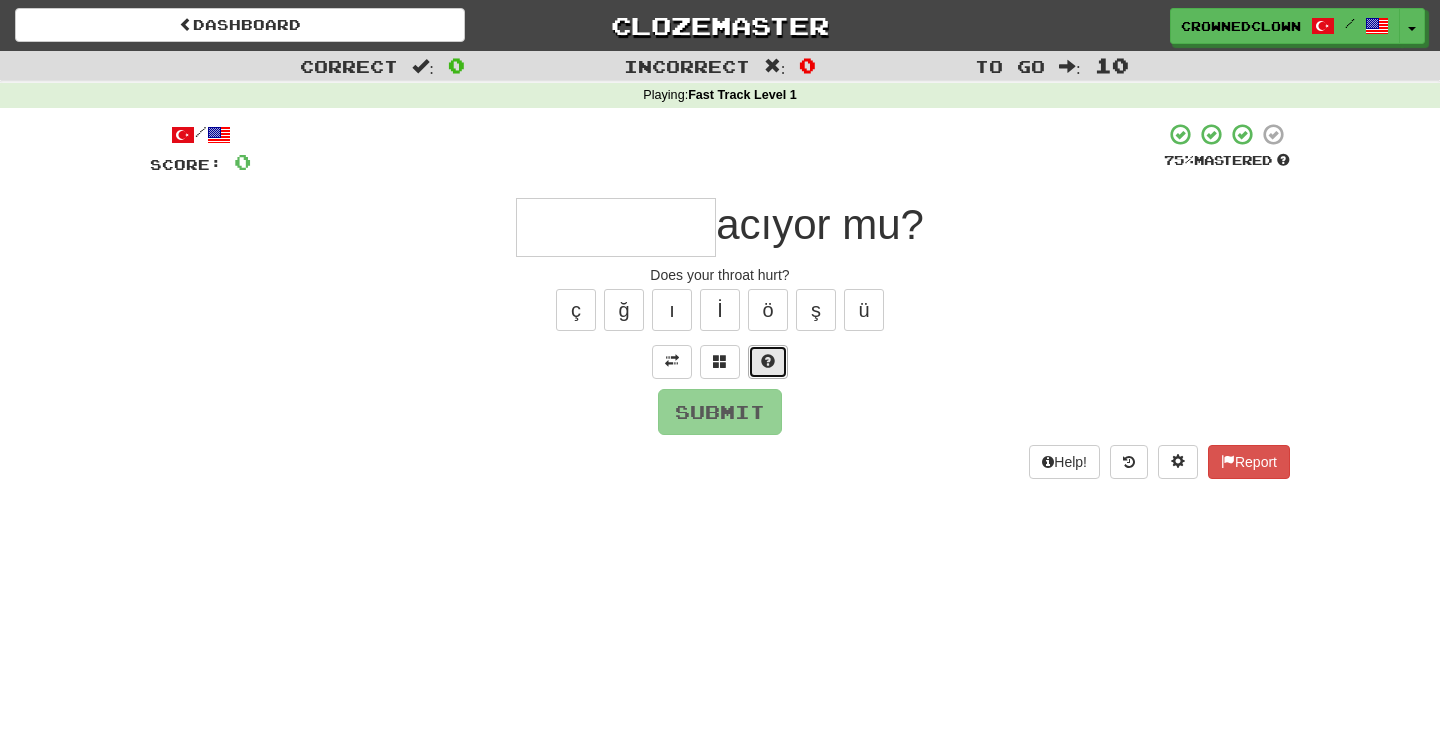 click at bounding box center [768, 361] 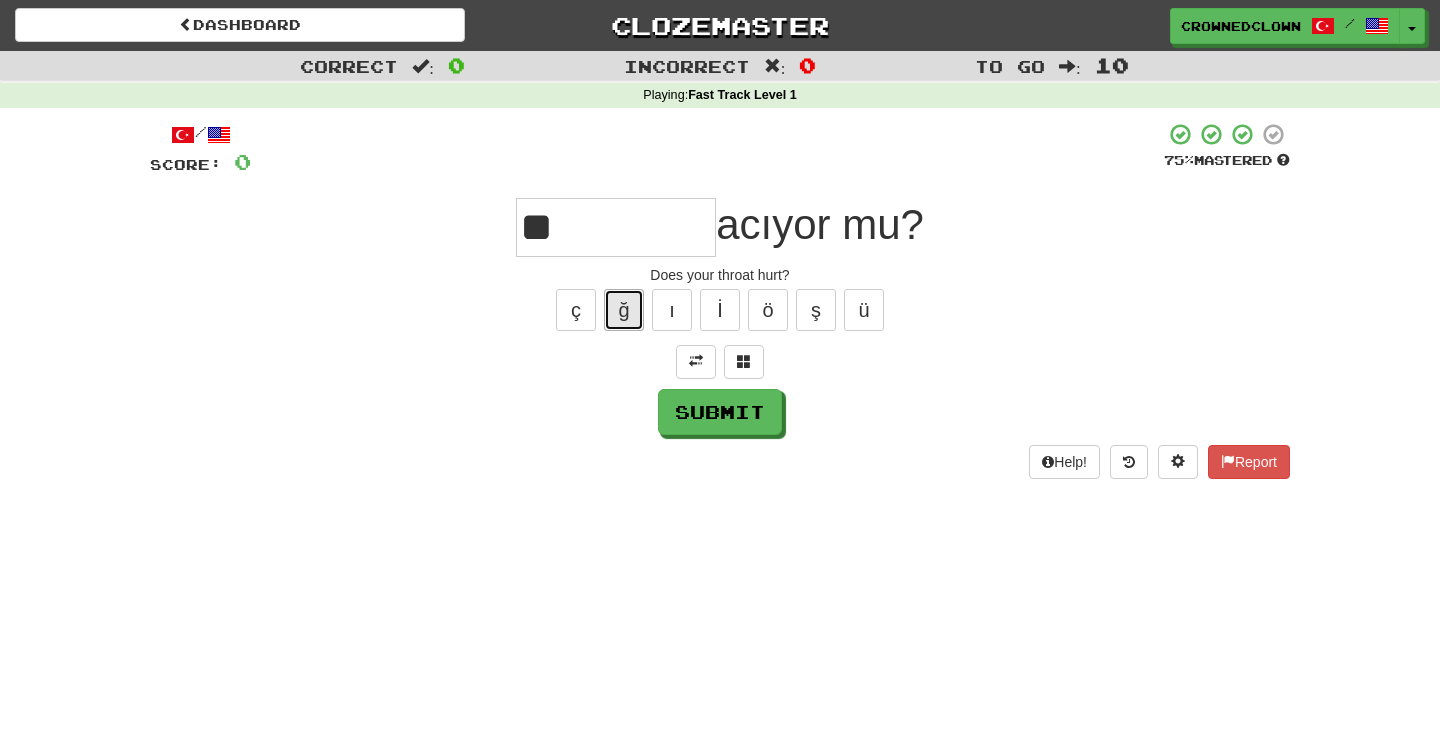 click on "ğ" at bounding box center (624, 310) 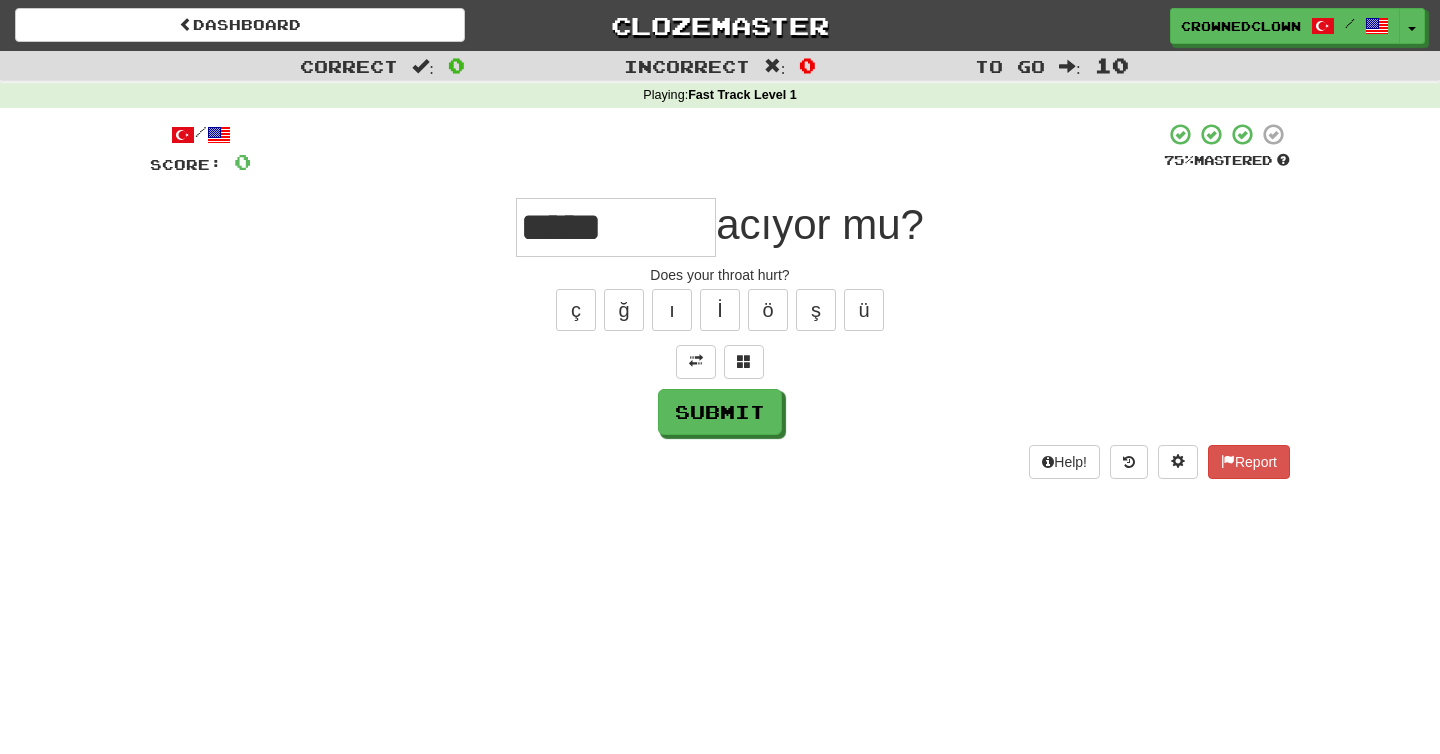 click on "ç ğ ı İ ö ş ü" at bounding box center [720, 310] 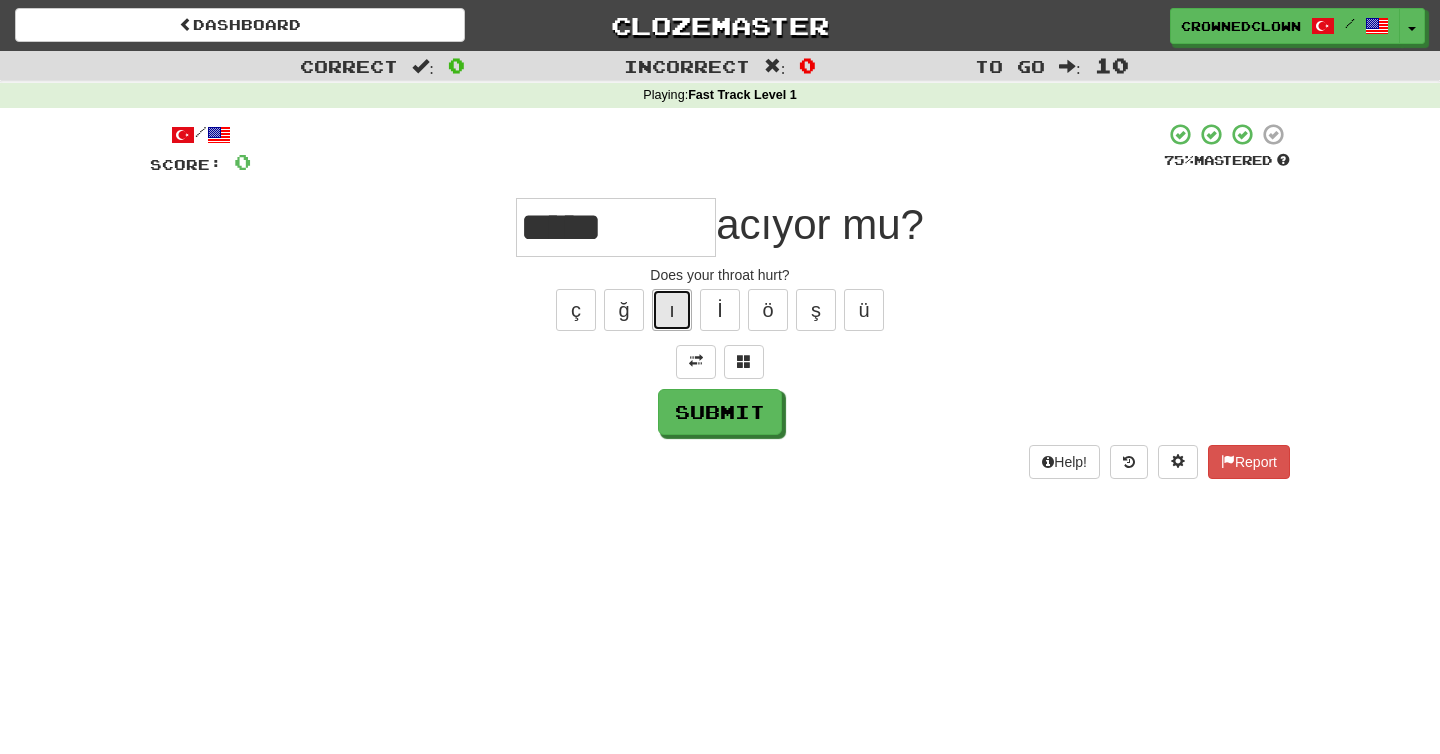 click on "ı" at bounding box center (672, 310) 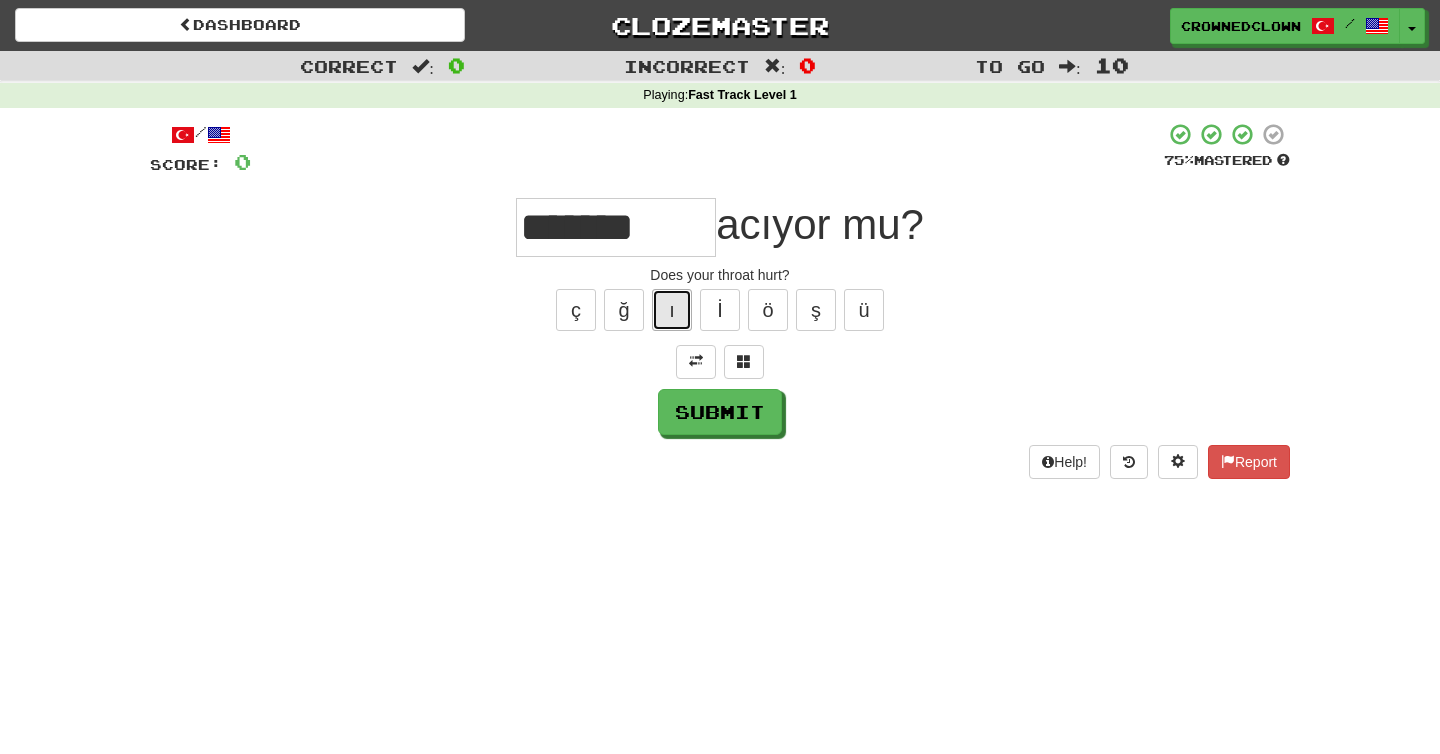 click on "ı" at bounding box center (672, 310) 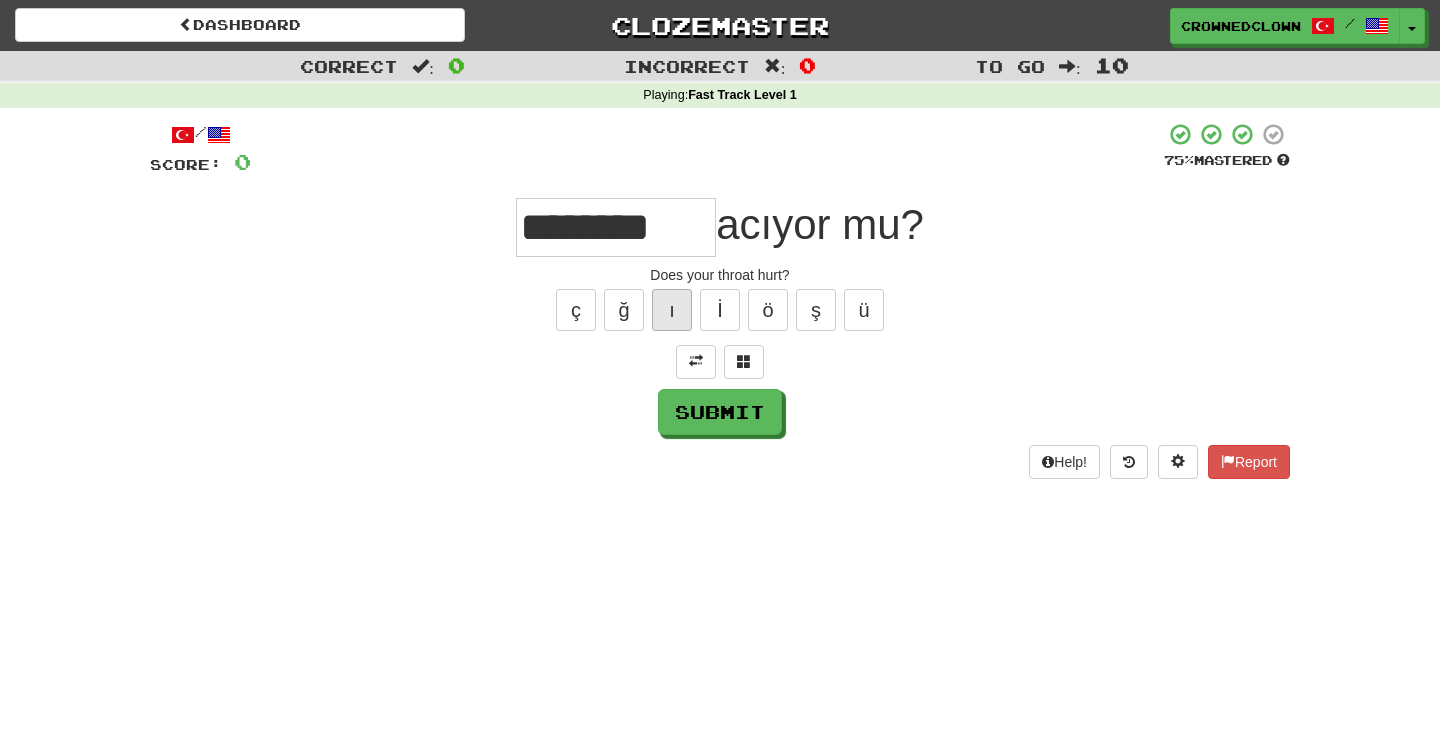 type on "*******" 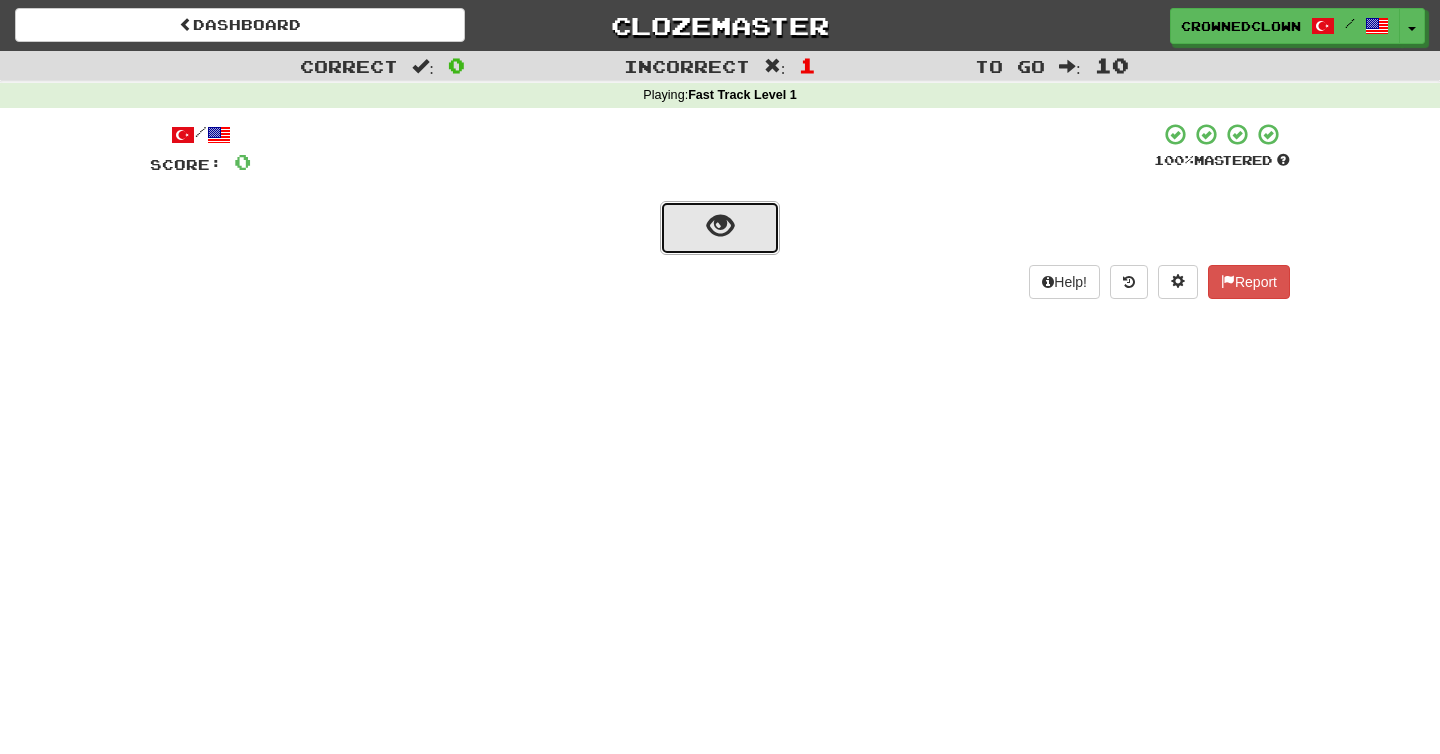 click at bounding box center [720, 228] 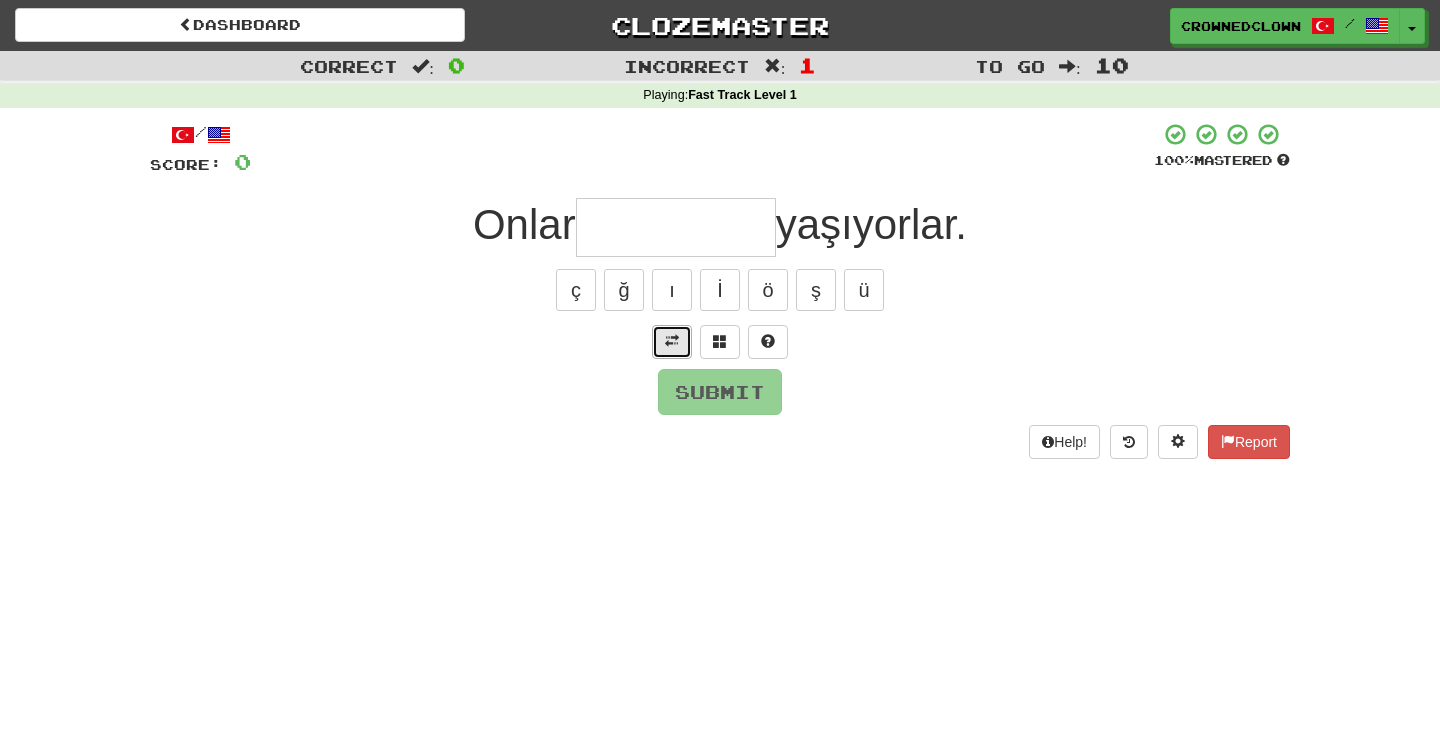 click at bounding box center (672, 341) 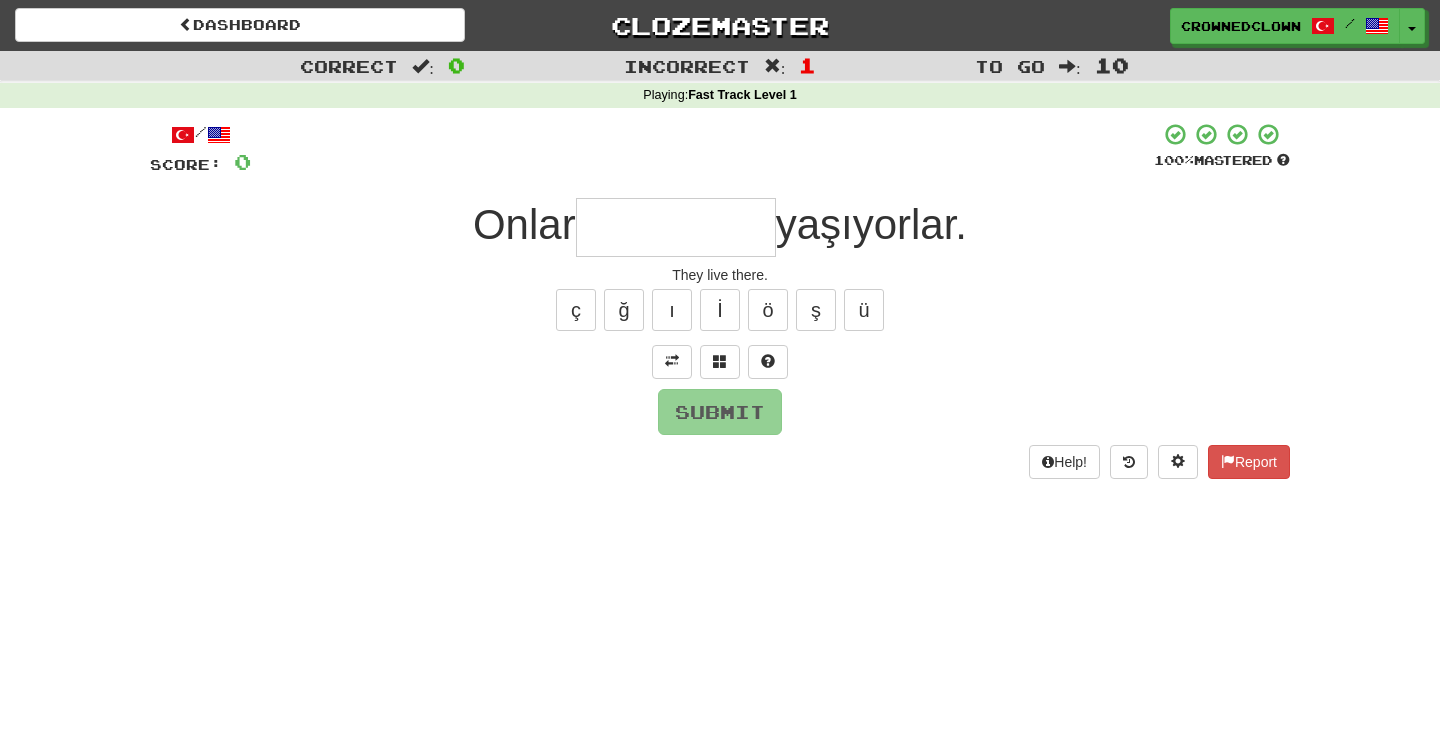 click at bounding box center (676, 227) 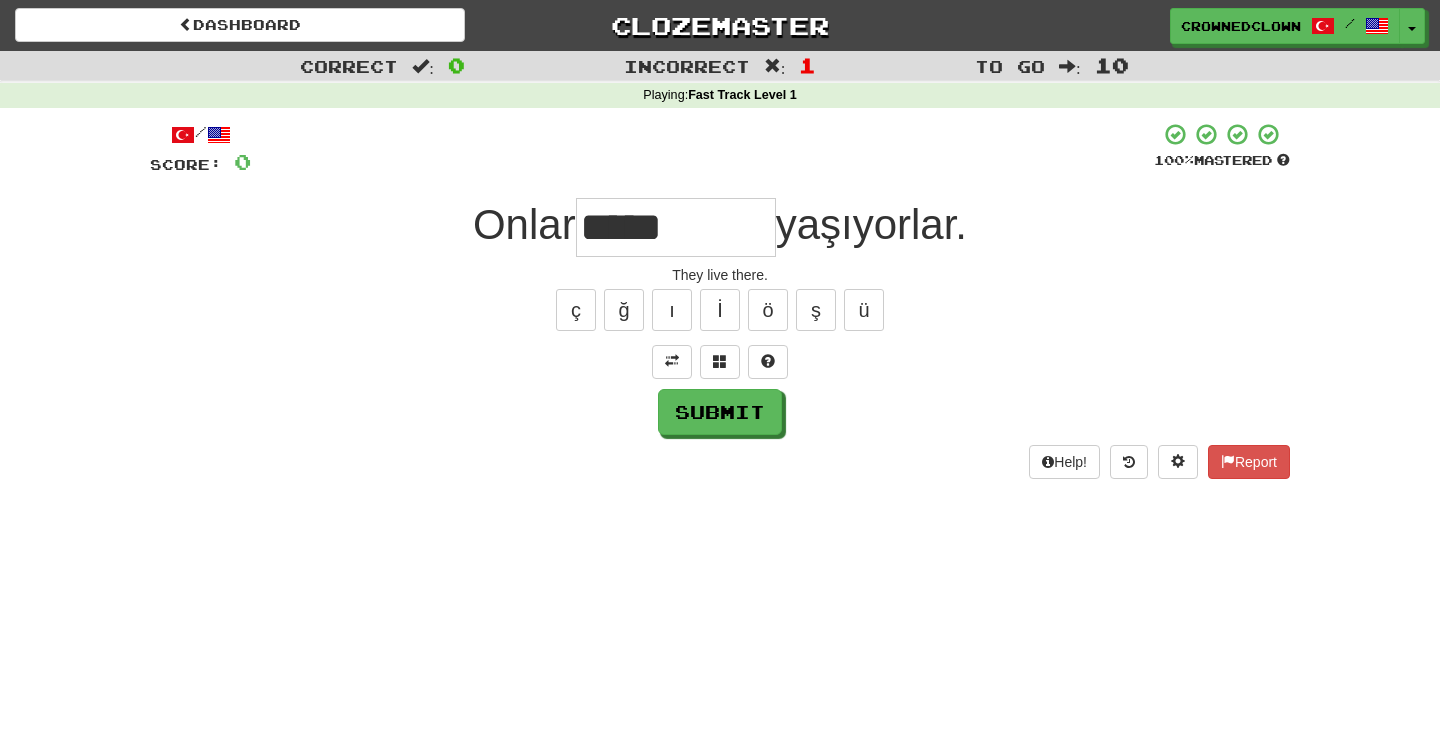 type on "*****" 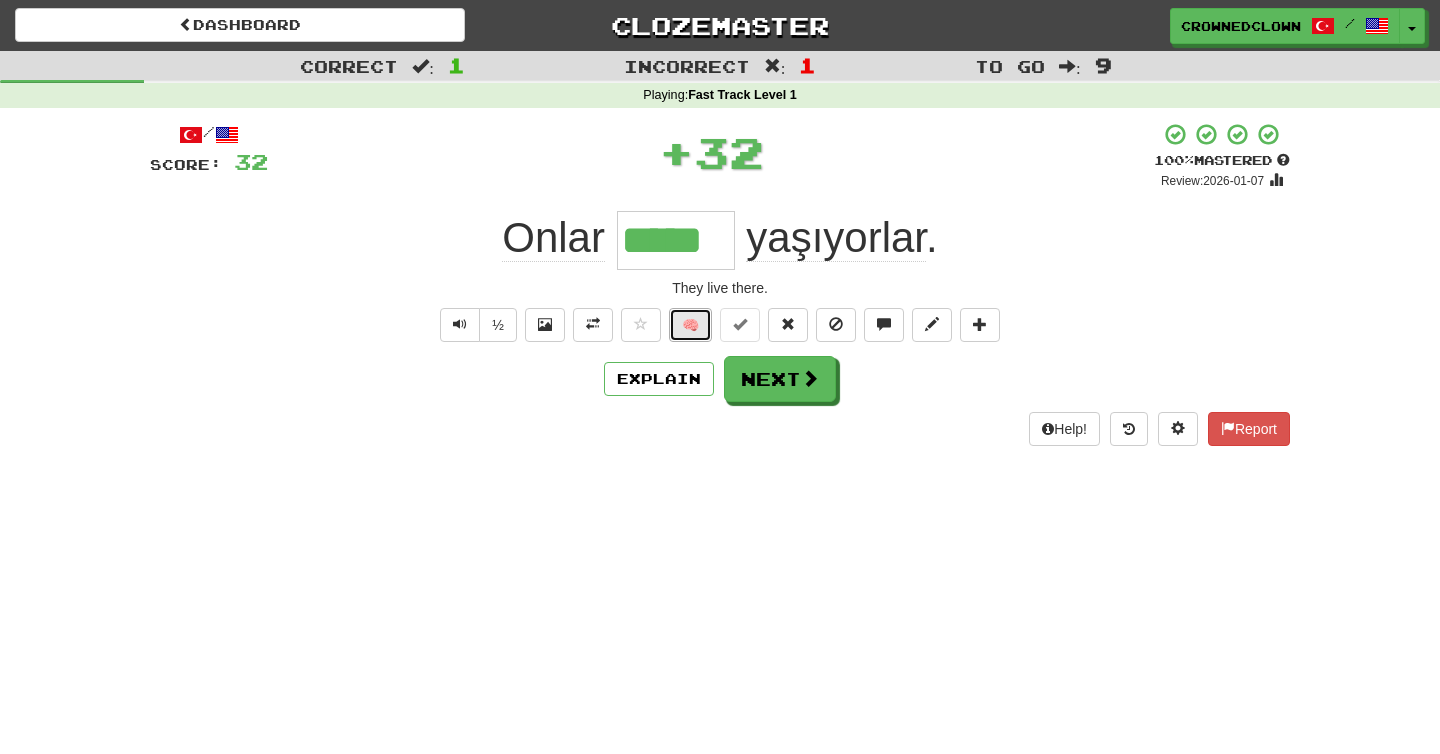 click on "🧠" at bounding box center [690, 325] 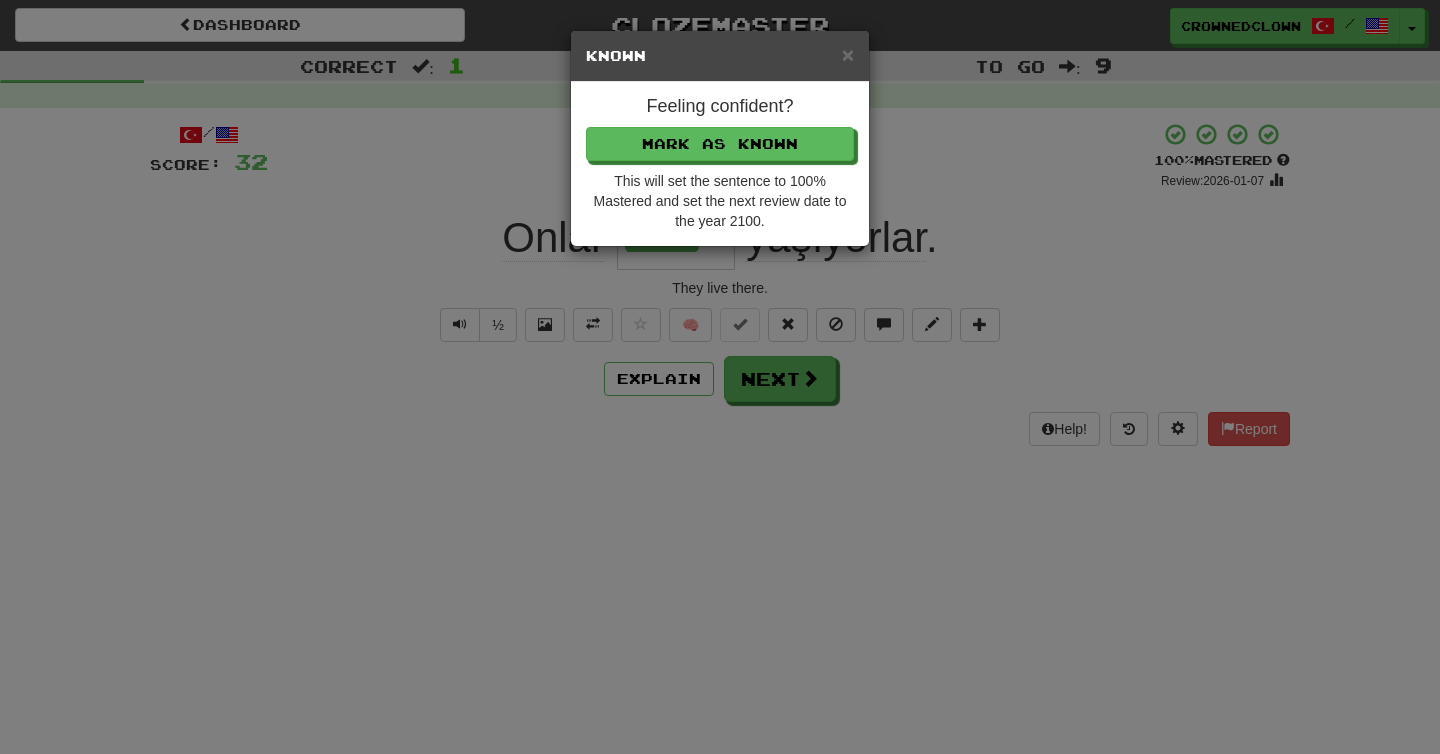 click on "Mark as Known" at bounding box center [720, 144] 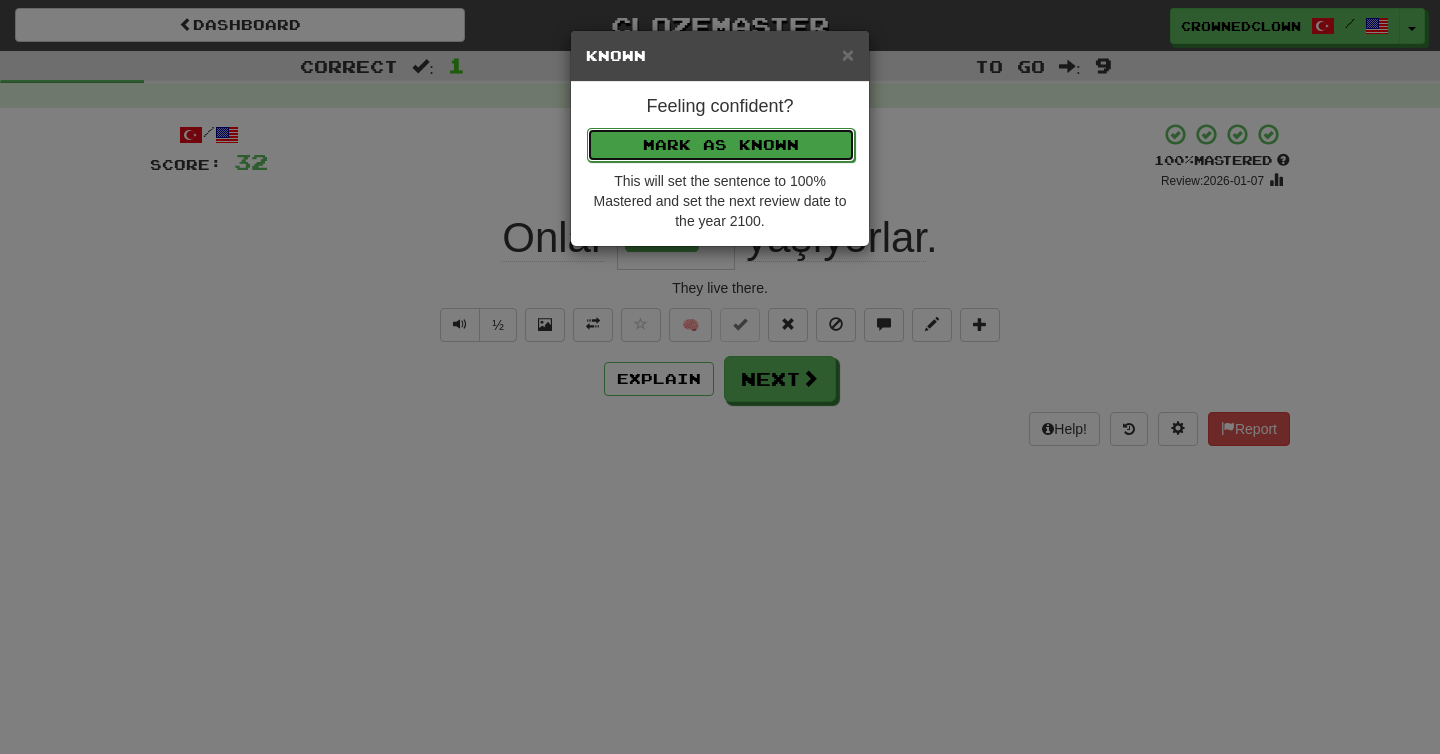 click on "Mark as Known" at bounding box center (721, 145) 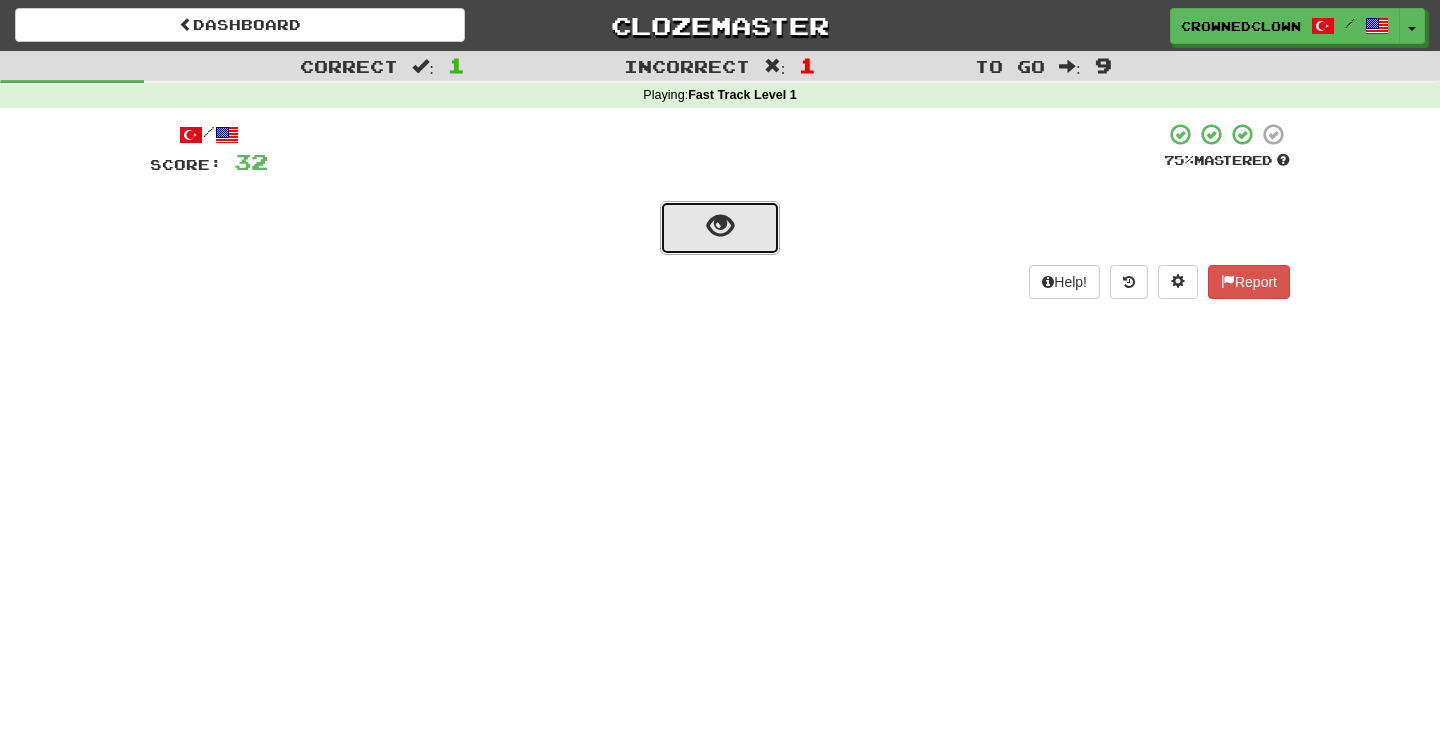 click at bounding box center (720, 228) 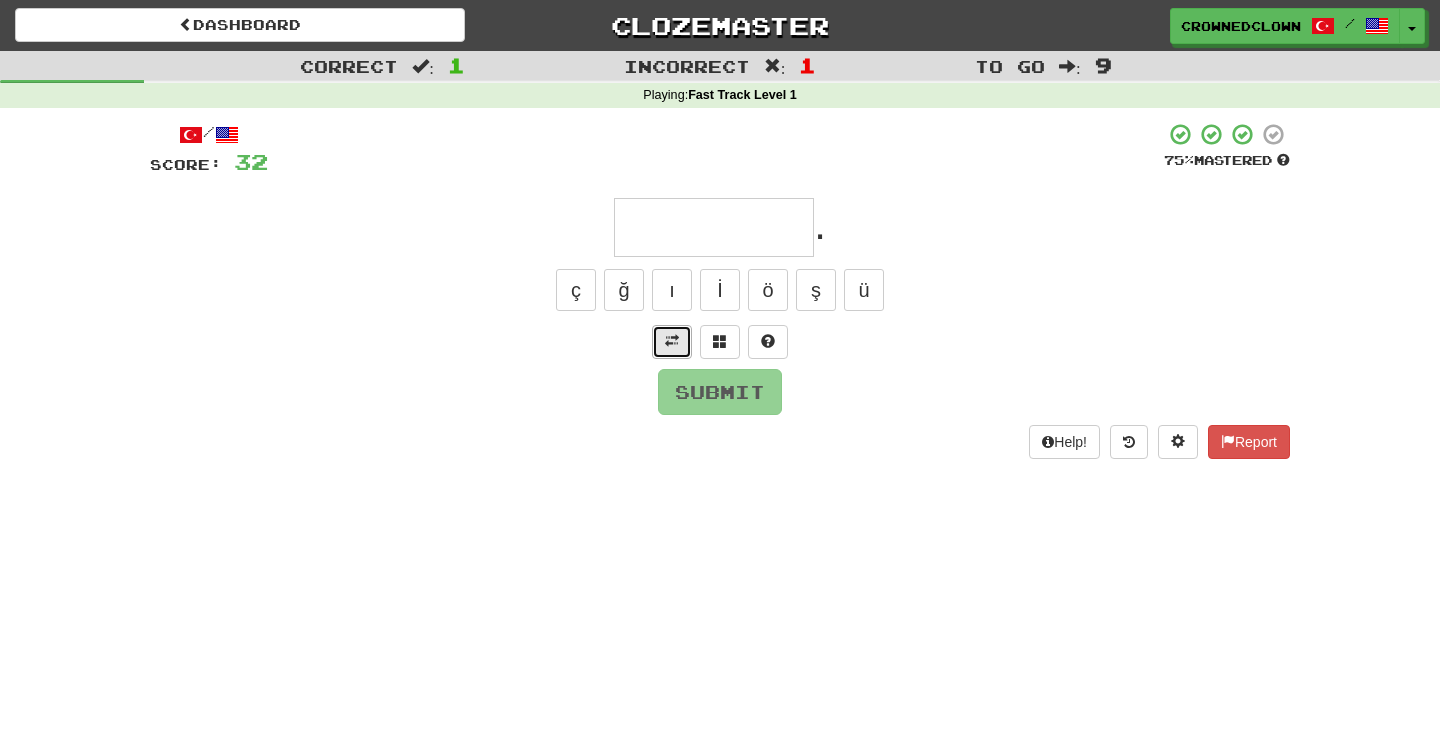 click at bounding box center (672, 342) 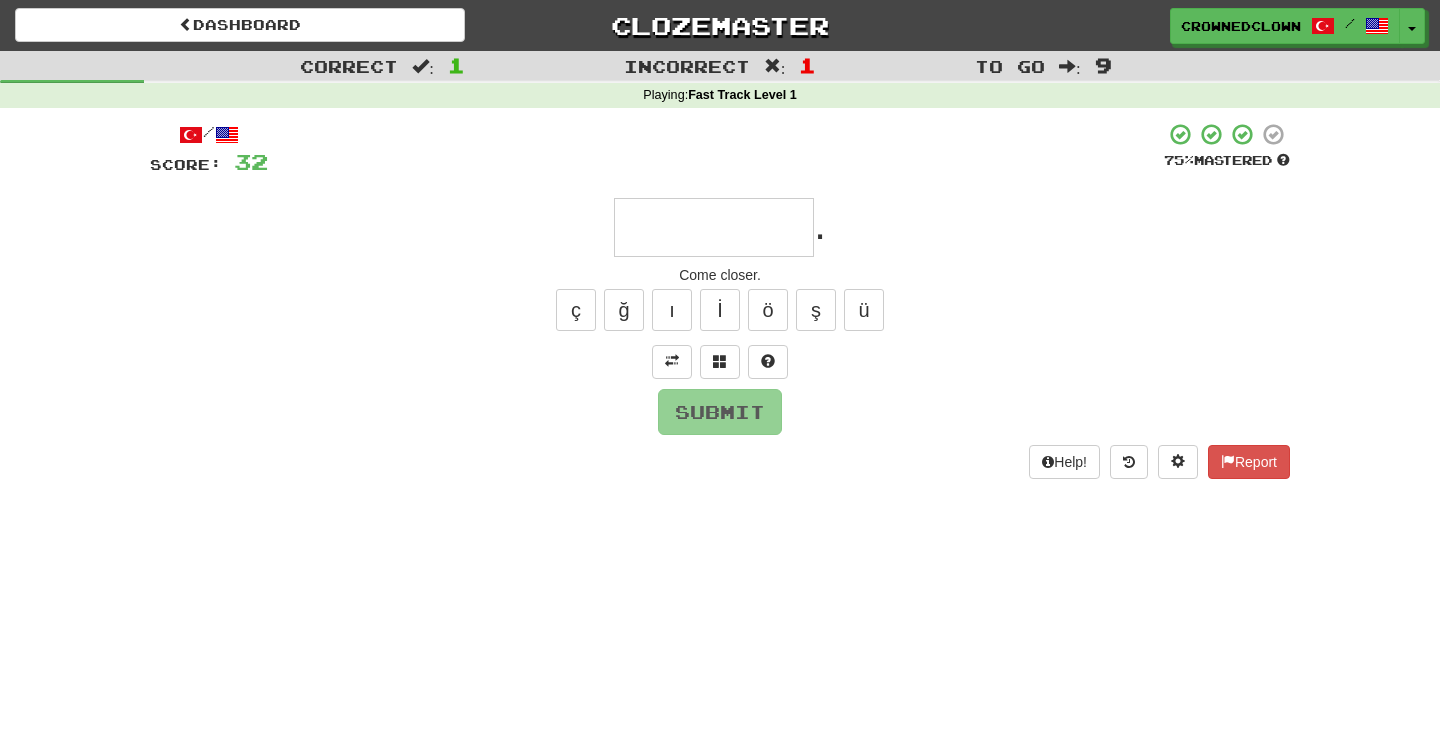 click at bounding box center [714, 227] 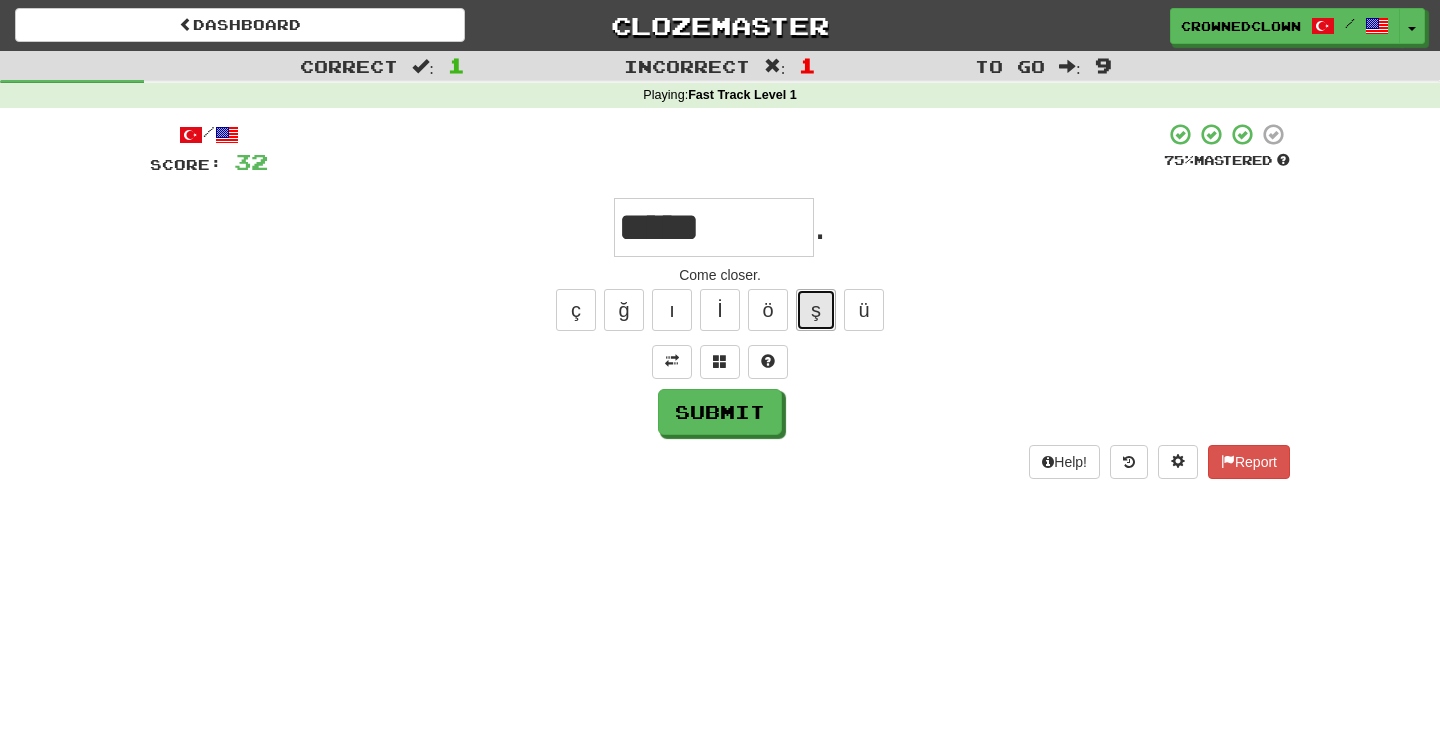 click on "ş" at bounding box center (816, 310) 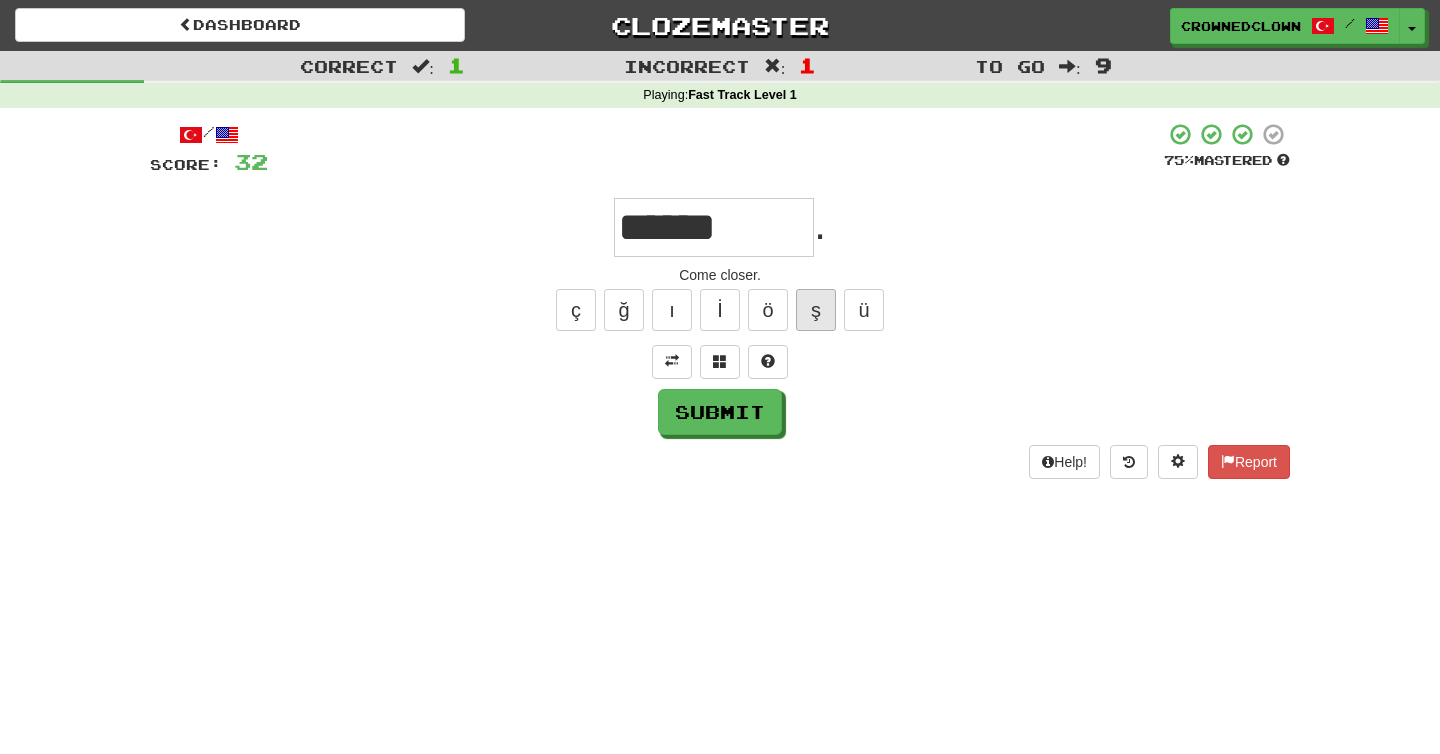 type on "******" 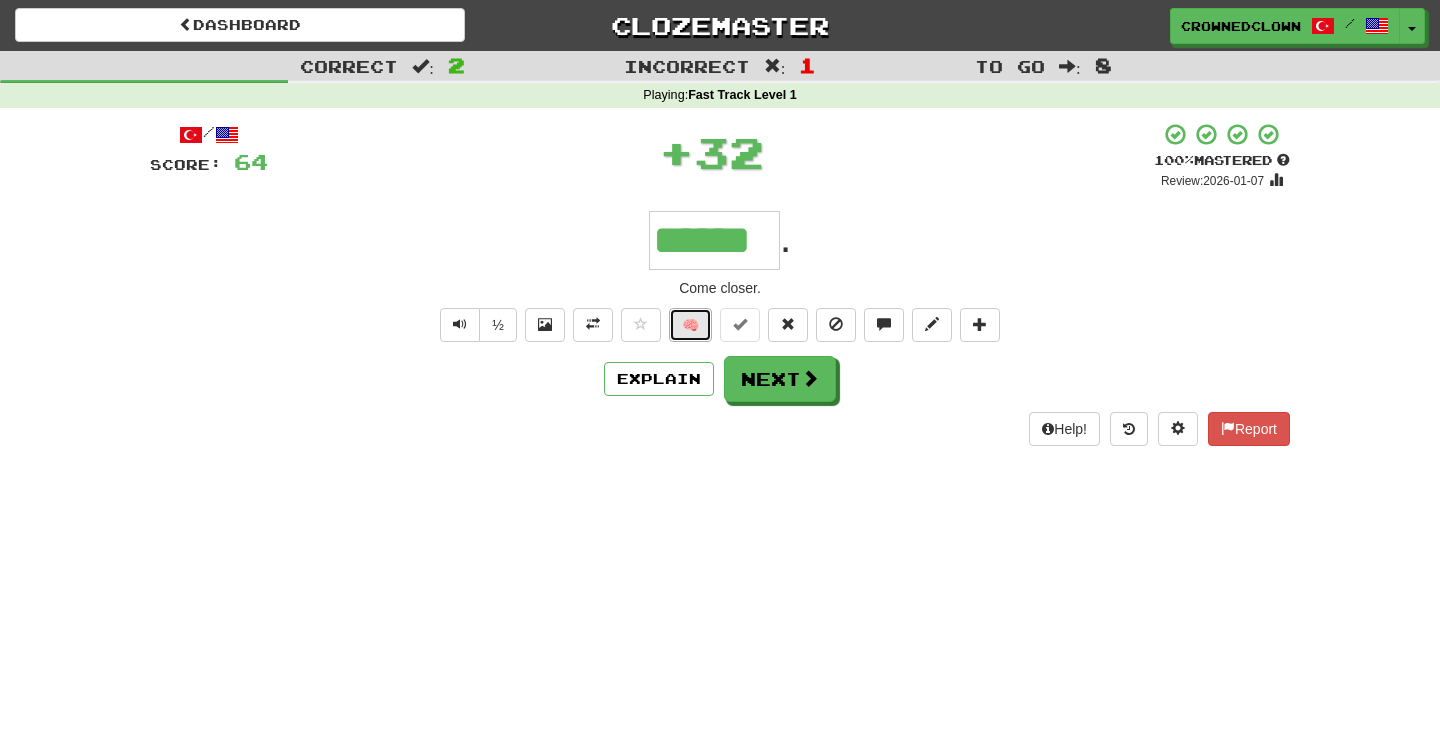 click on "🧠" at bounding box center [690, 325] 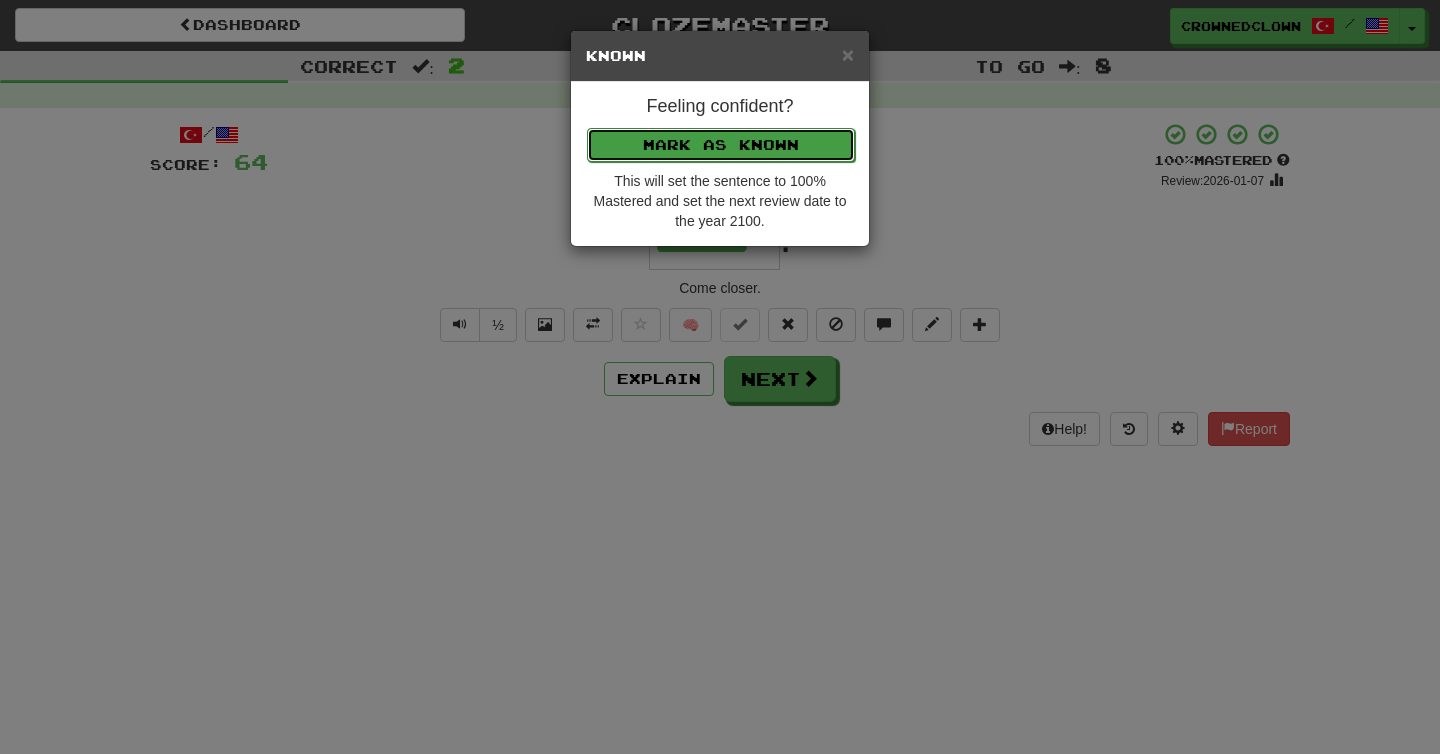 click on "Mark as Known" at bounding box center (721, 145) 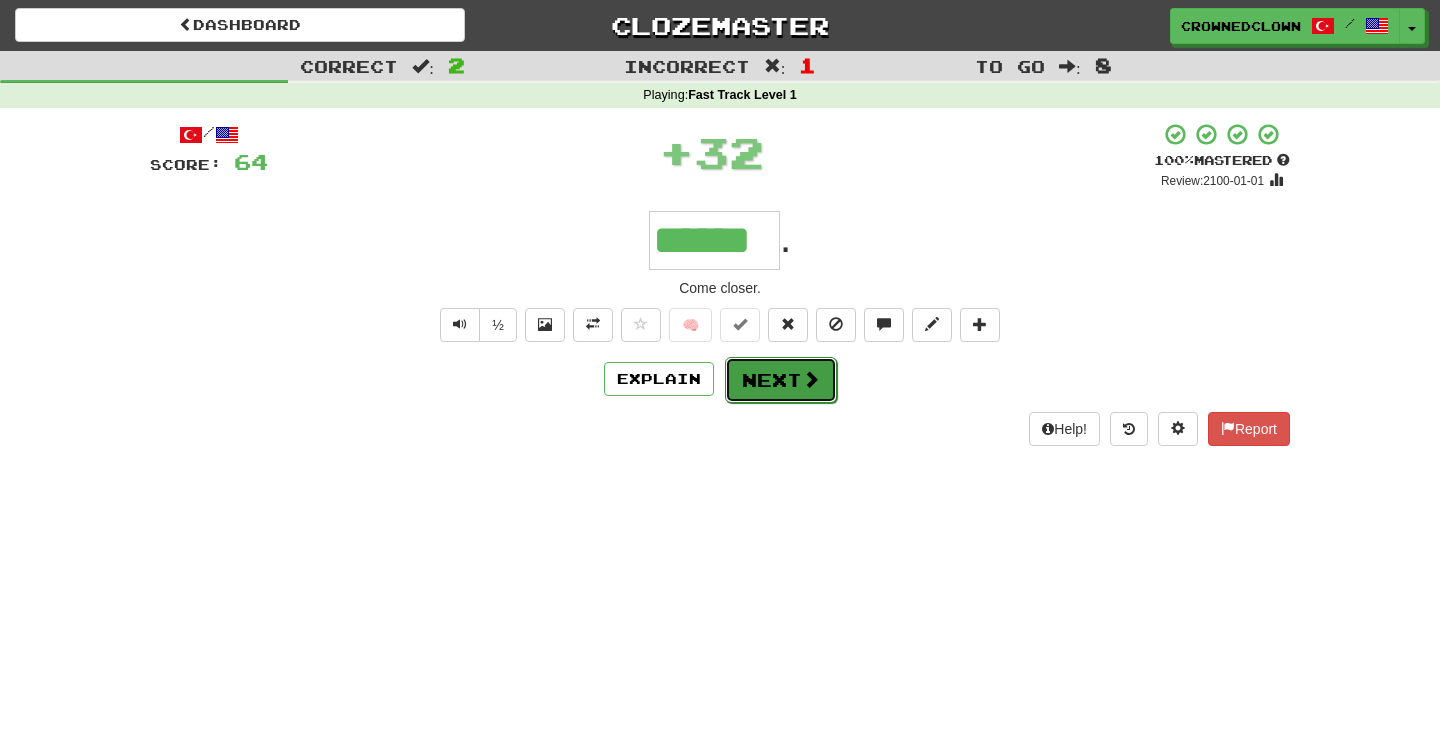 click on "Next" at bounding box center [781, 380] 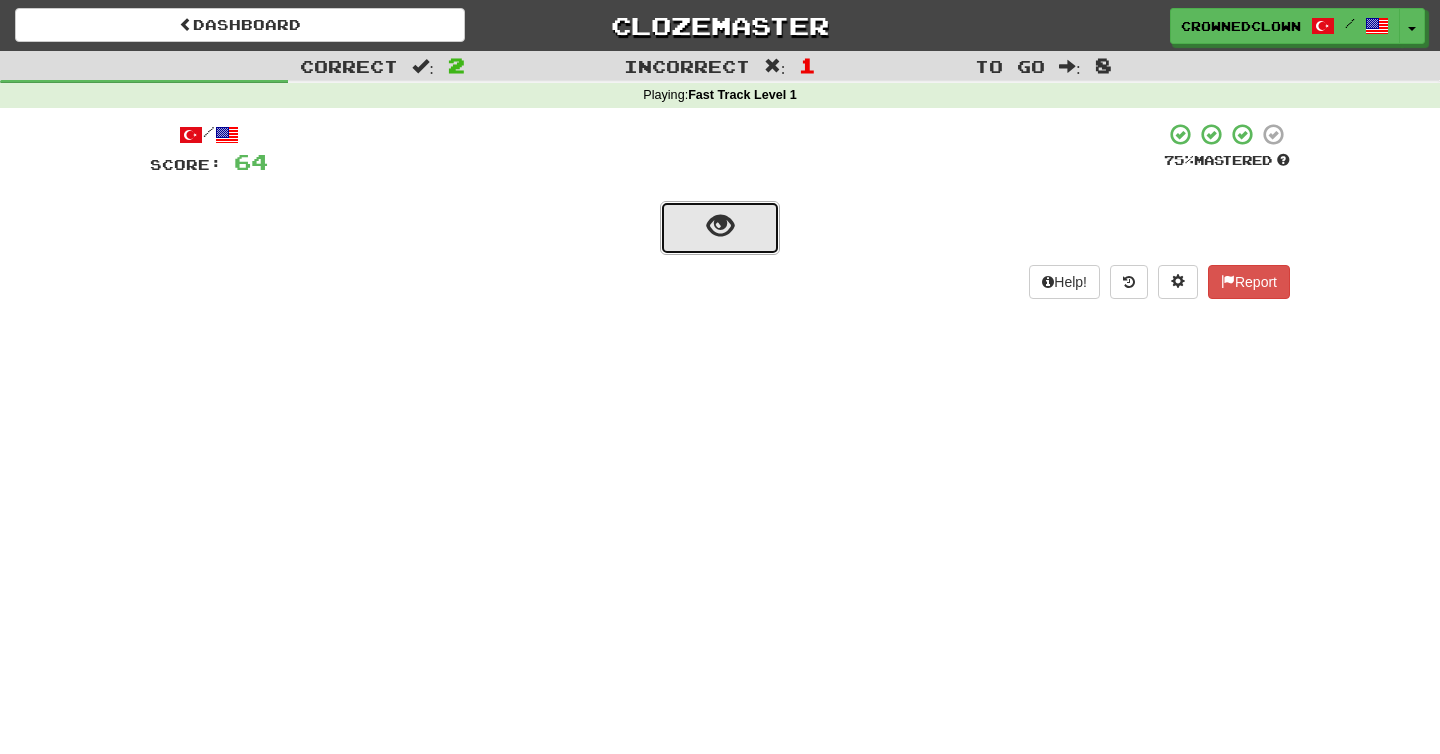 click at bounding box center (720, 226) 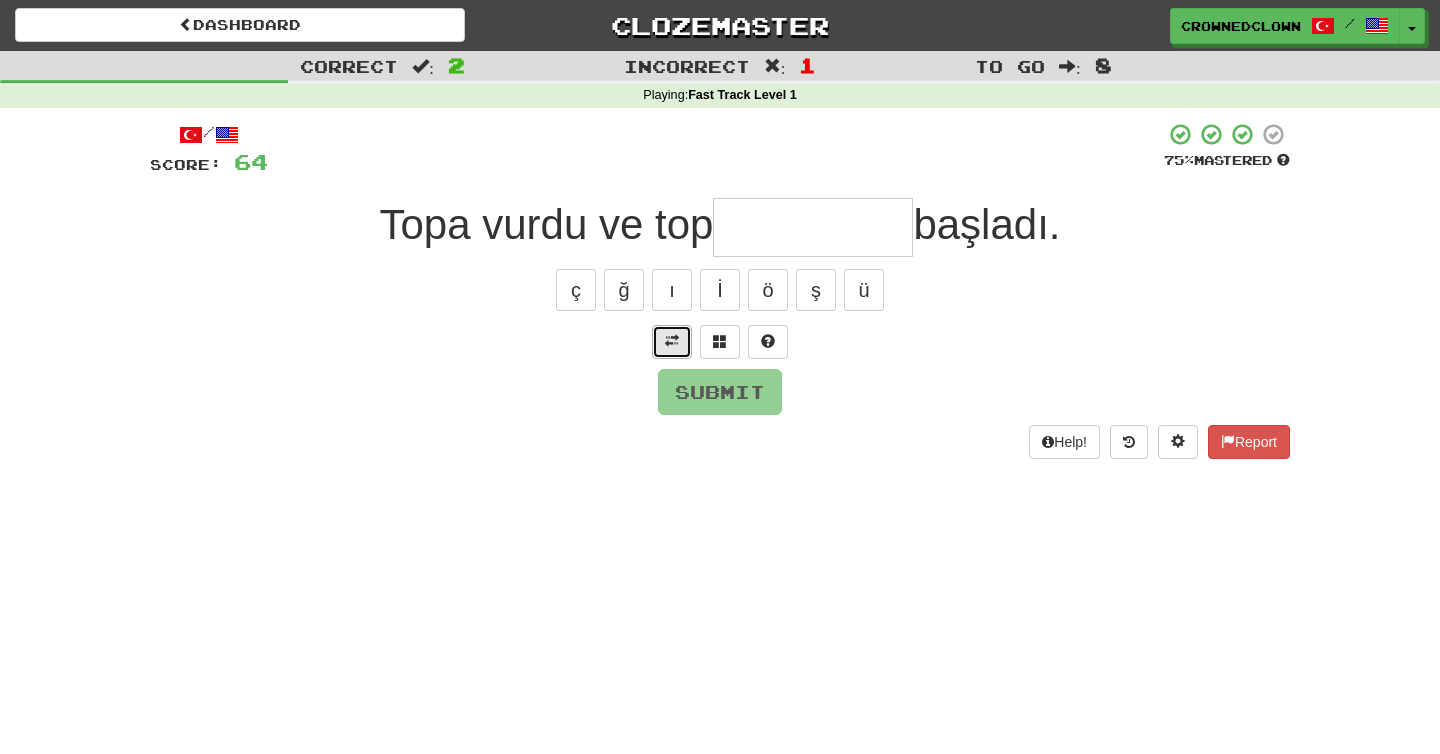 click at bounding box center [672, 341] 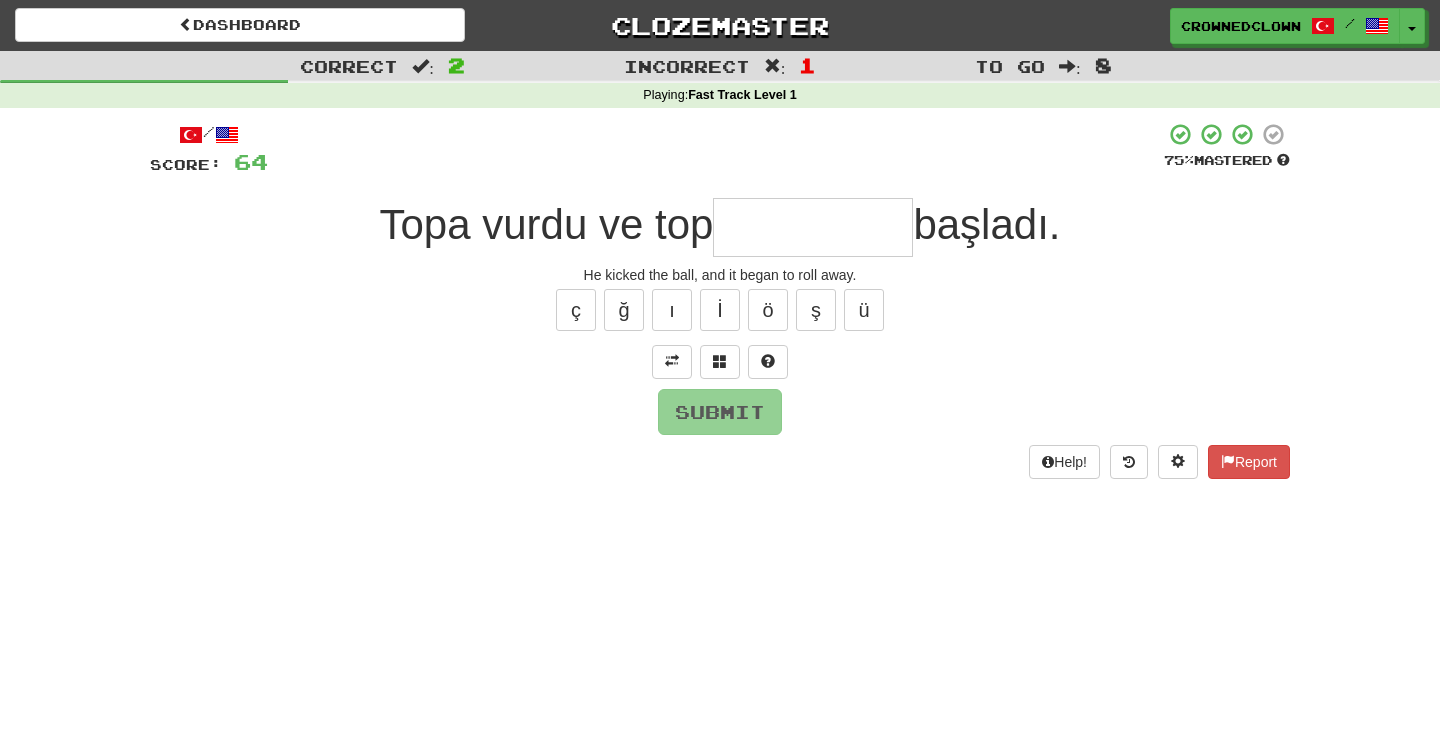 click at bounding box center [813, 227] 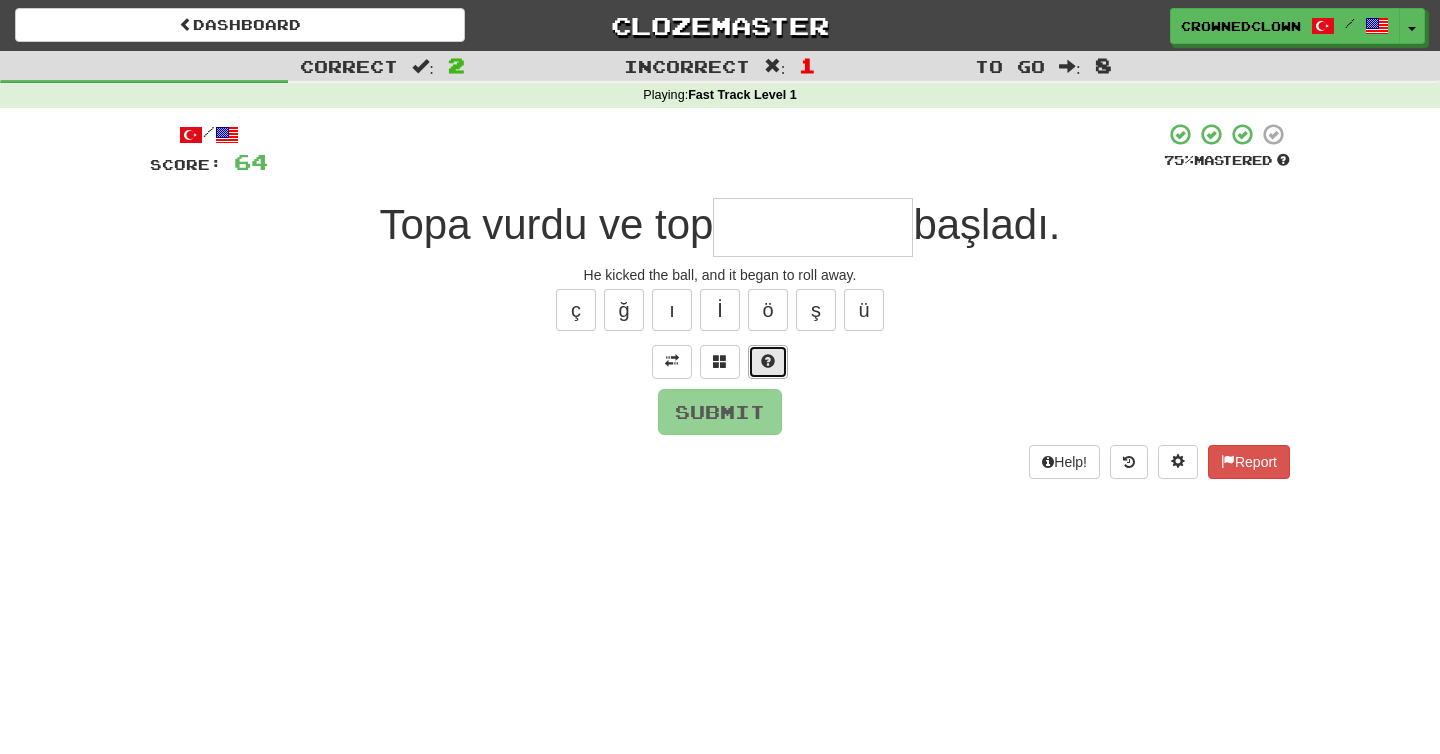 click at bounding box center (768, 362) 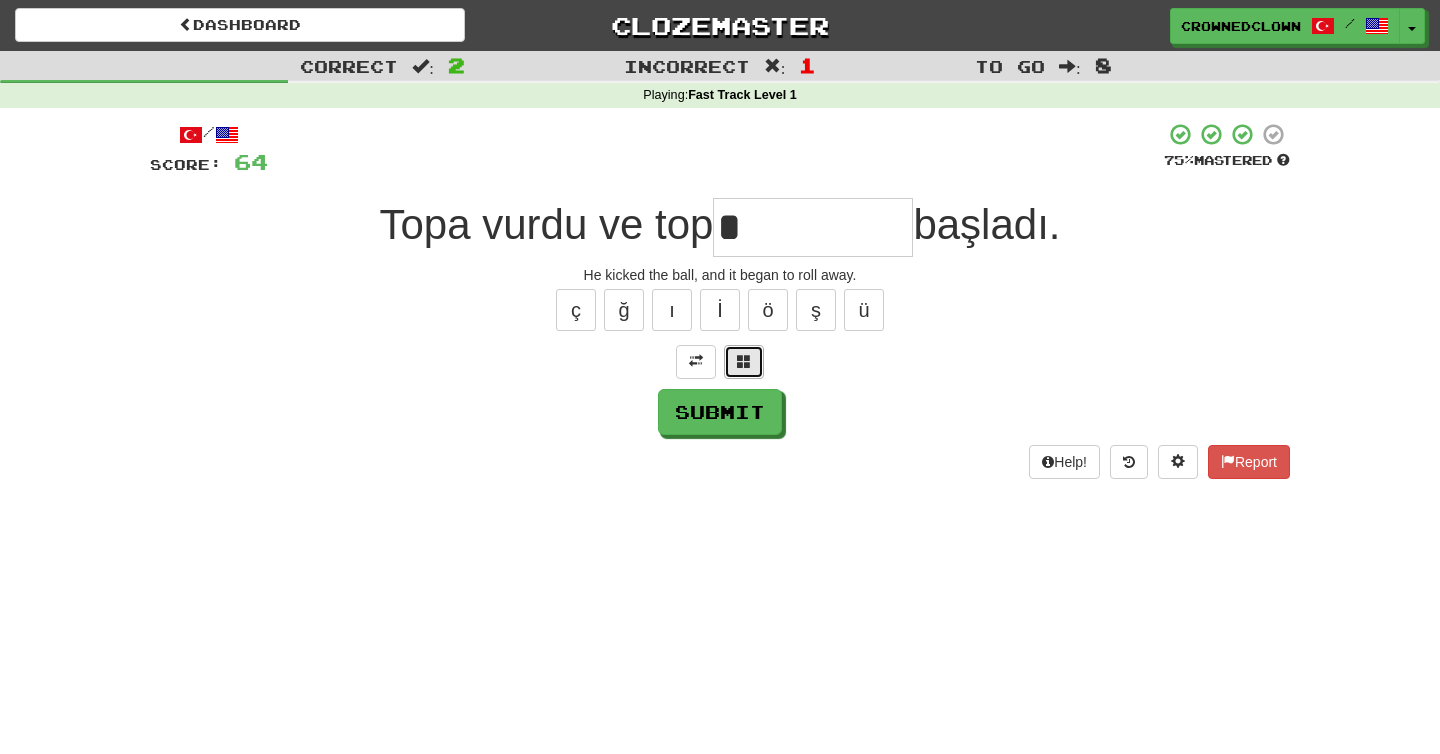 click at bounding box center (744, 362) 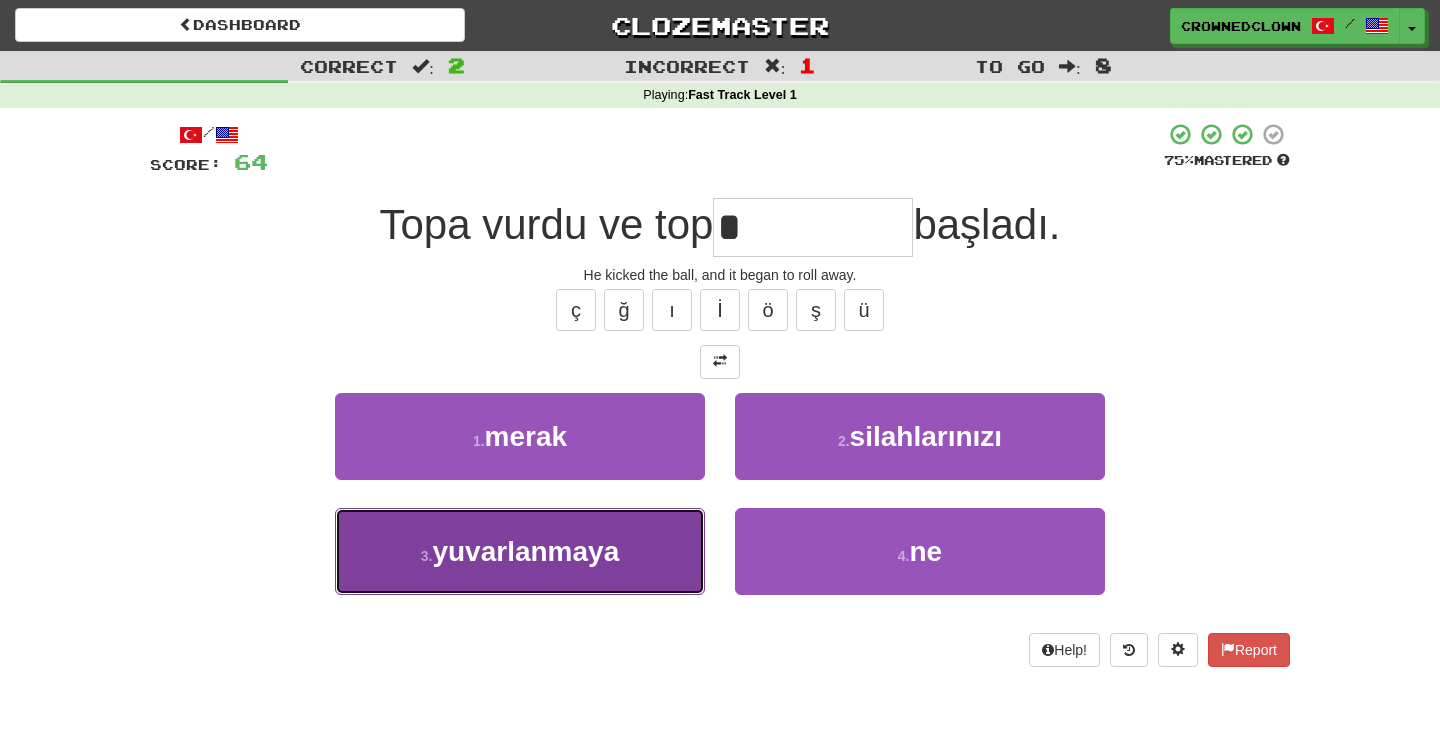 click on "yuvarlanmaya" at bounding box center (525, 551) 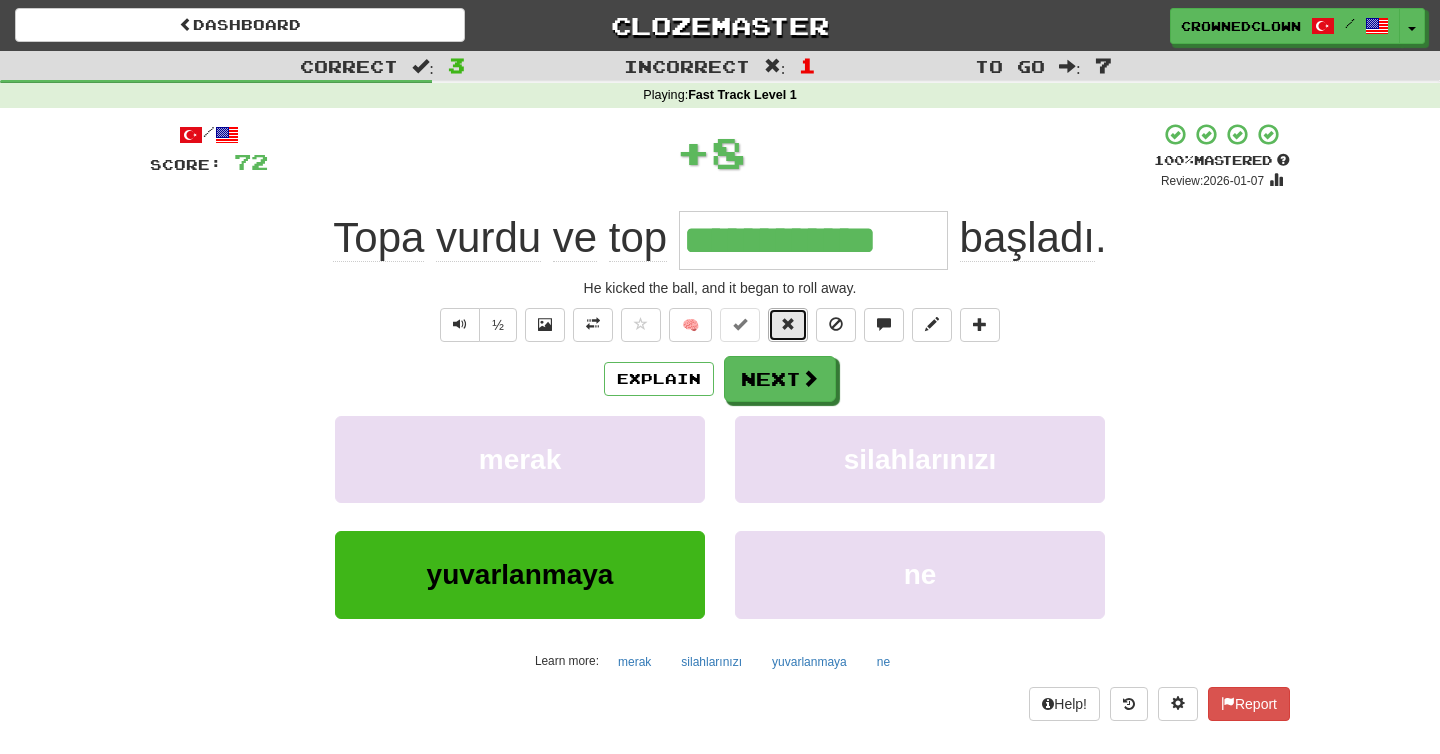 click at bounding box center (788, 324) 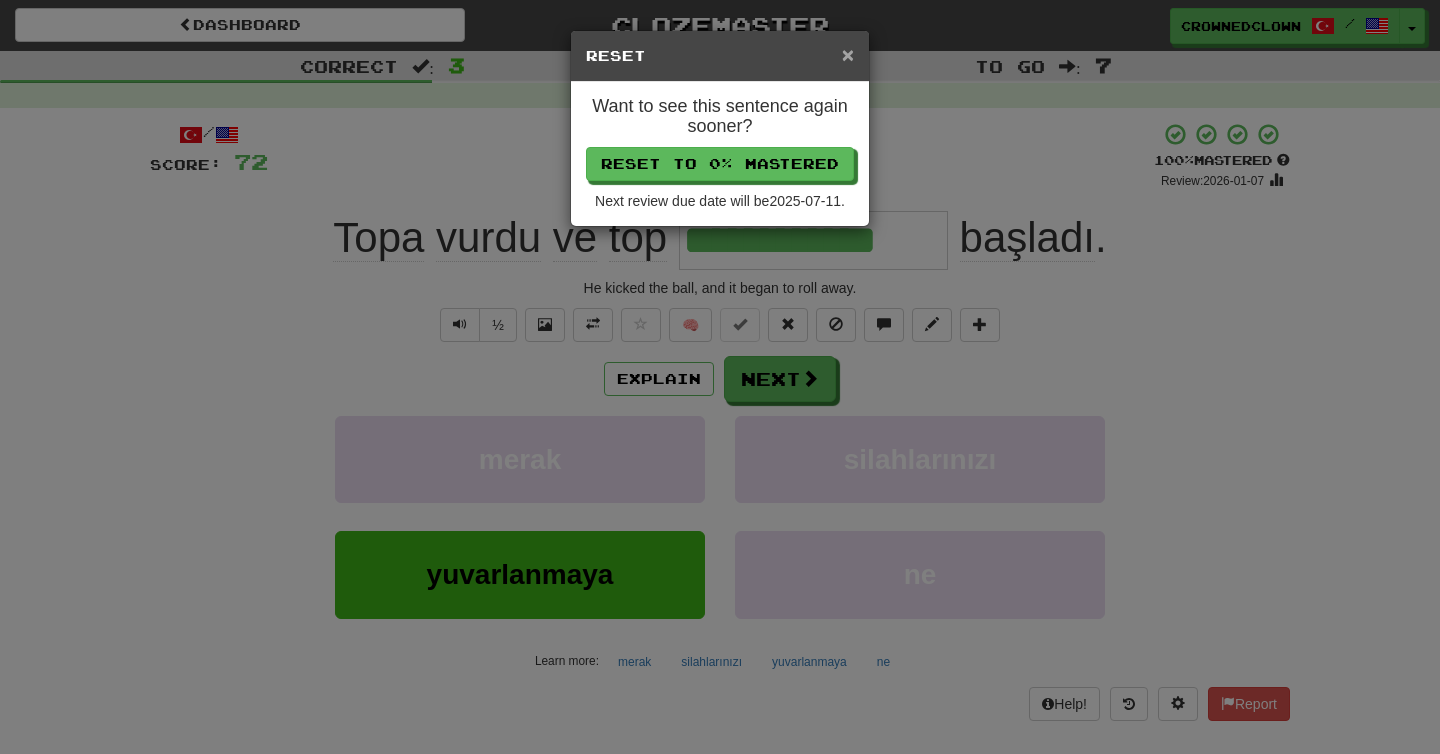 click on "×" at bounding box center [848, 54] 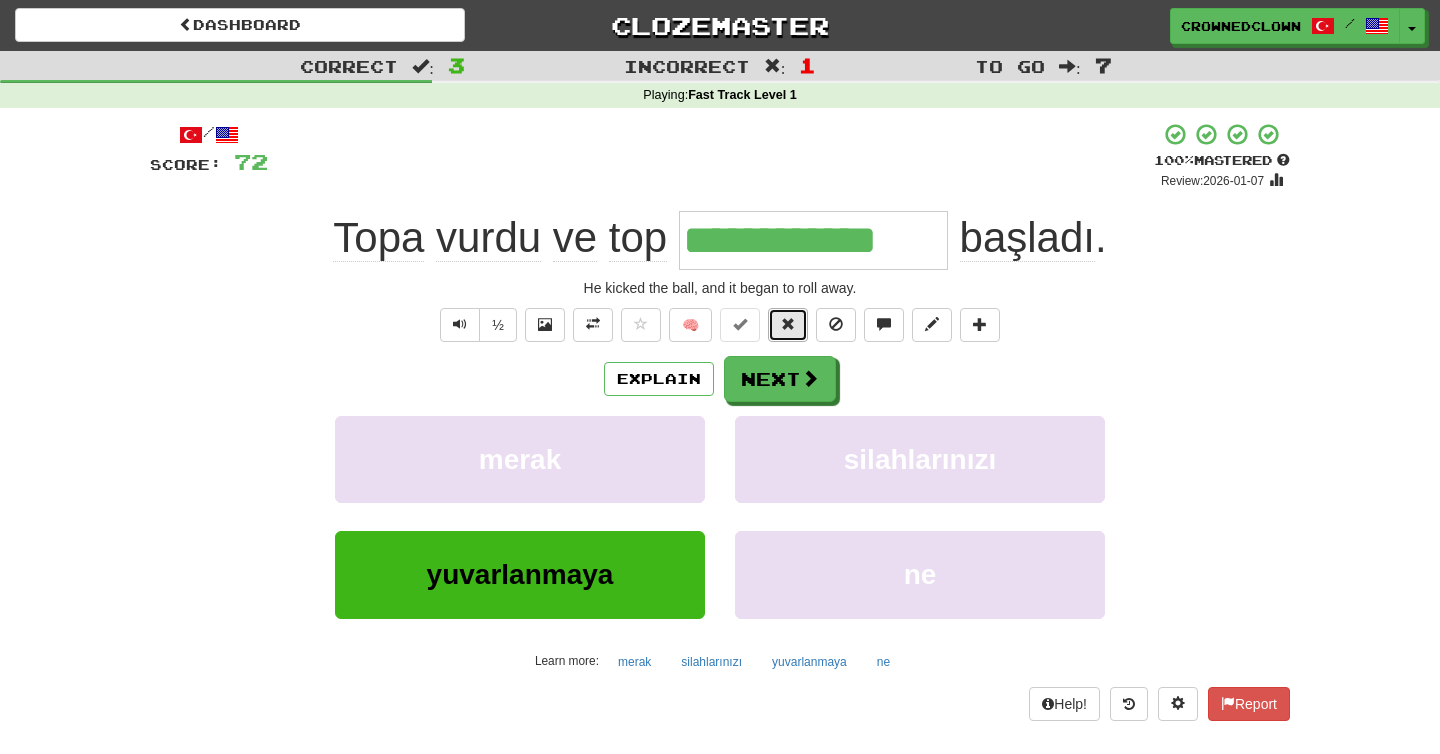 click at bounding box center [788, 324] 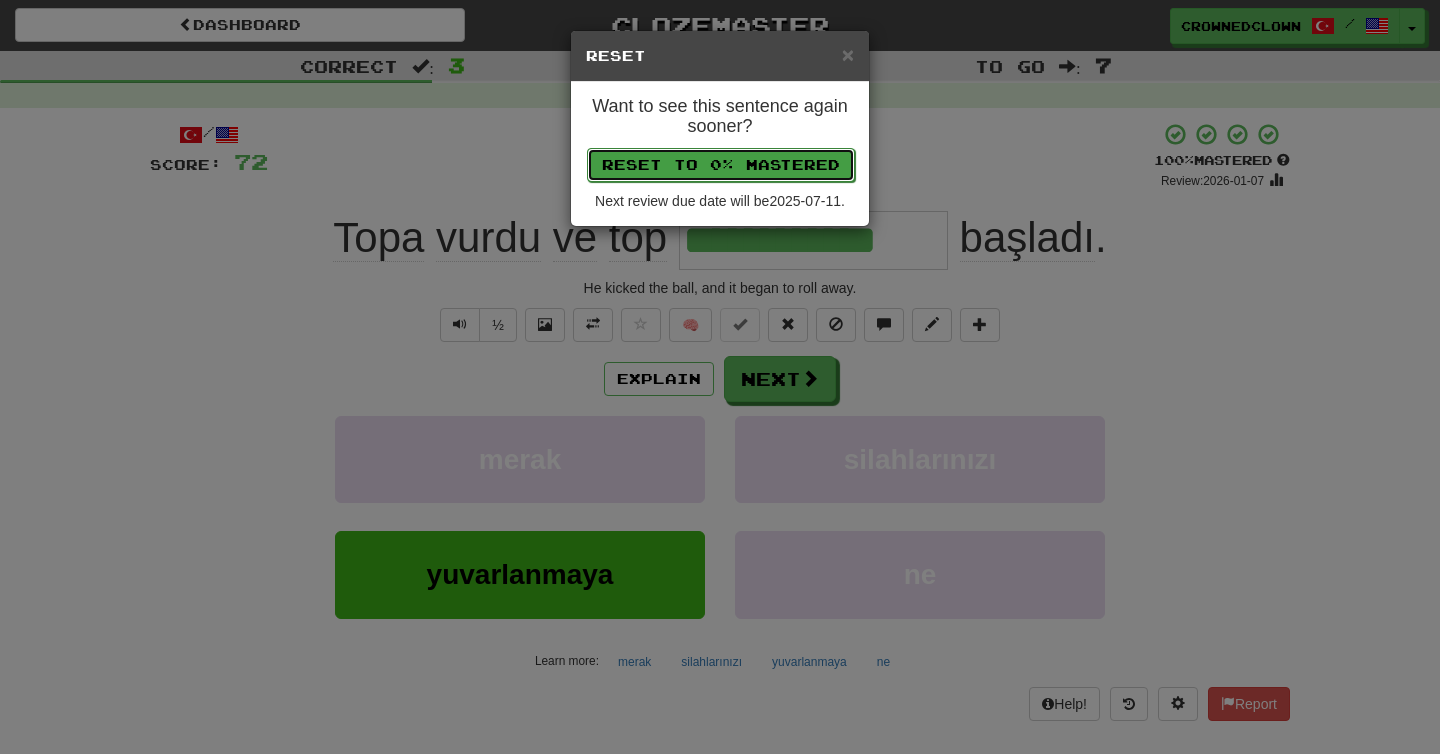 click on "Reset to 0% Mastered" at bounding box center (721, 165) 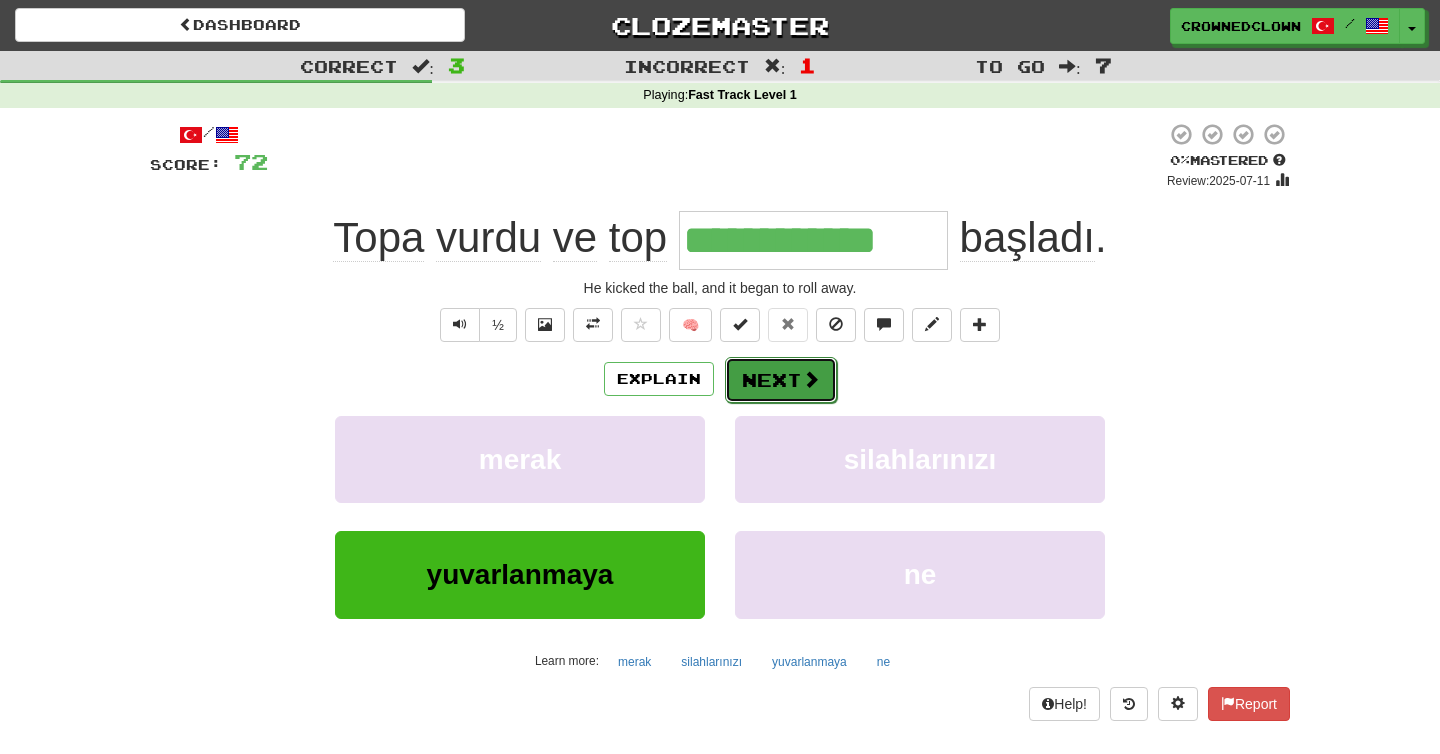click on "Next" at bounding box center (781, 380) 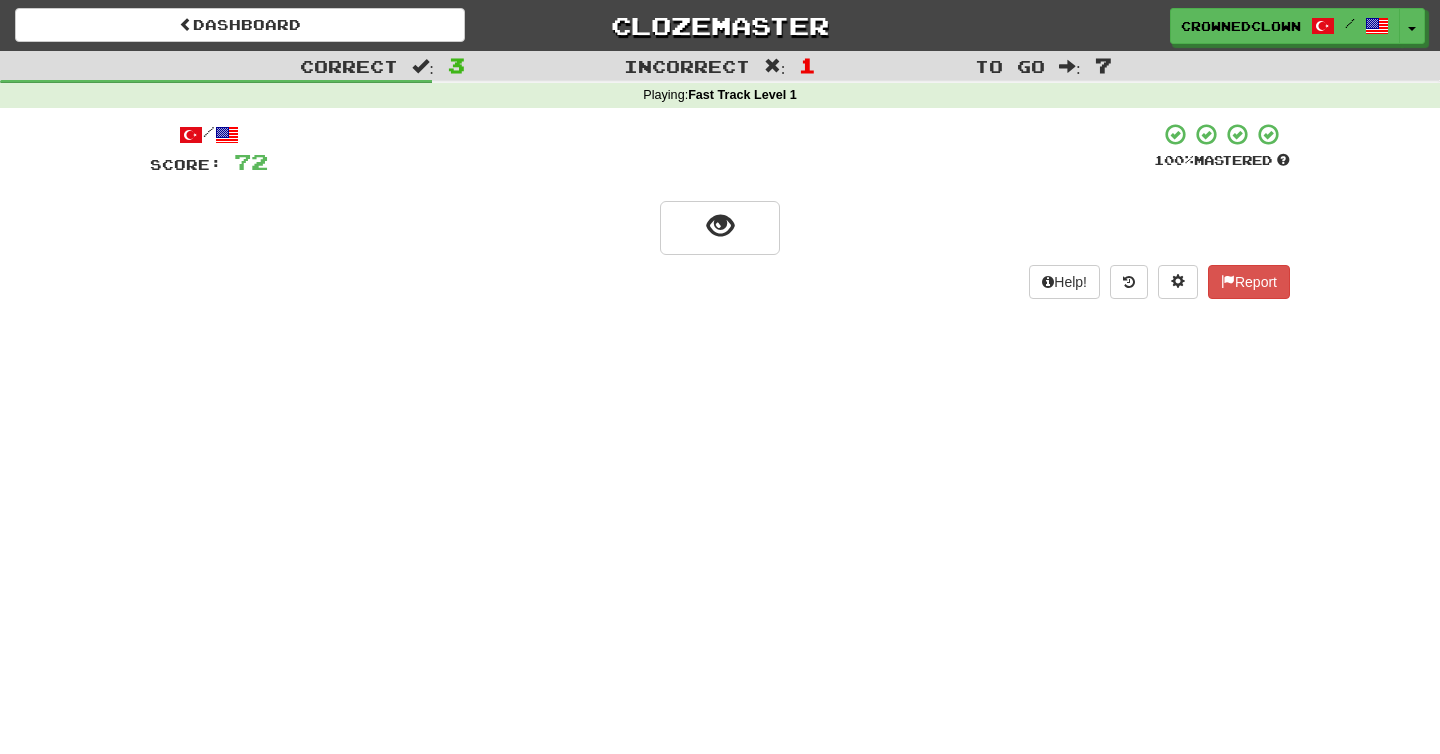 click at bounding box center [720, 226] 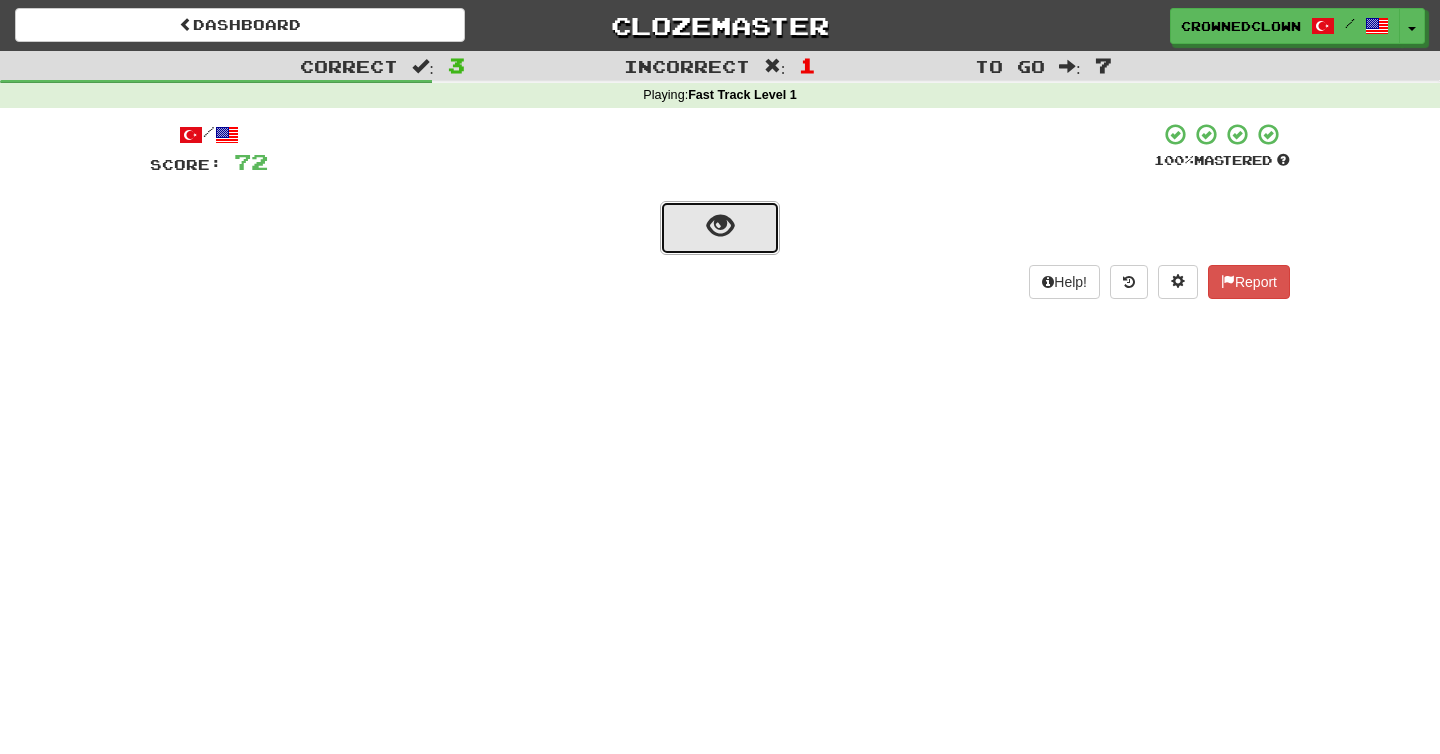 click at bounding box center (720, 228) 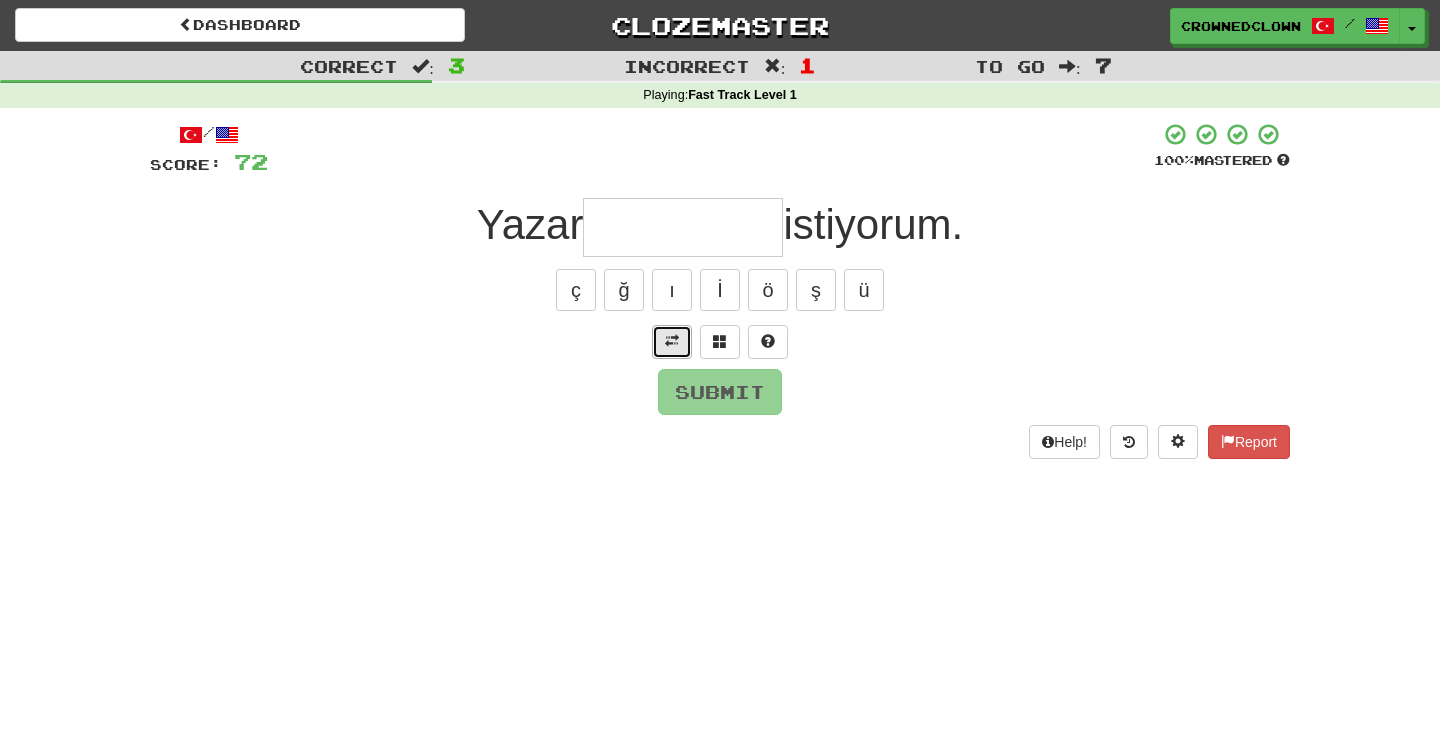 click at bounding box center (672, 342) 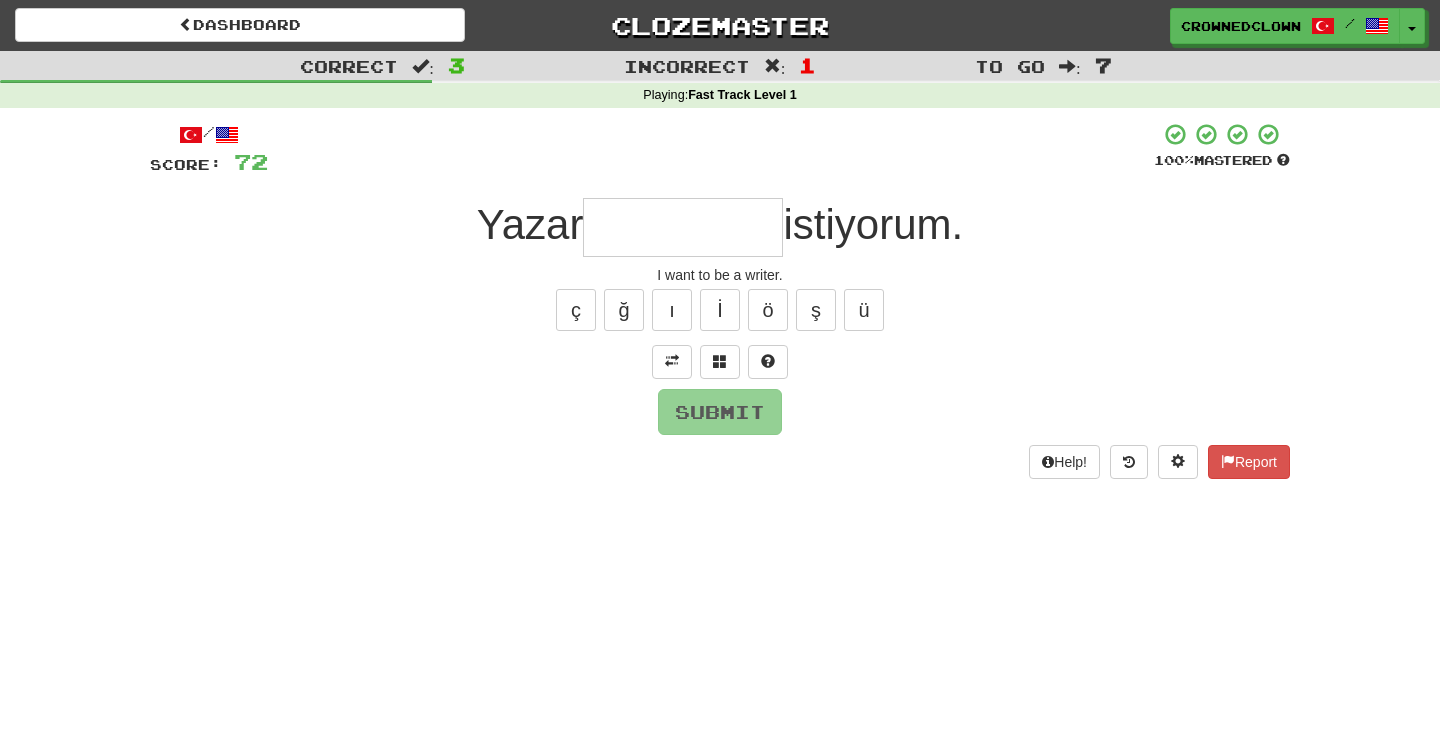 click at bounding box center [683, 227] 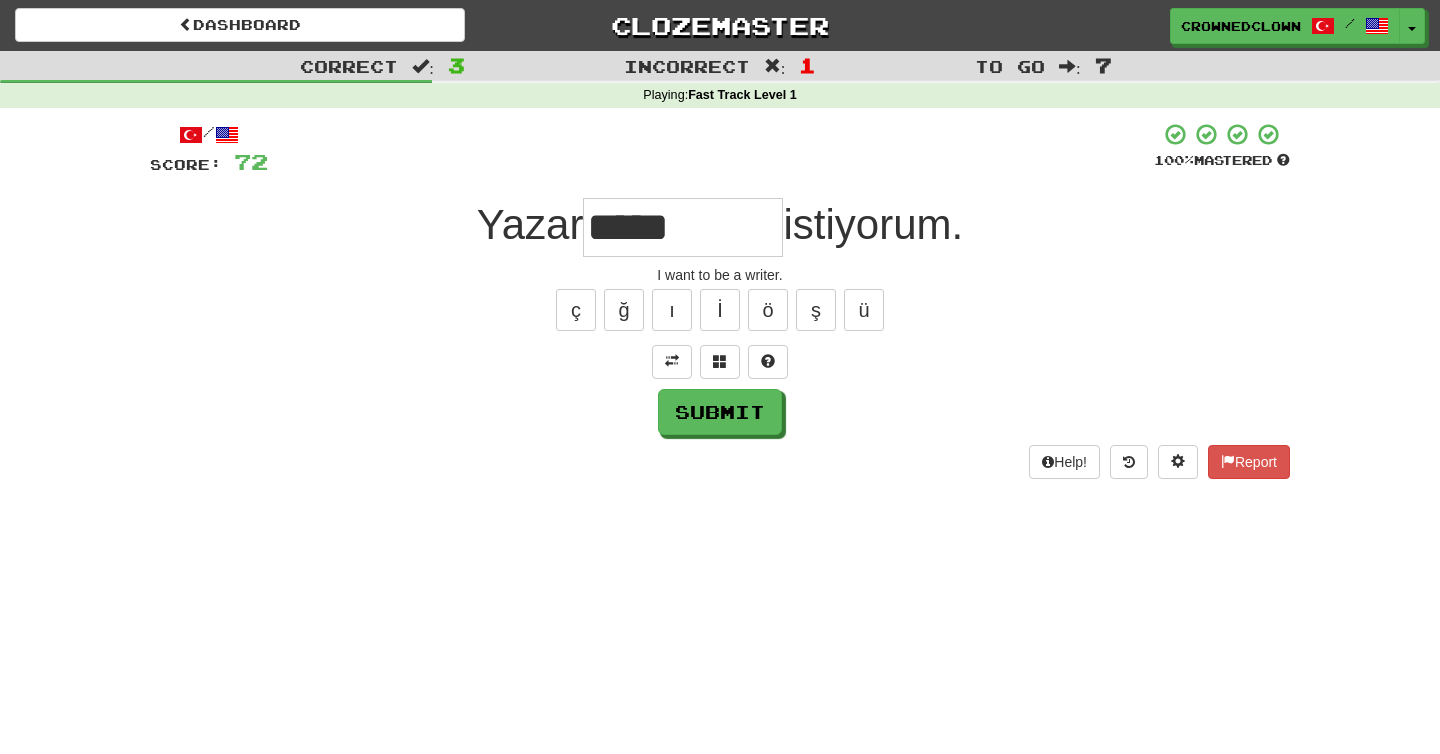 type on "*****" 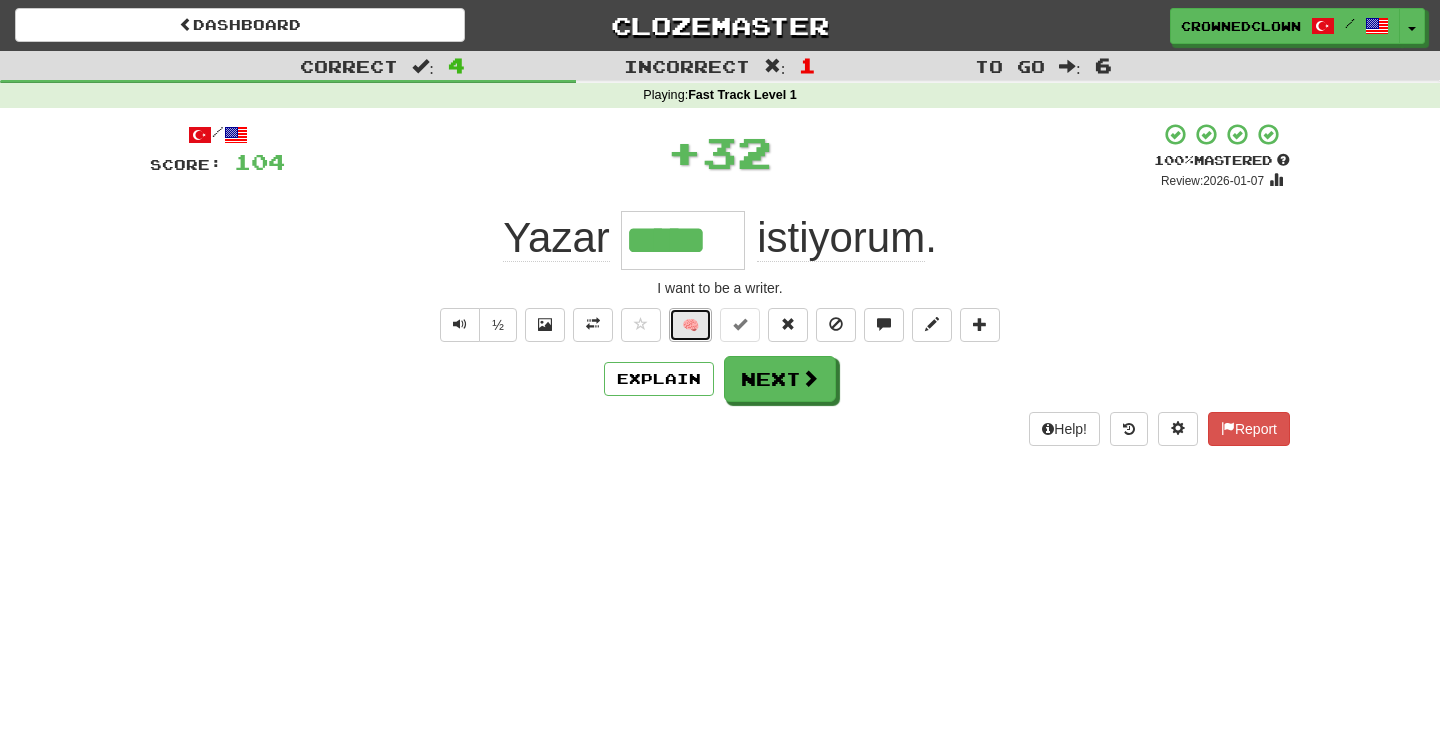 click on "🧠" at bounding box center [690, 325] 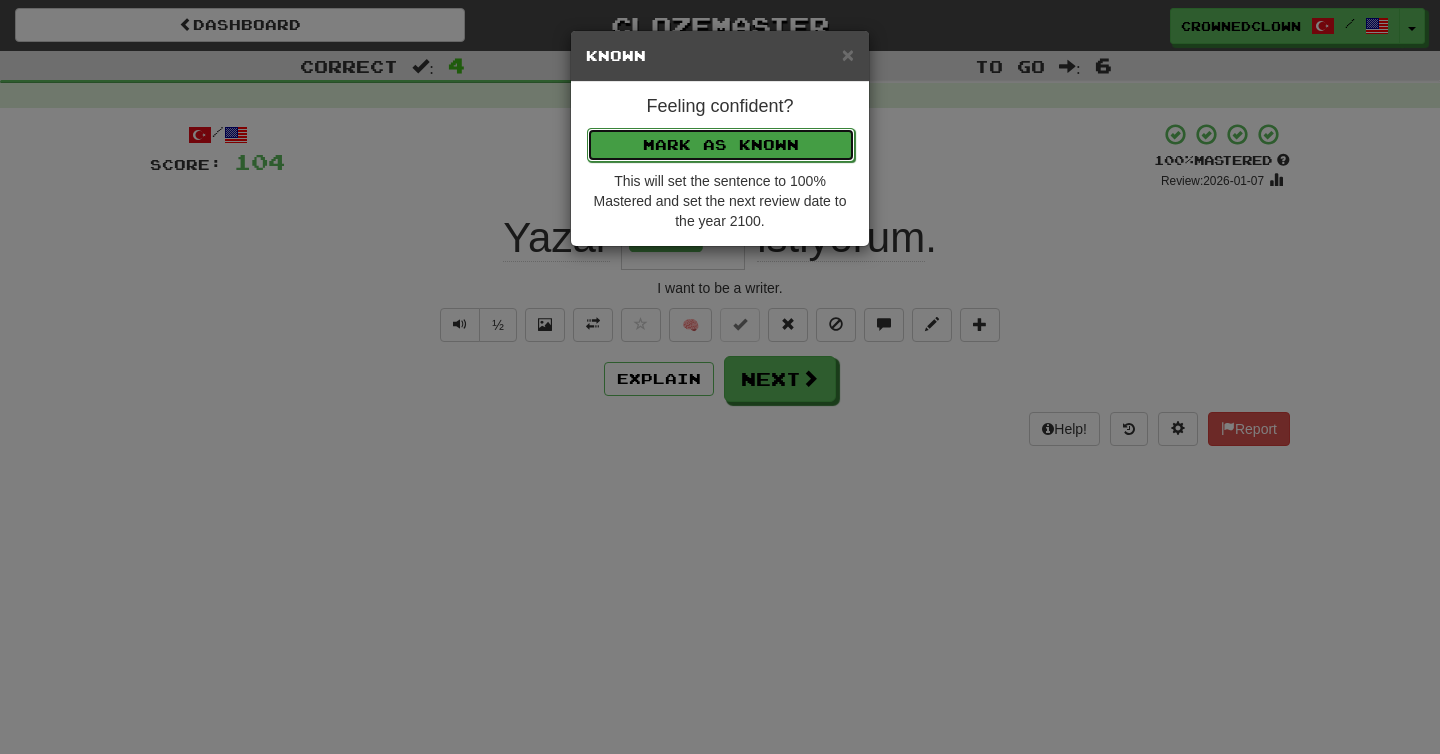 click on "Mark as Known" at bounding box center (721, 145) 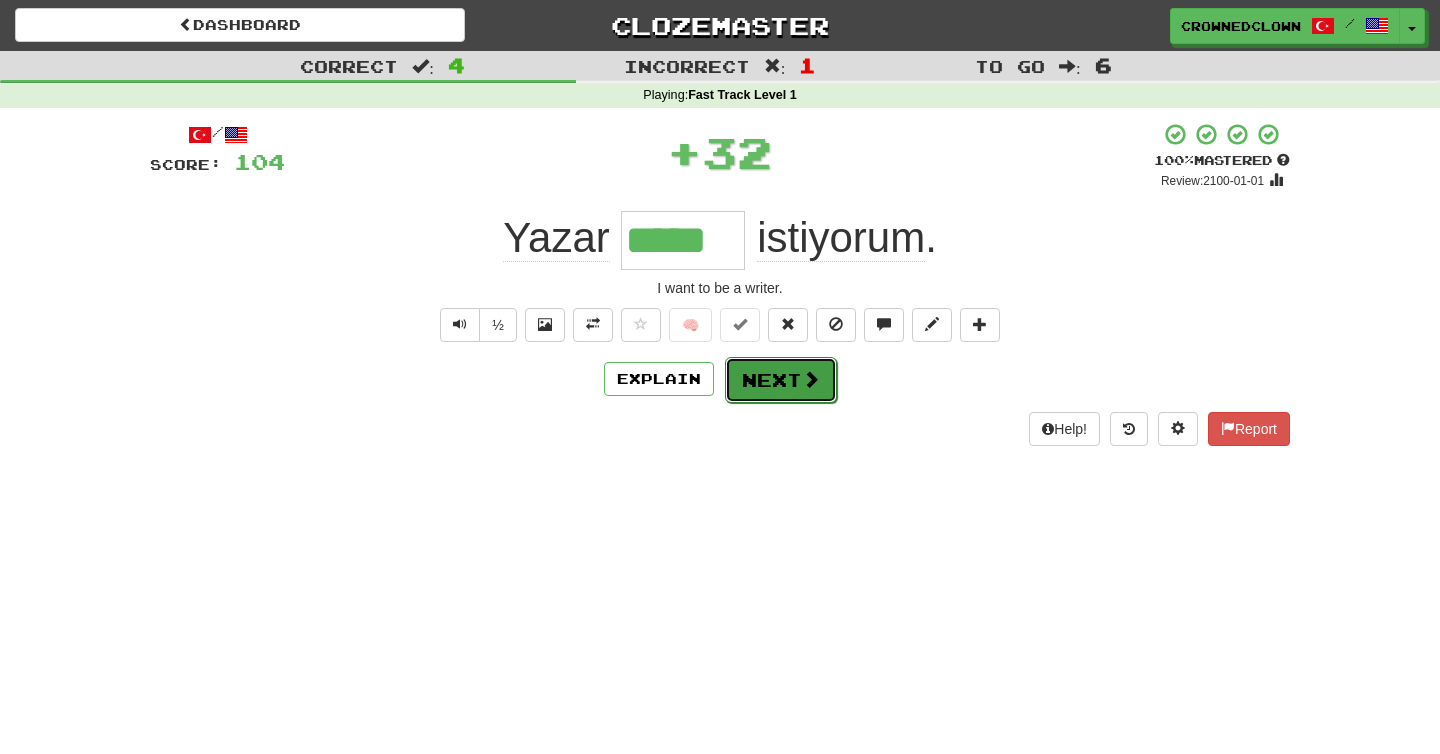 click on "Next" at bounding box center [781, 380] 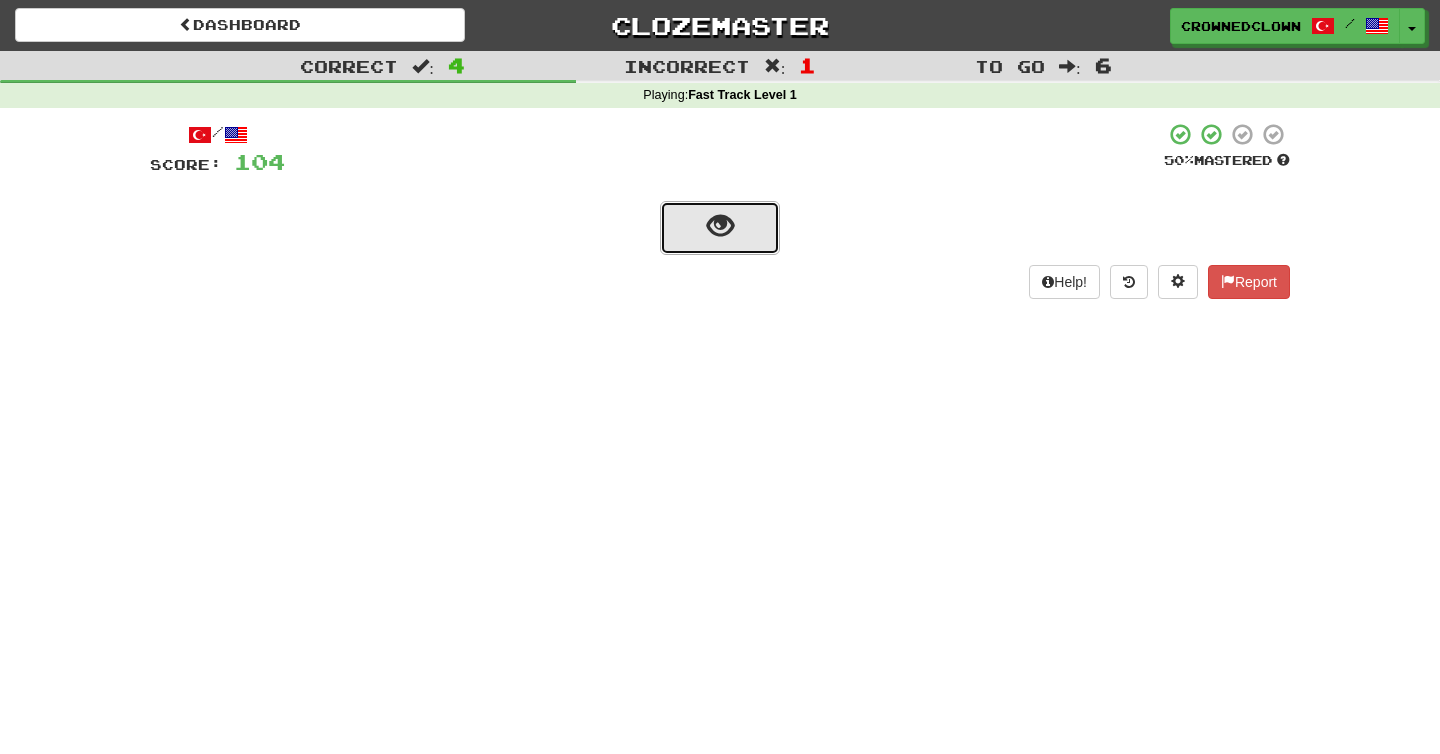click at bounding box center (720, 228) 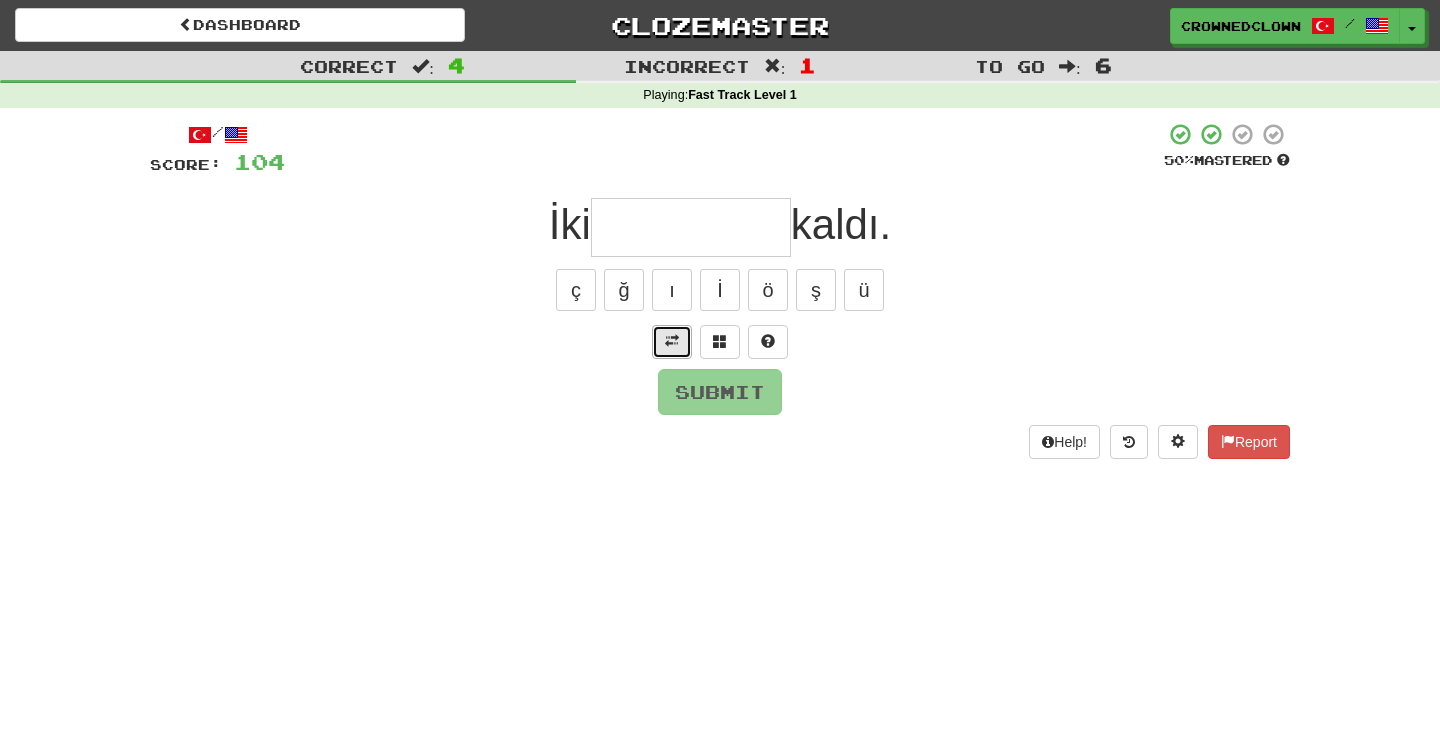 click at bounding box center (672, 342) 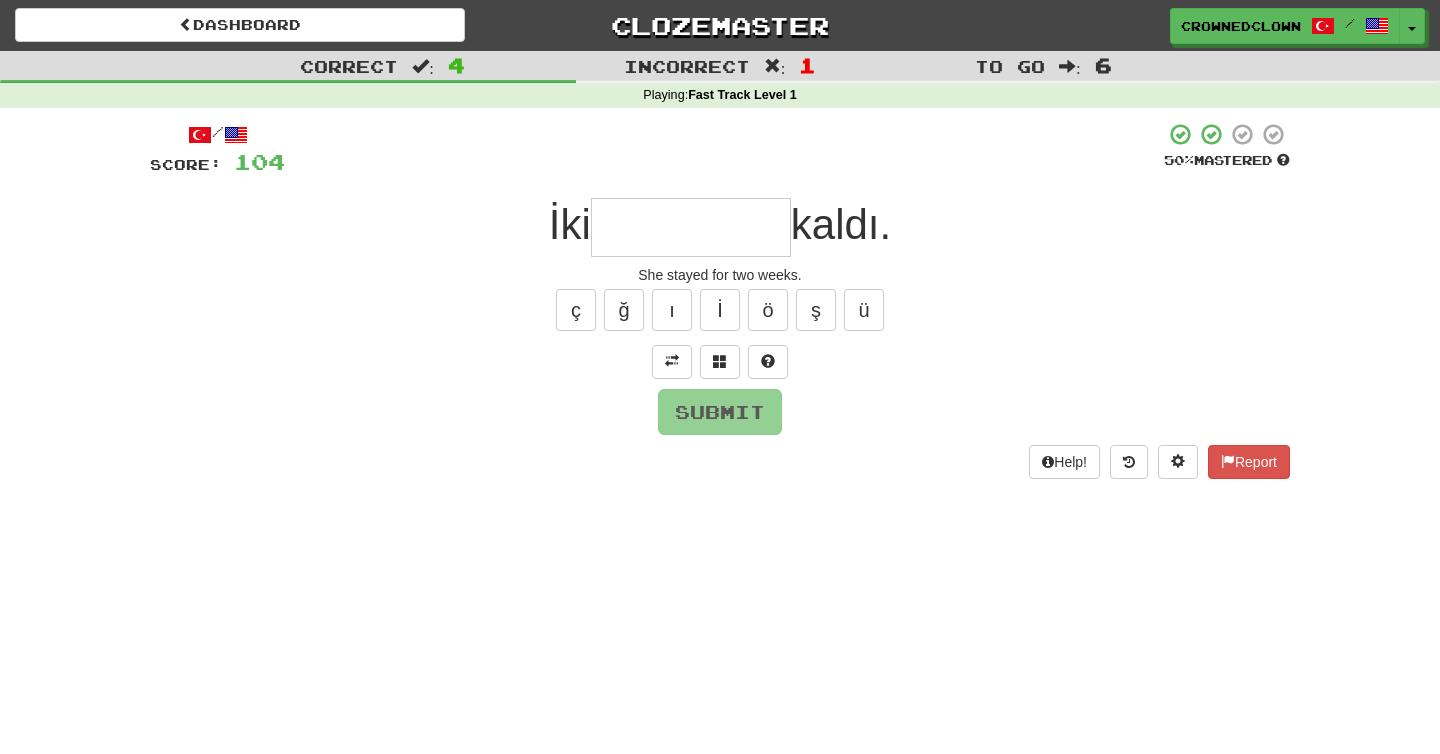 click on "She stayed for two weeks." at bounding box center [720, 275] 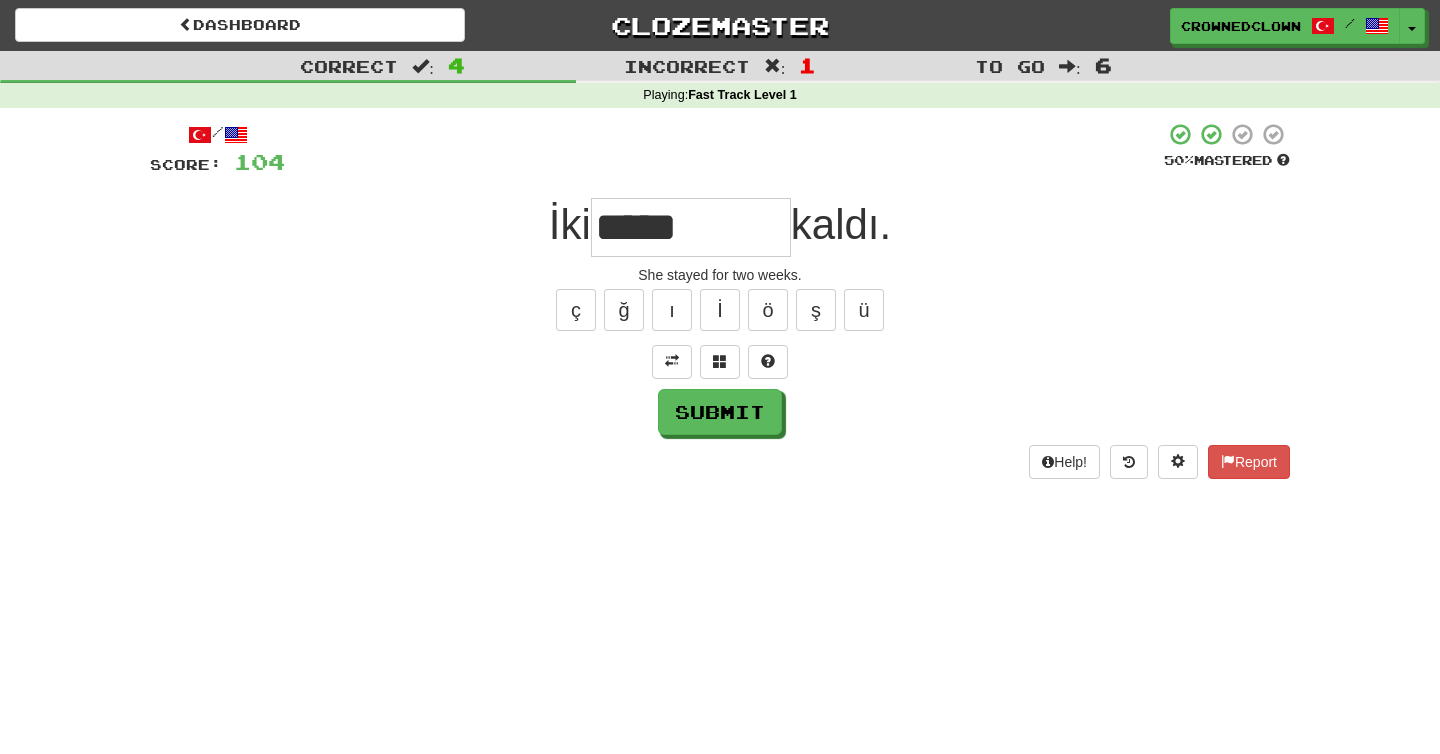 type on "*****" 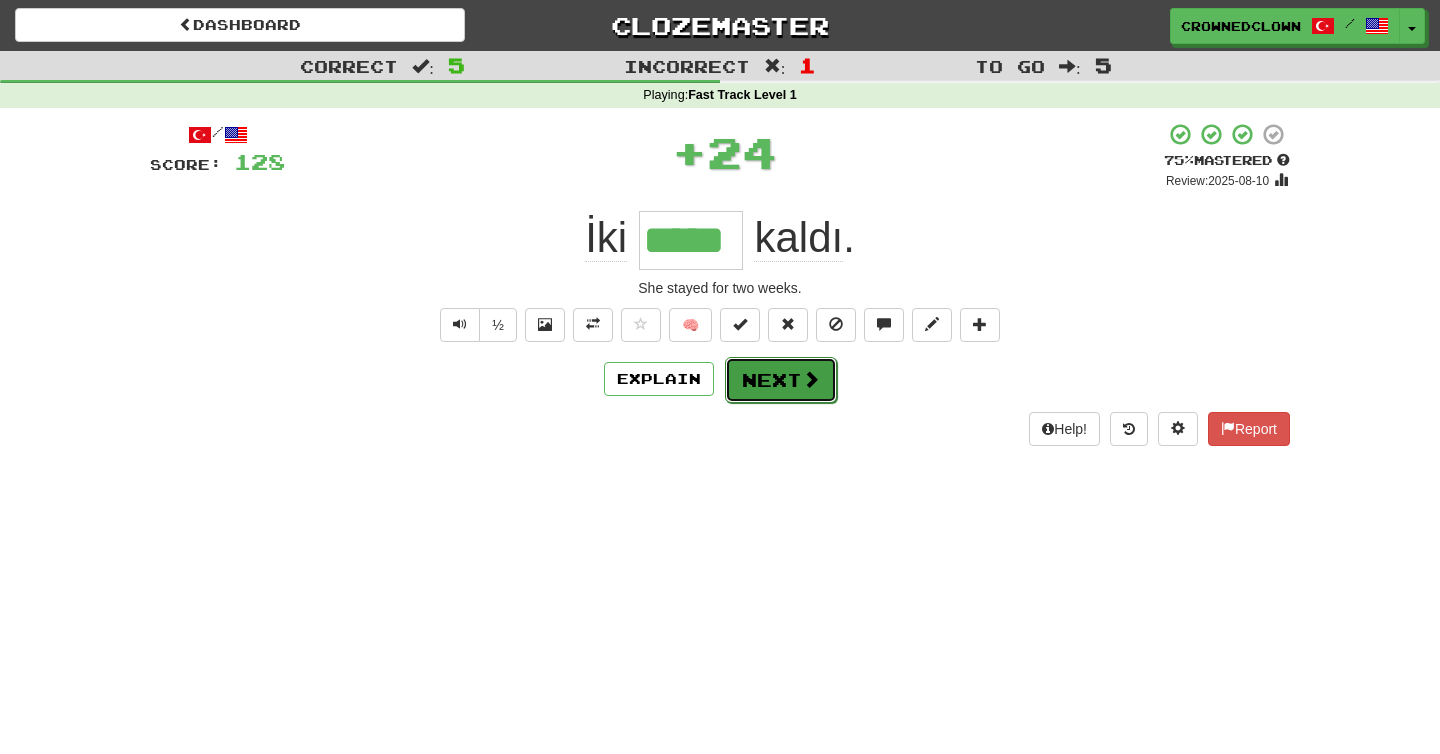 click on "Next" at bounding box center (781, 380) 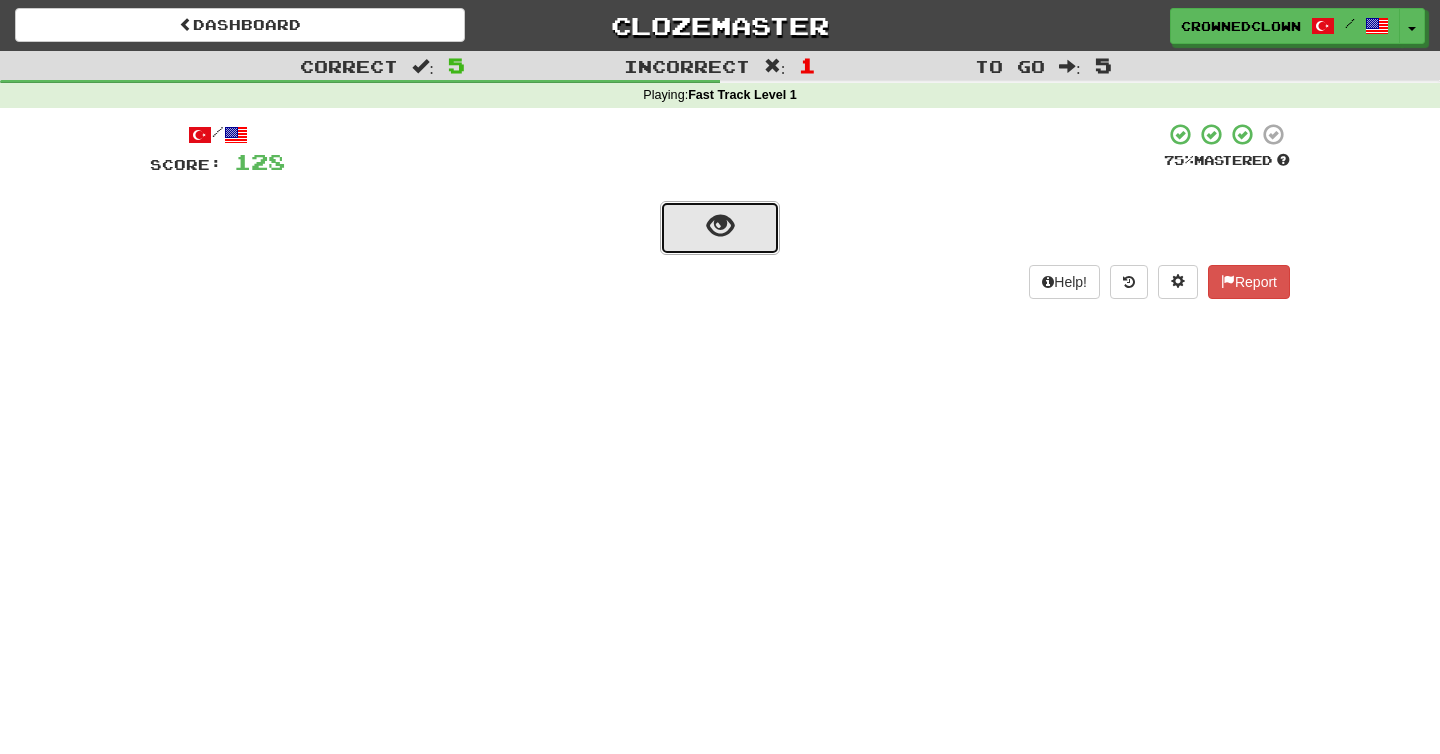 click at bounding box center (720, 228) 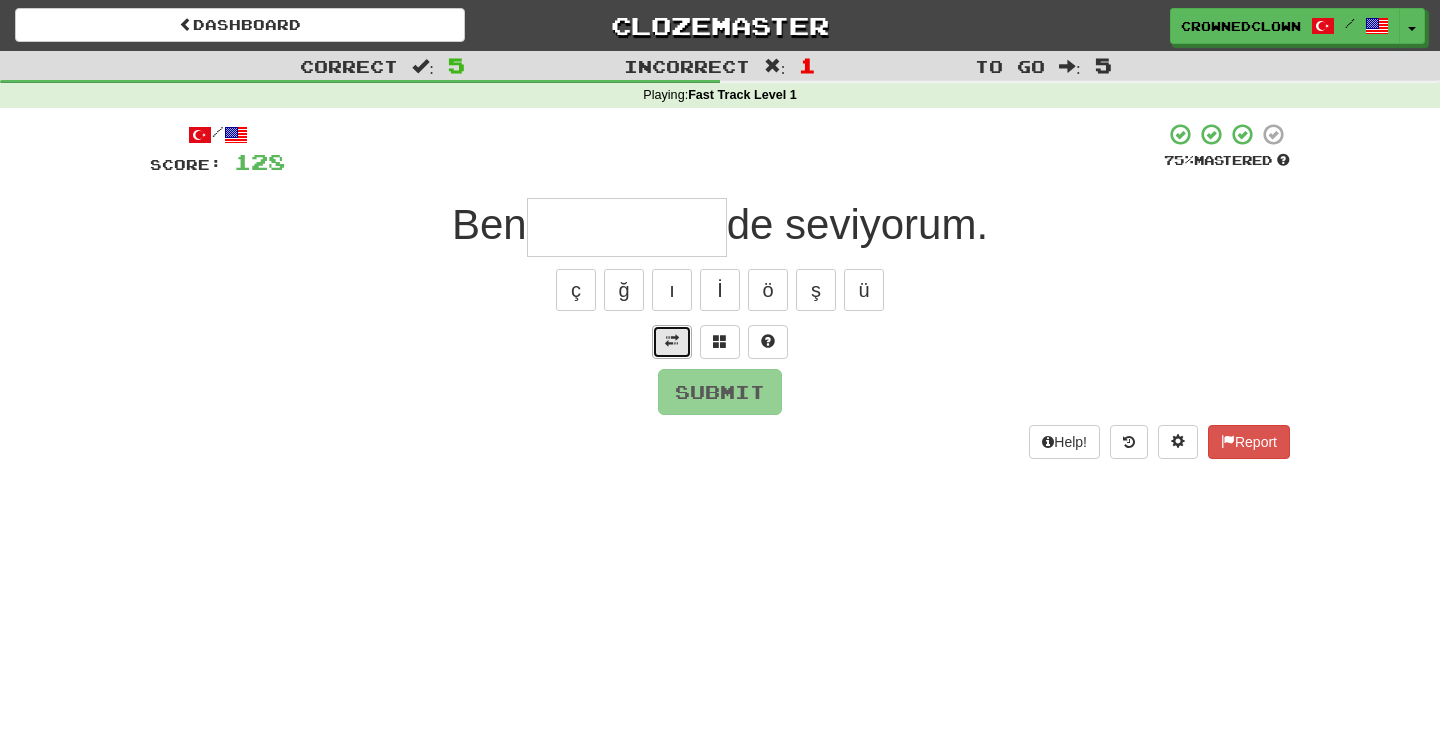 click at bounding box center [672, 341] 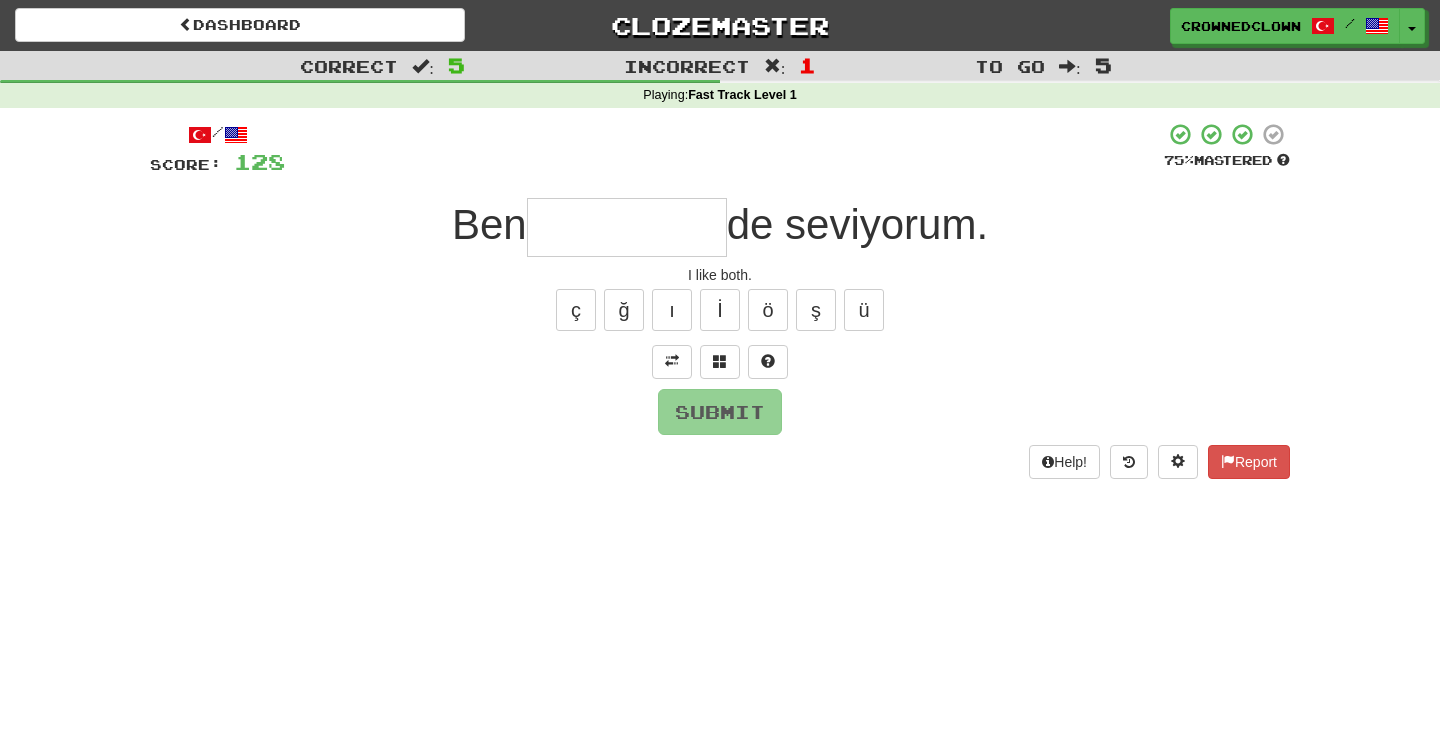 click at bounding box center (627, 227) 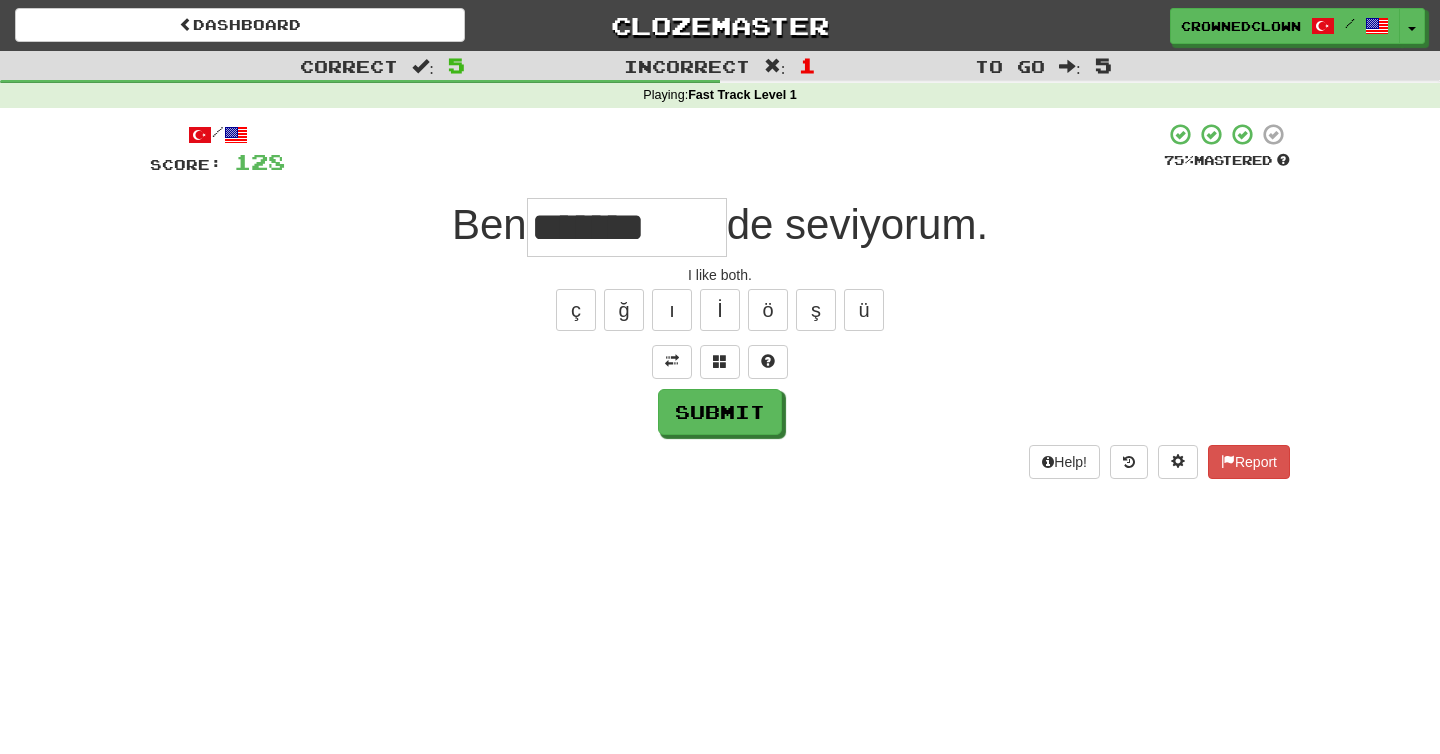 type on "*******" 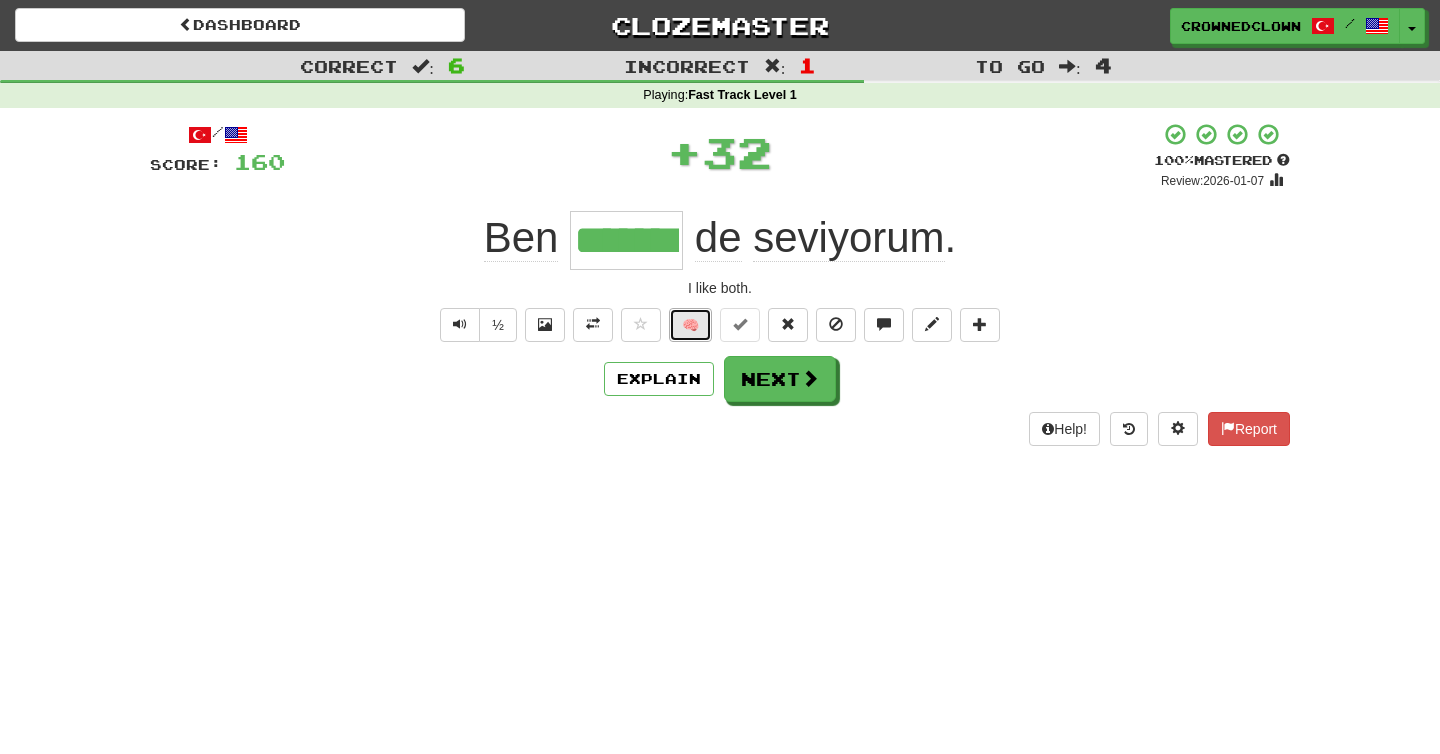 click on "🧠" at bounding box center [690, 325] 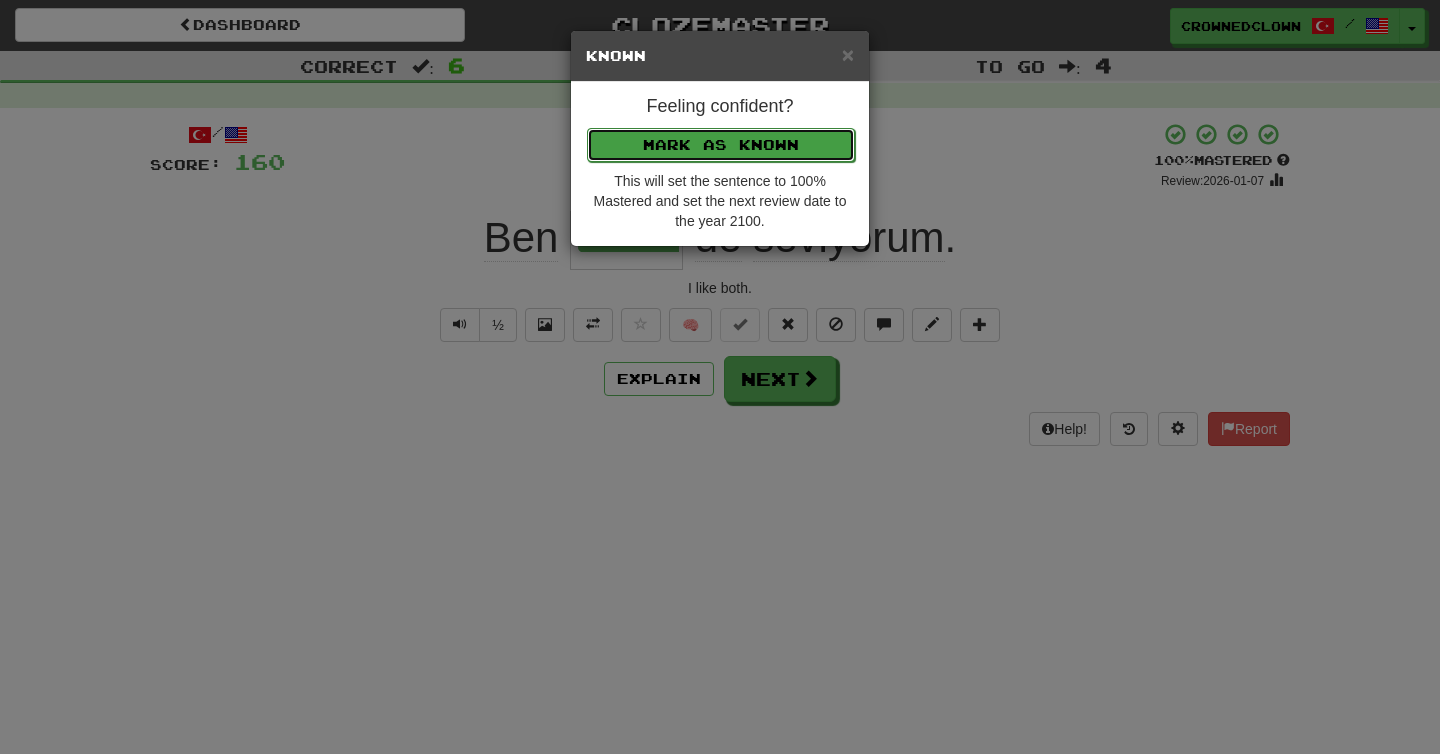click on "Mark as Known" at bounding box center (721, 145) 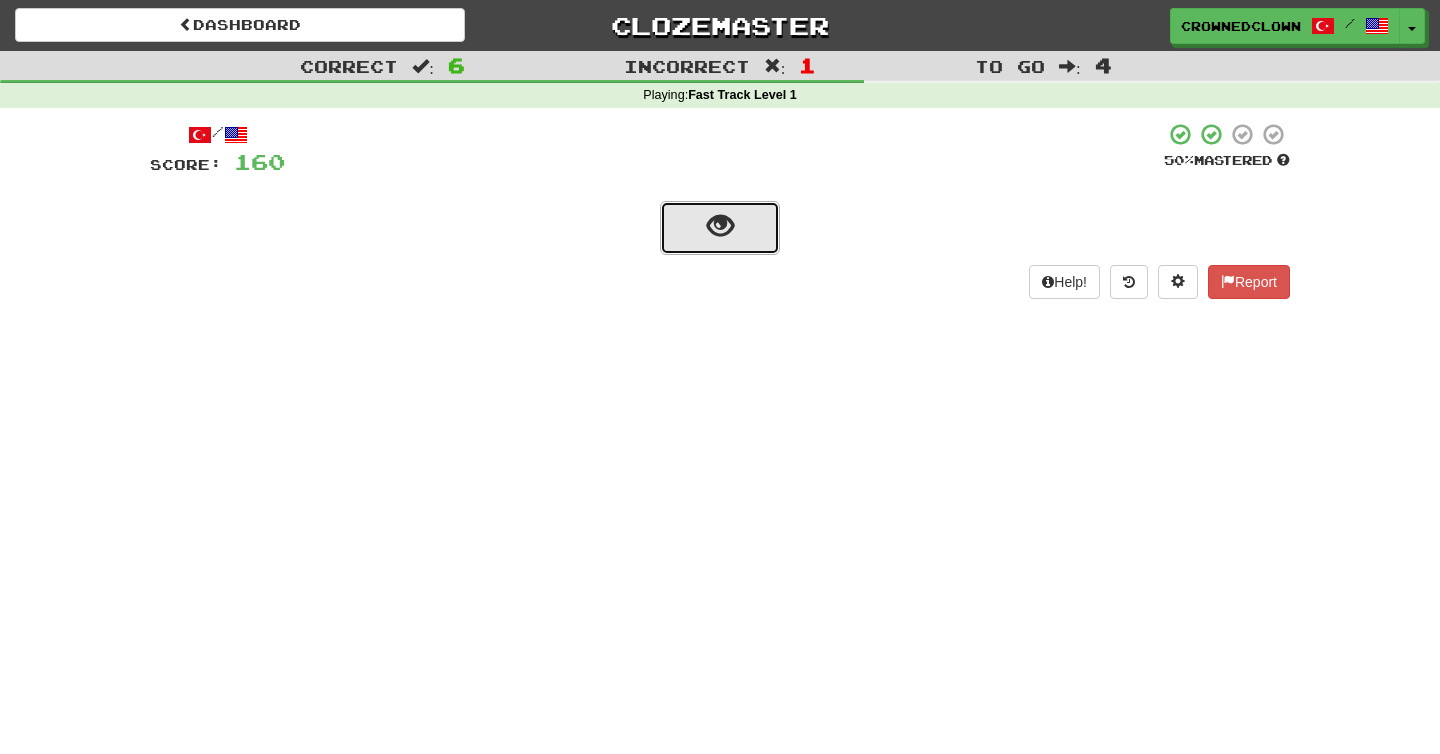 click at bounding box center (720, 226) 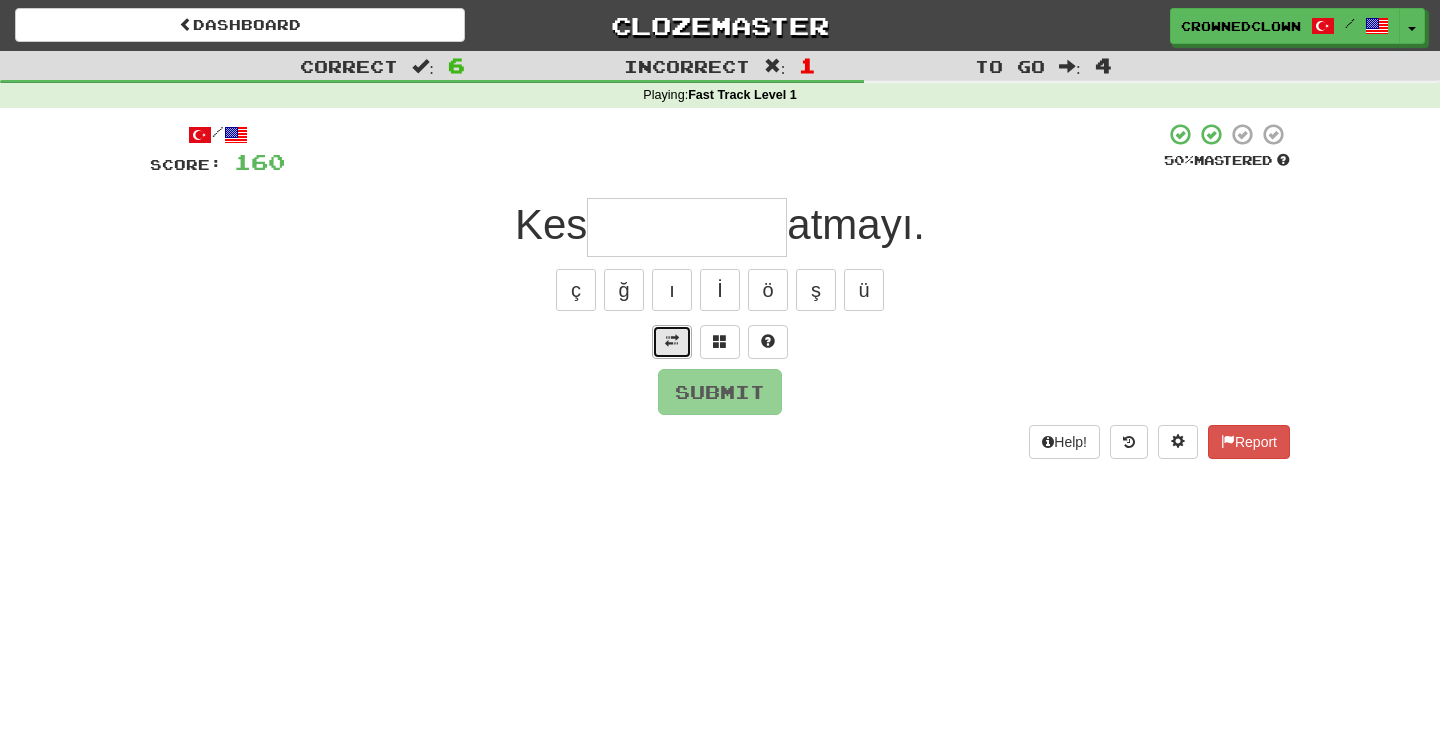 click at bounding box center (672, 342) 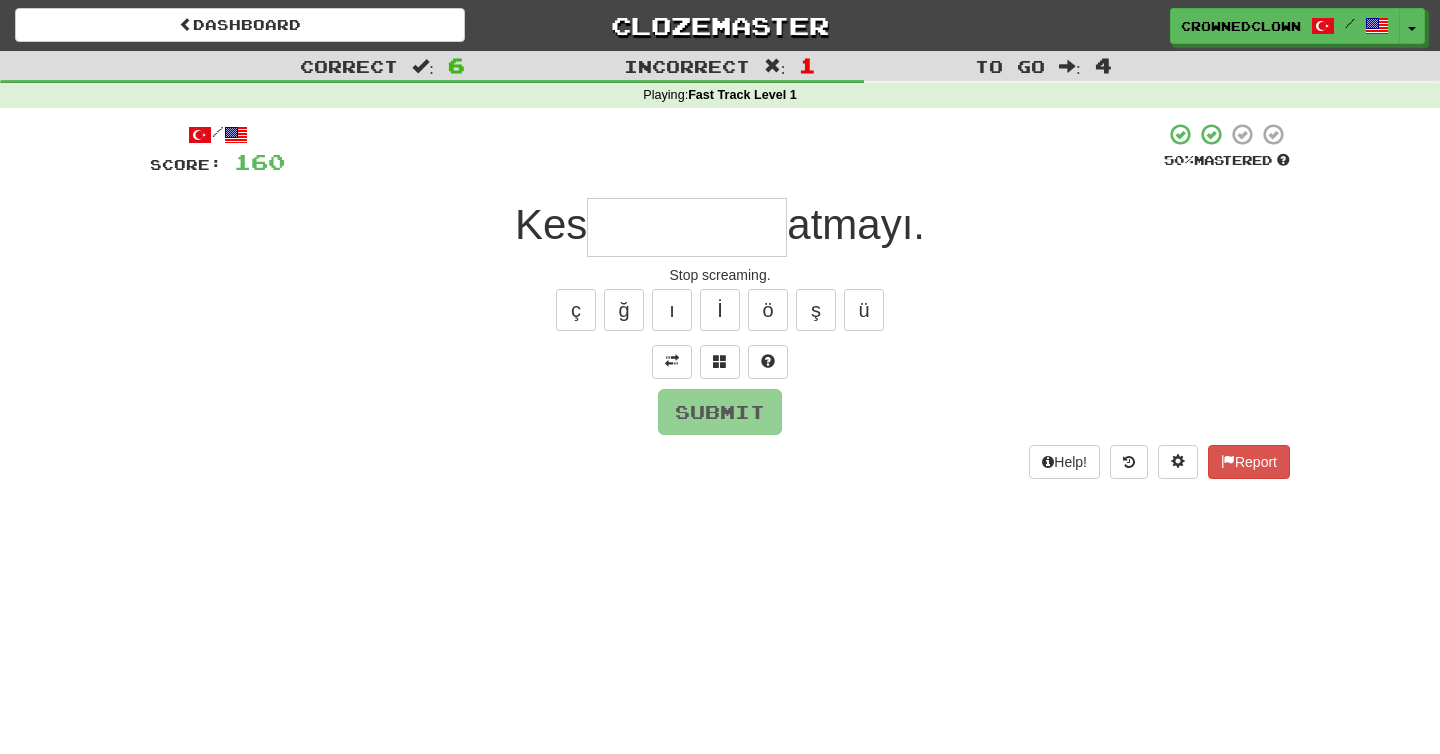 click at bounding box center (687, 227) 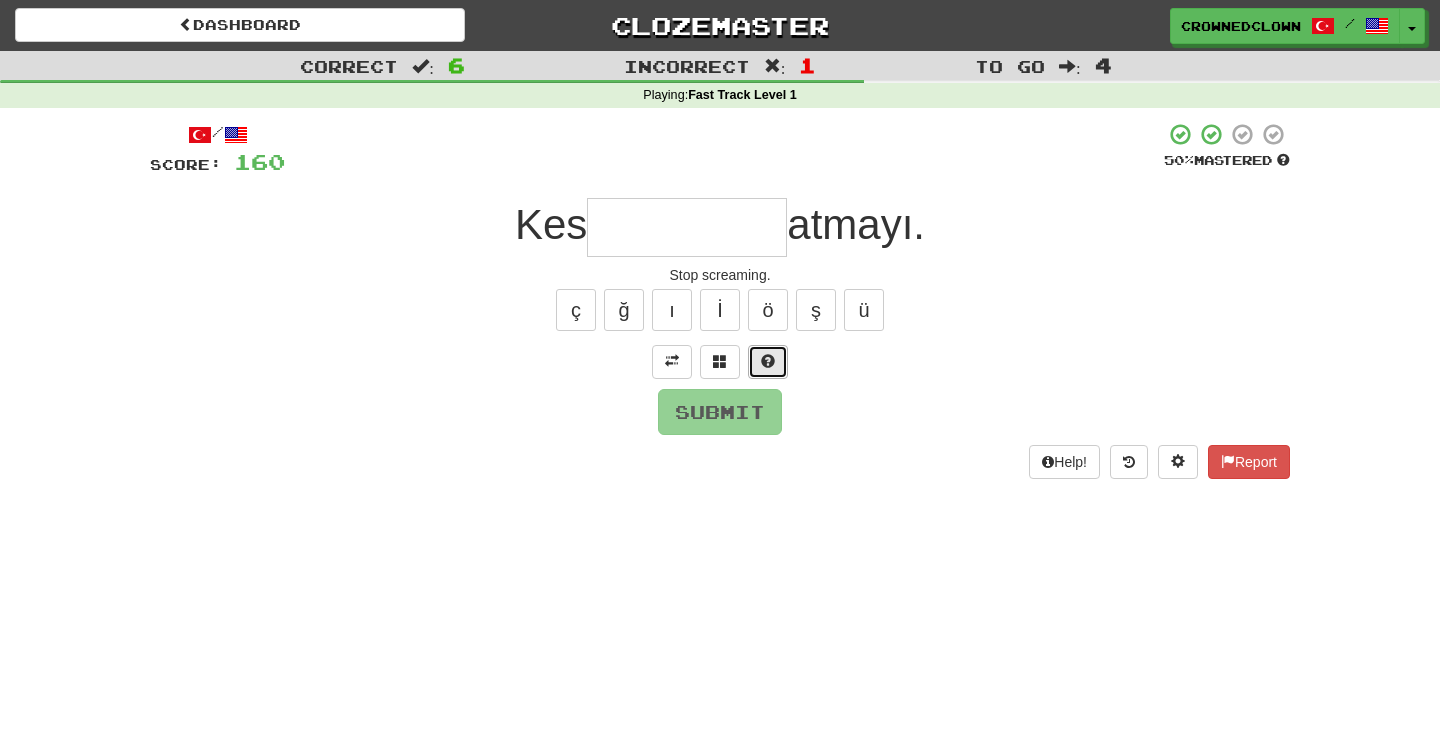 click at bounding box center (768, 361) 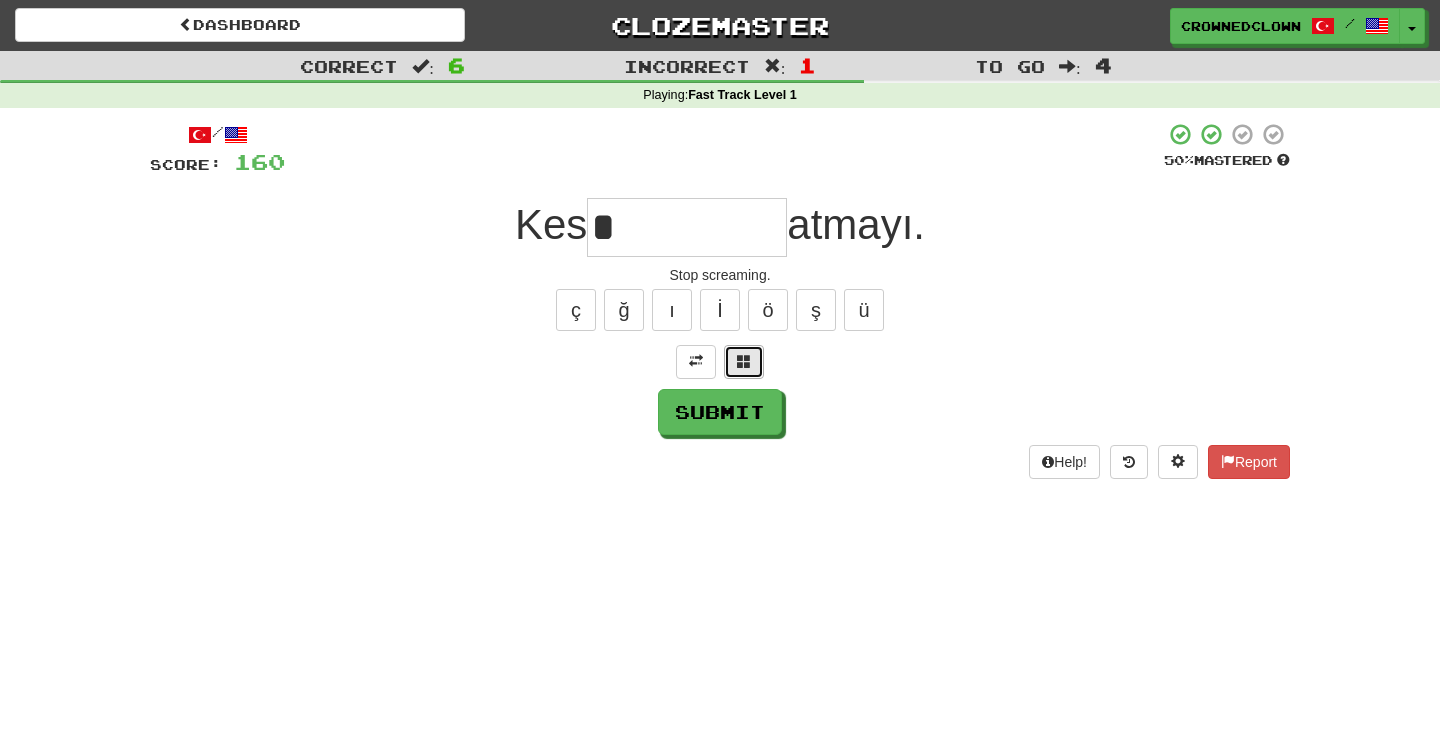 click at bounding box center (744, 361) 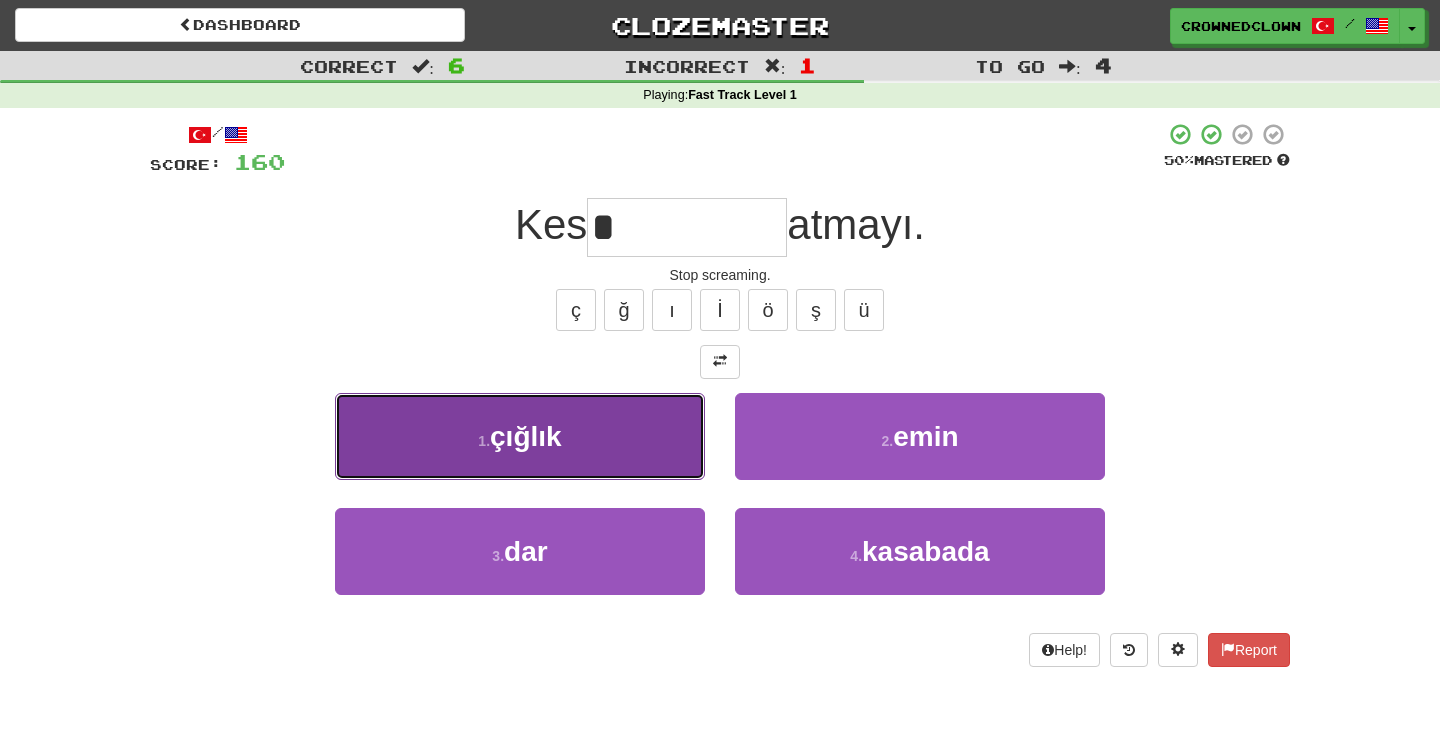 click on "1 .  çığlık" at bounding box center (520, 436) 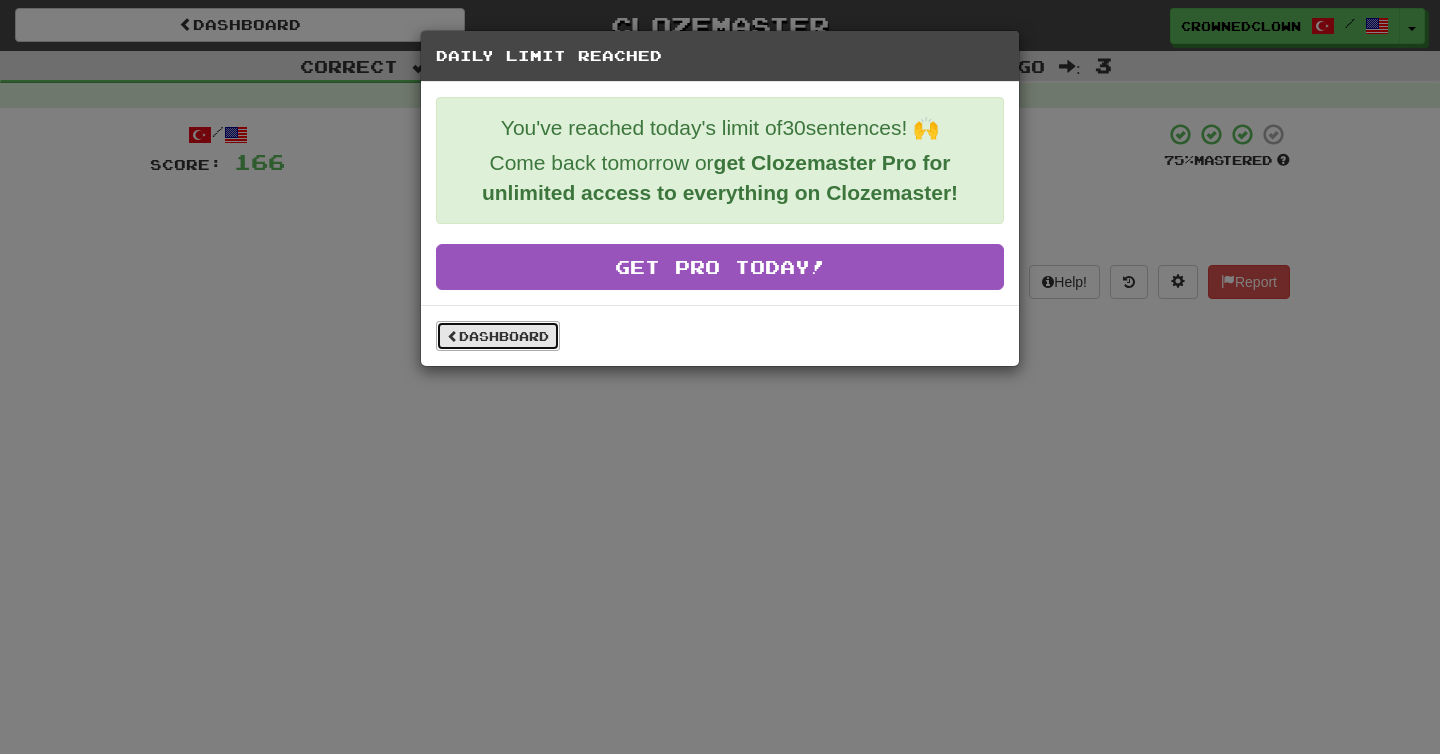click on "Dashboard" at bounding box center (498, 336) 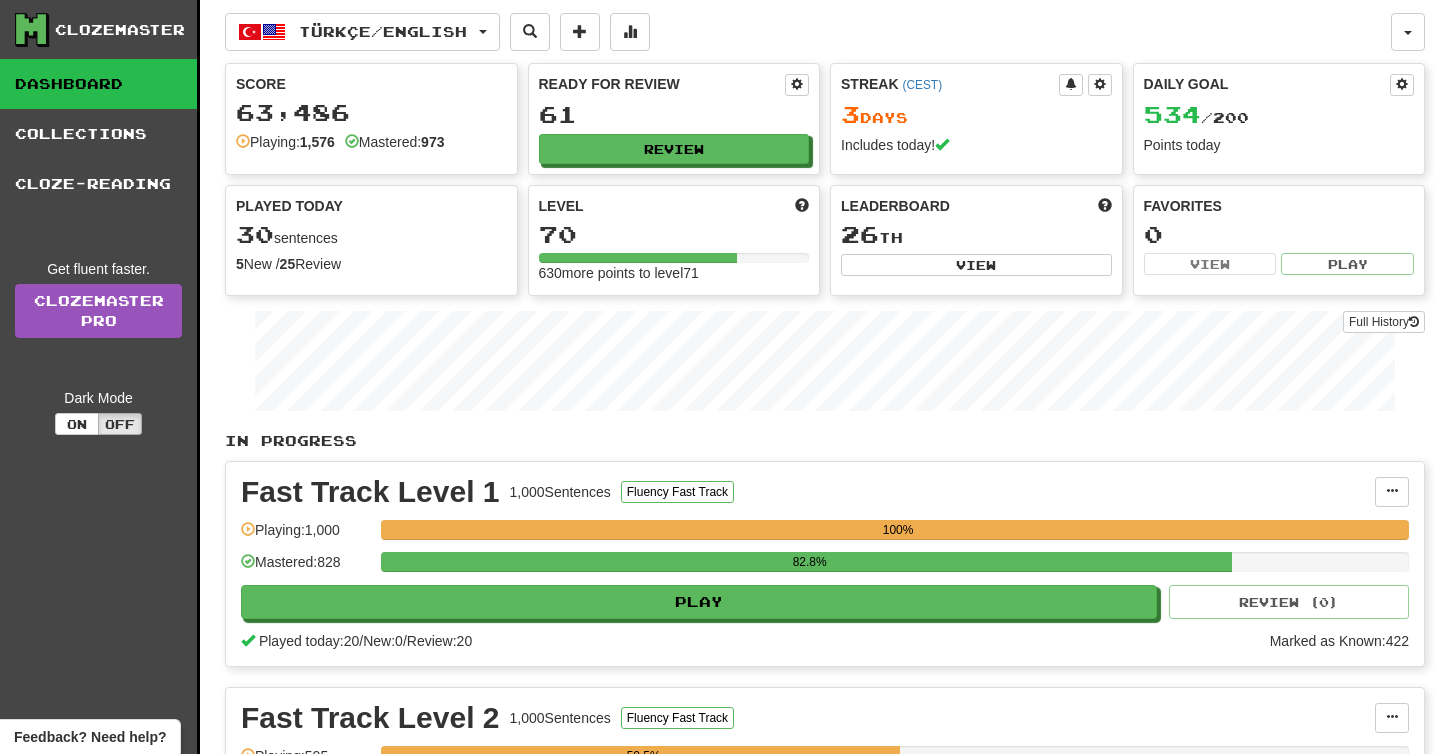 scroll, scrollTop: 0, scrollLeft: 0, axis: both 